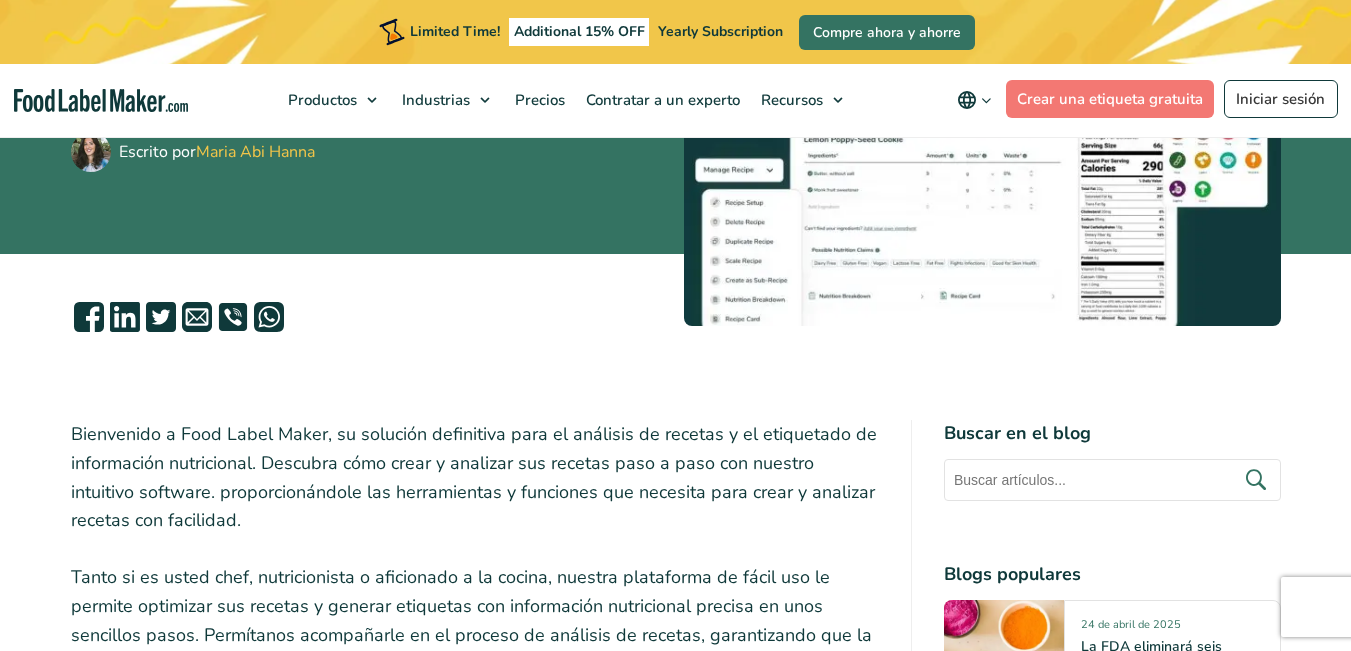 scroll, scrollTop: 388, scrollLeft: 0, axis: vertical 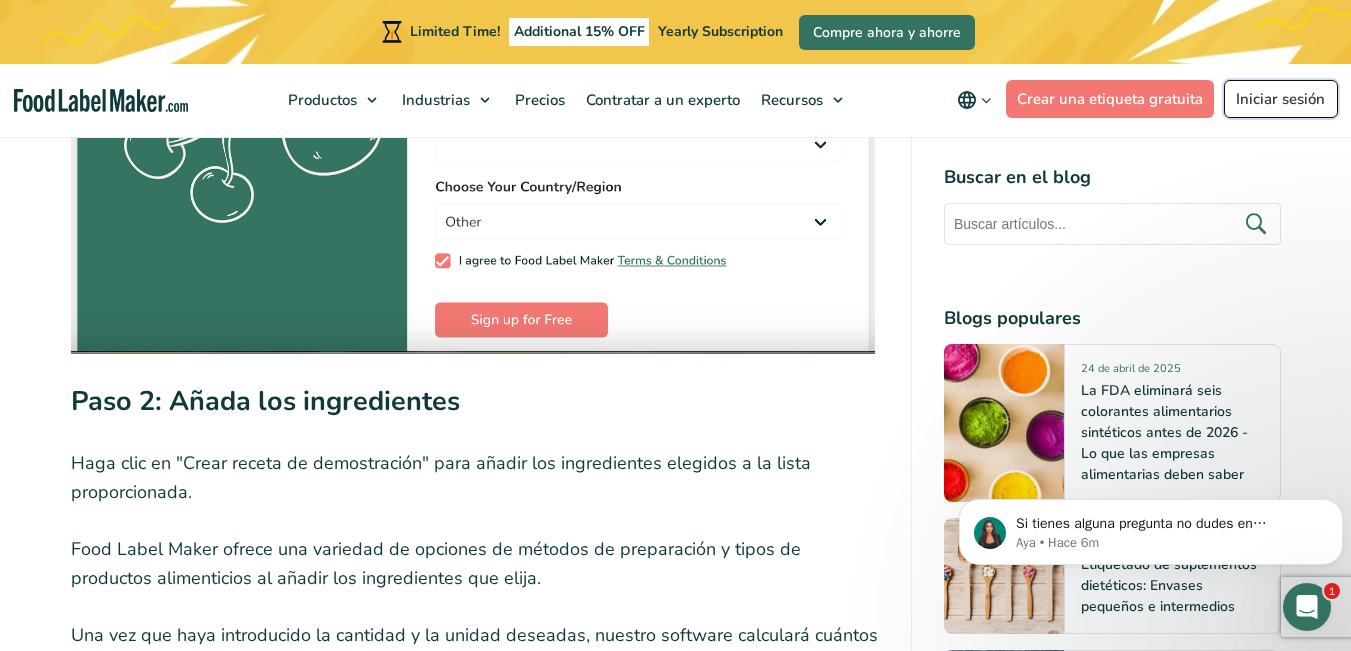 click on "Iniciar sesión" at bounding box center (1281, 99) 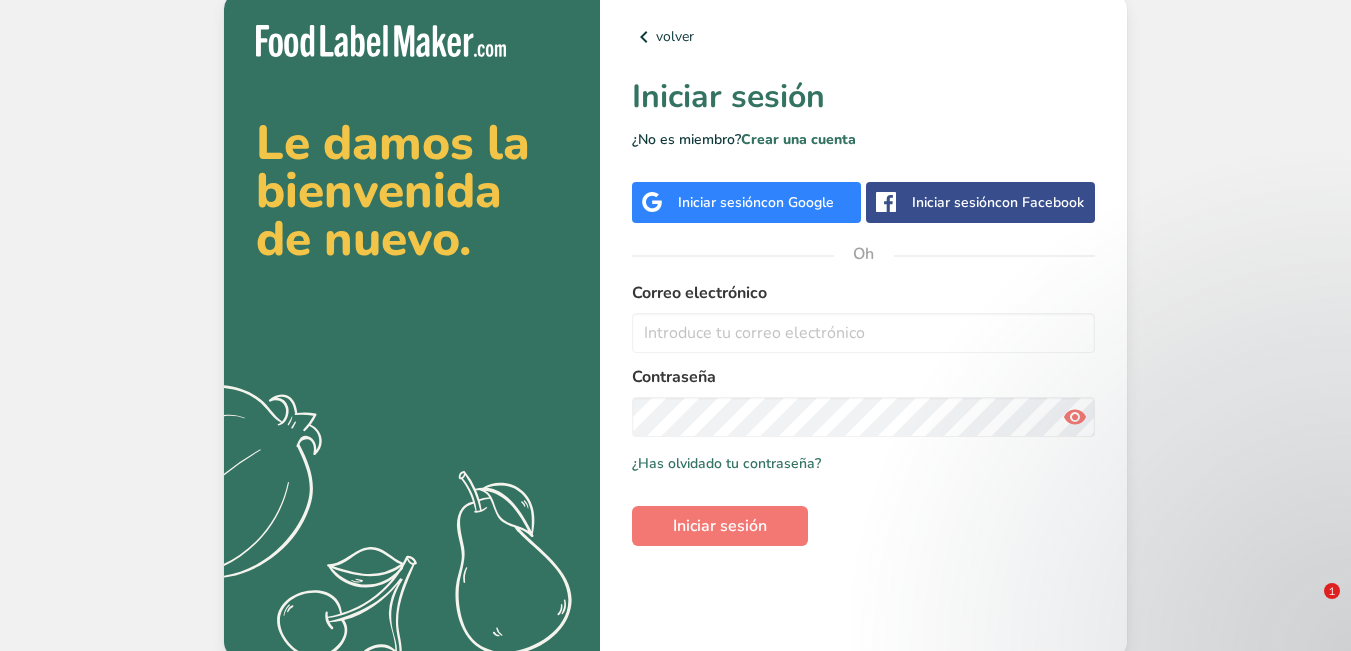 scroll, scrollTop: 0, scrollLeft: 0, axis: both 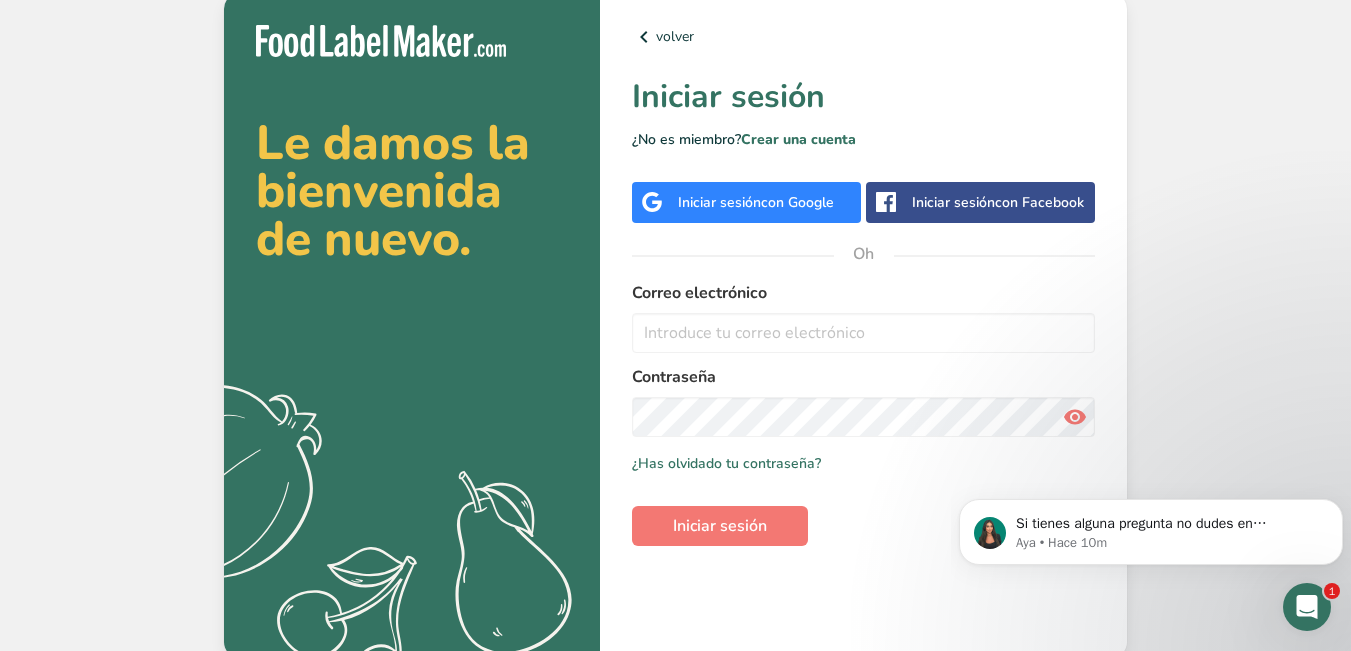 click on "Iniciar sesión  con Google" at bounding box center [746, 202] 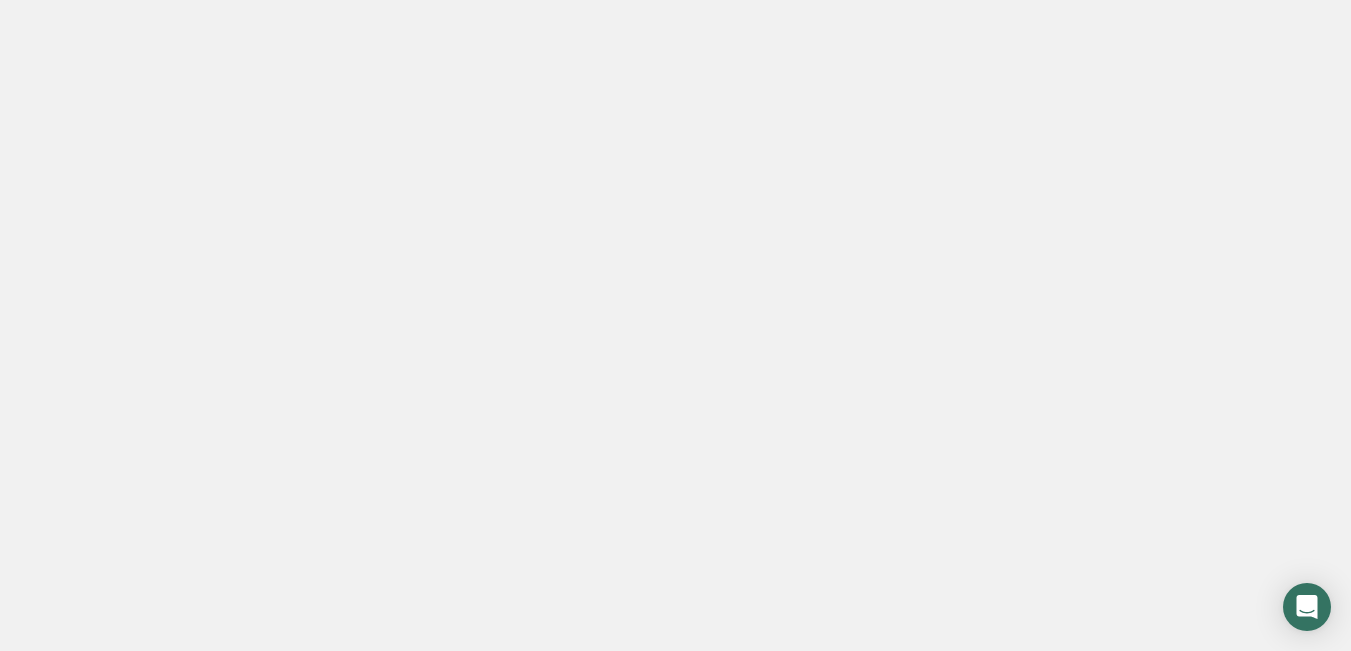 scroll, scrollTop: 0, scrollLeft: 0, axis: both 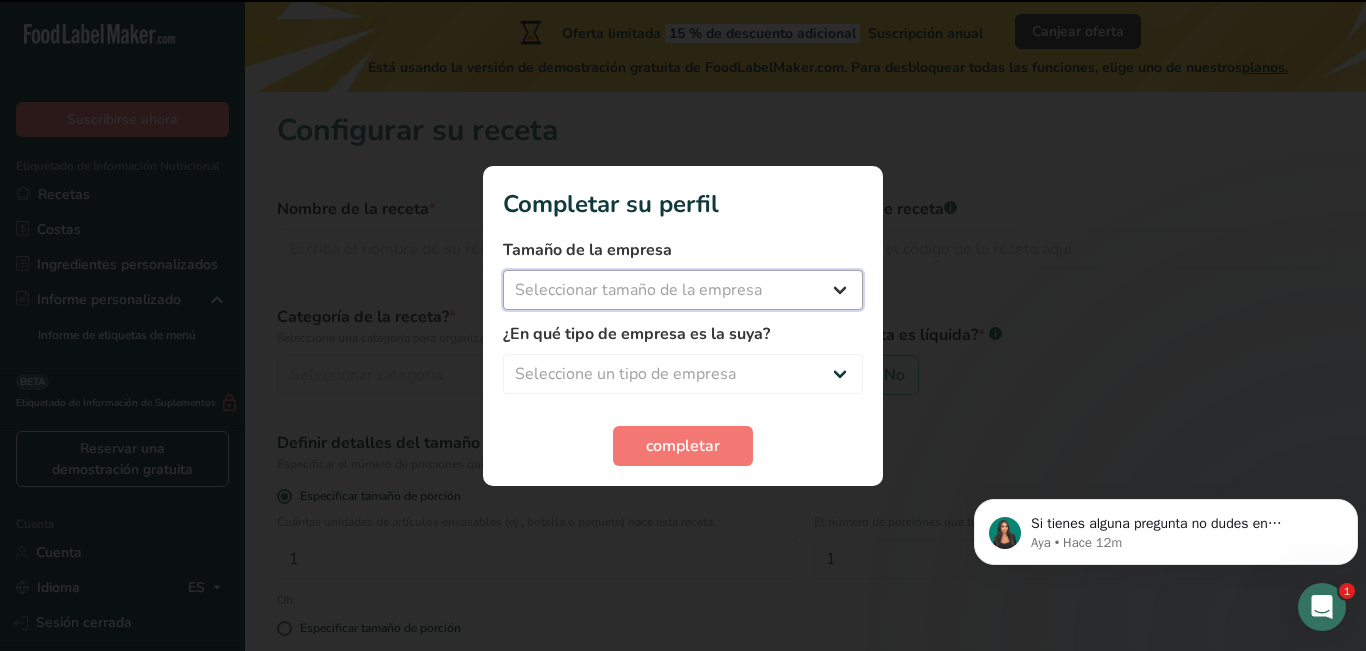 click on "Seleccionar tamaño de la empresa
Menos de 10 empleados
De 10 a 50 empleados
De 51 a 500 empleados
Más de 500 empleados" at bounding box center [683, 290] 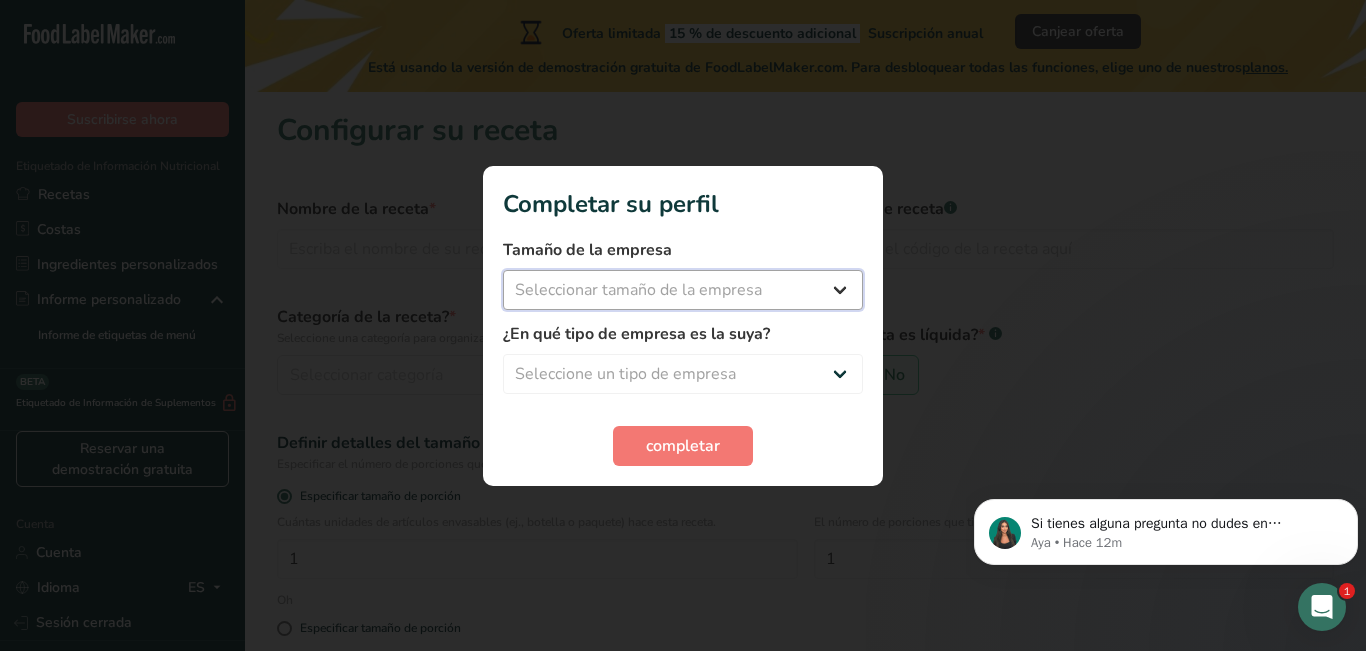 click on "Seleccionar tamaño de la empresa
Menos de 10 empleados
De 10 a 50 empleados
De 51 a 500 empleados
Más de 500 empleados" at bounding box center (683, 290) 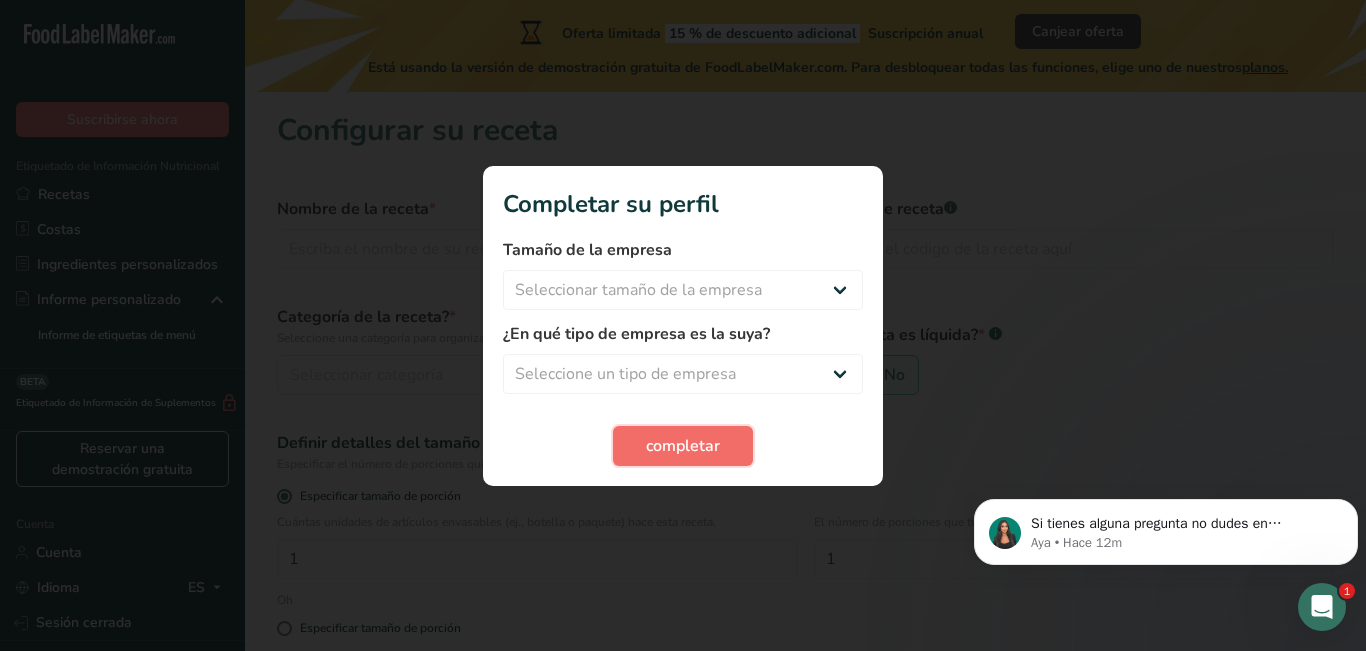 click on "completar" at bounding box center (683, 446) 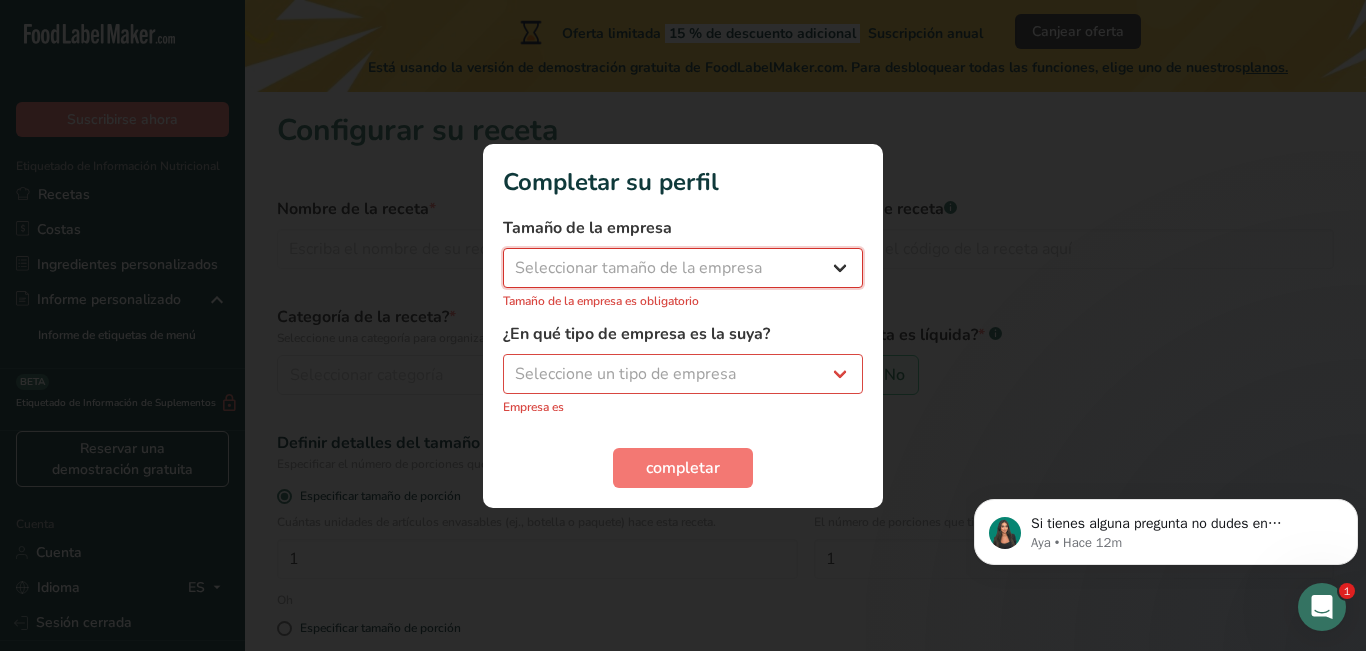 click on "Seleccionar tamaño de la empresa
Menos de 10 empleados
De 10 a 50 empleados
De 51 a 500 empleados
Más de 500 empleados" at bounding box center [683, 268] 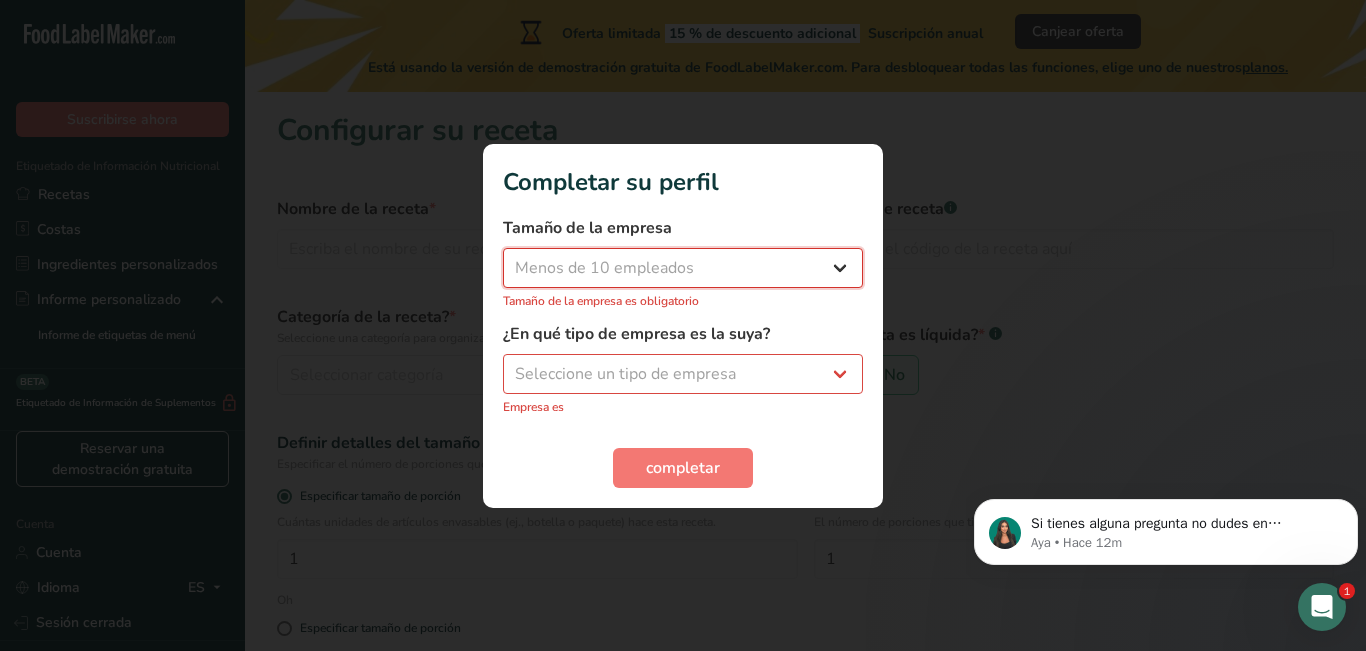 click on "Seleccionar tamaño de la empresa
Menos de 10 empleados
De 10 a 50 empleados
De 51 a 500 empleados
Más de 500 empleados" at bounding box center (683, 268) 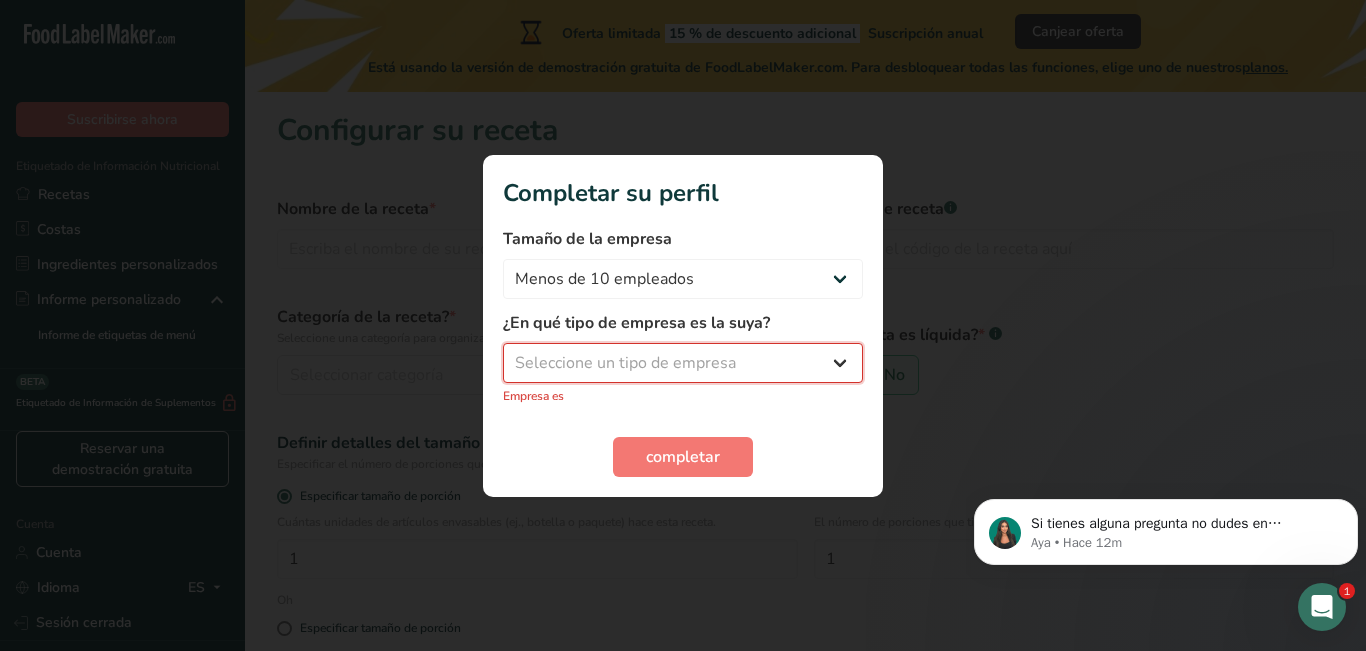 click on "Seleccione un tipo de empresa
Fabricante de alimentos envasados
Restaurante y cafetería
Panadería
Empresa de comidas preparadas y cáterin
Nutricionista
Bloguero gastronómico
Entrenador personal
Otro" at bounding box center (683, 363) 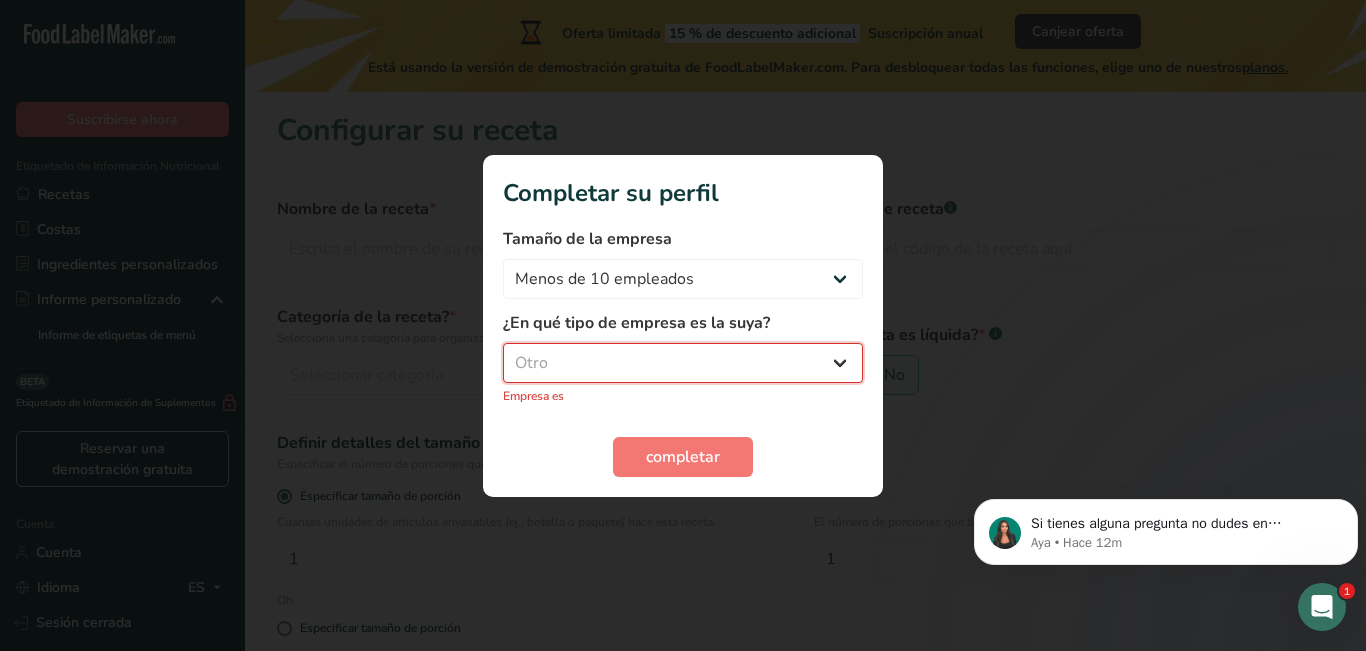 click on "Seleccione un tipo de empresa
Fabricante de alimentos envasados
Restaurante y cafetería
Panadería
Empresa de comidas preparadas y cáterin
Nutricionista
Bloguero gastronómico
Entrenador personal
Otro" at bounding box center (683, 363) 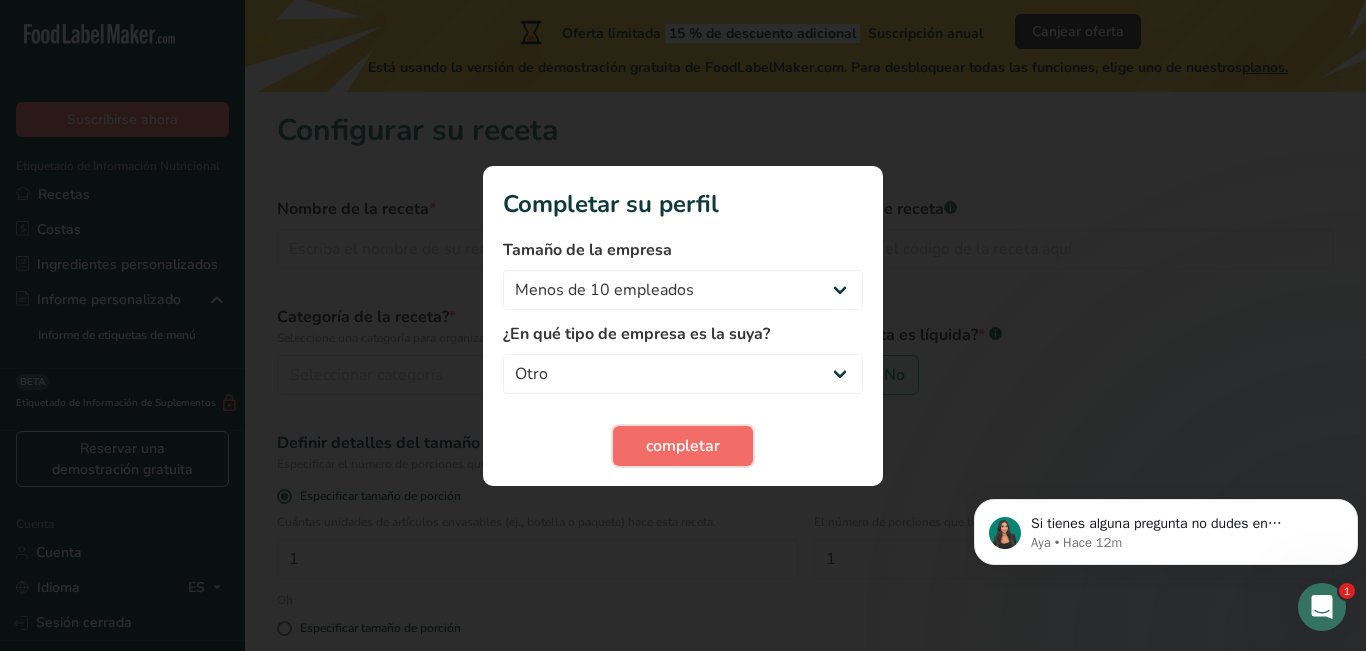 click on "completar" at bounding box center [683, 446] 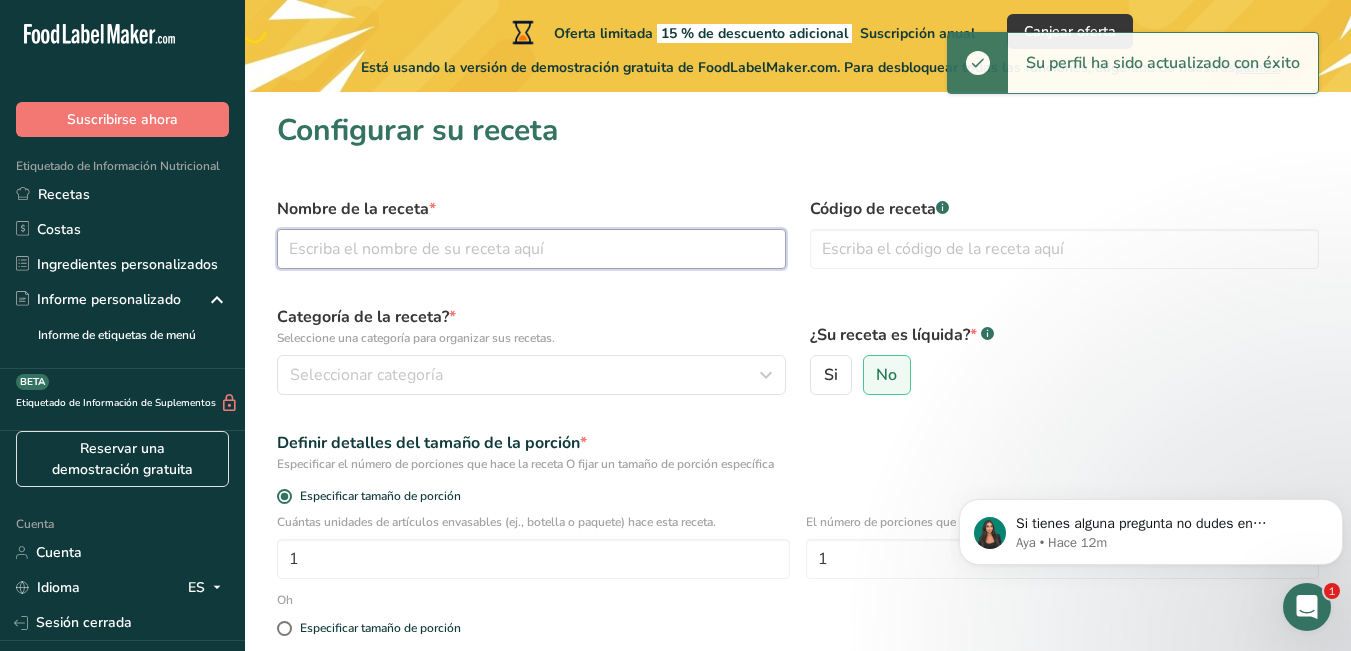click at bounding box center [531, 249] 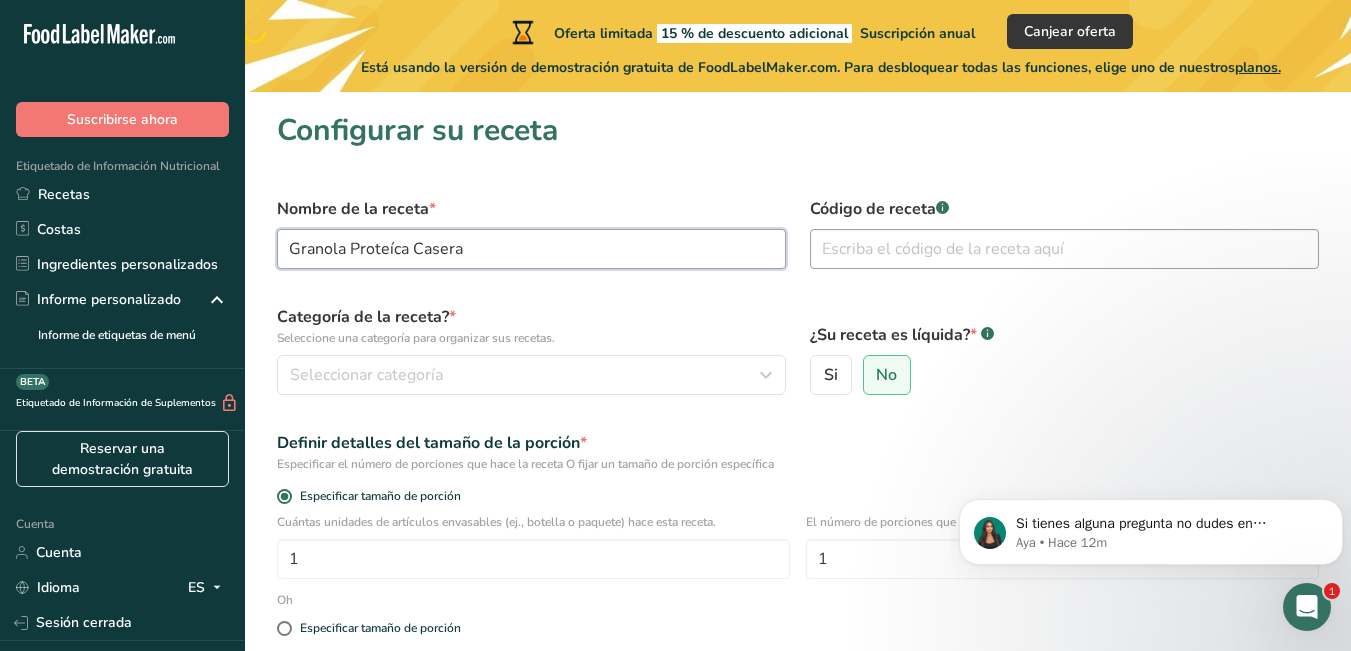 type on "Granola Proteíca Casera" 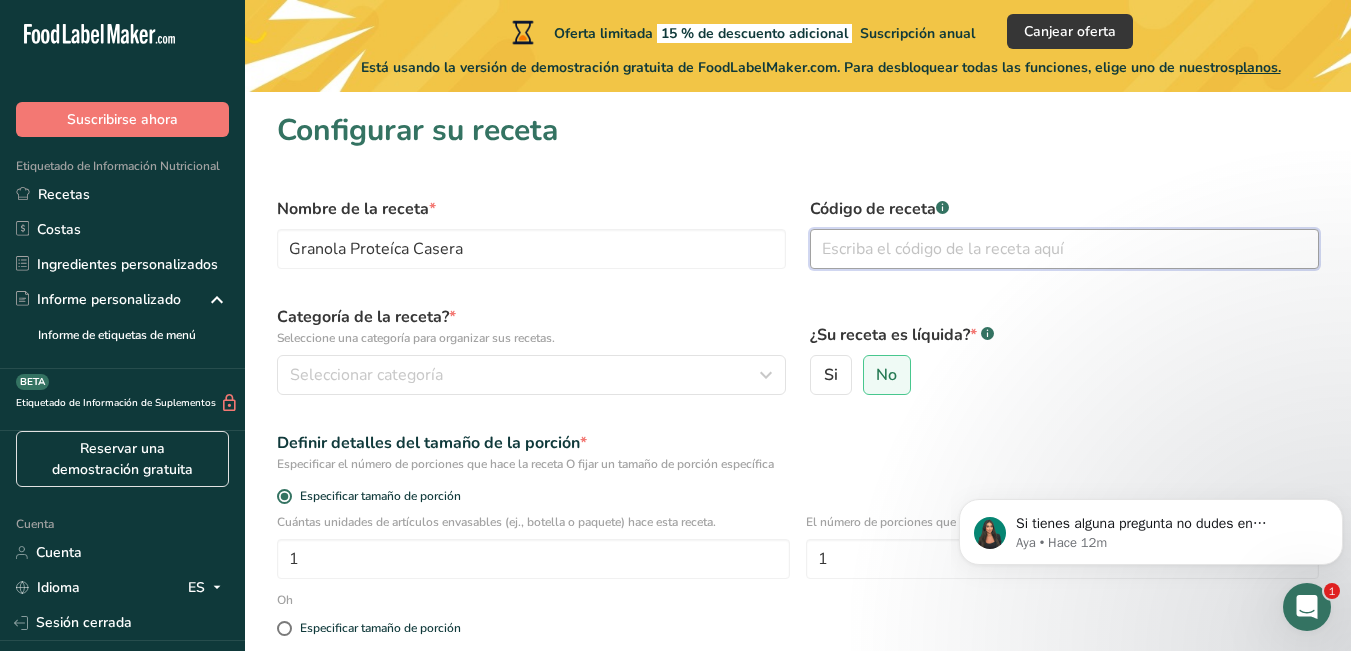 click at bounding box center (1064, 249) 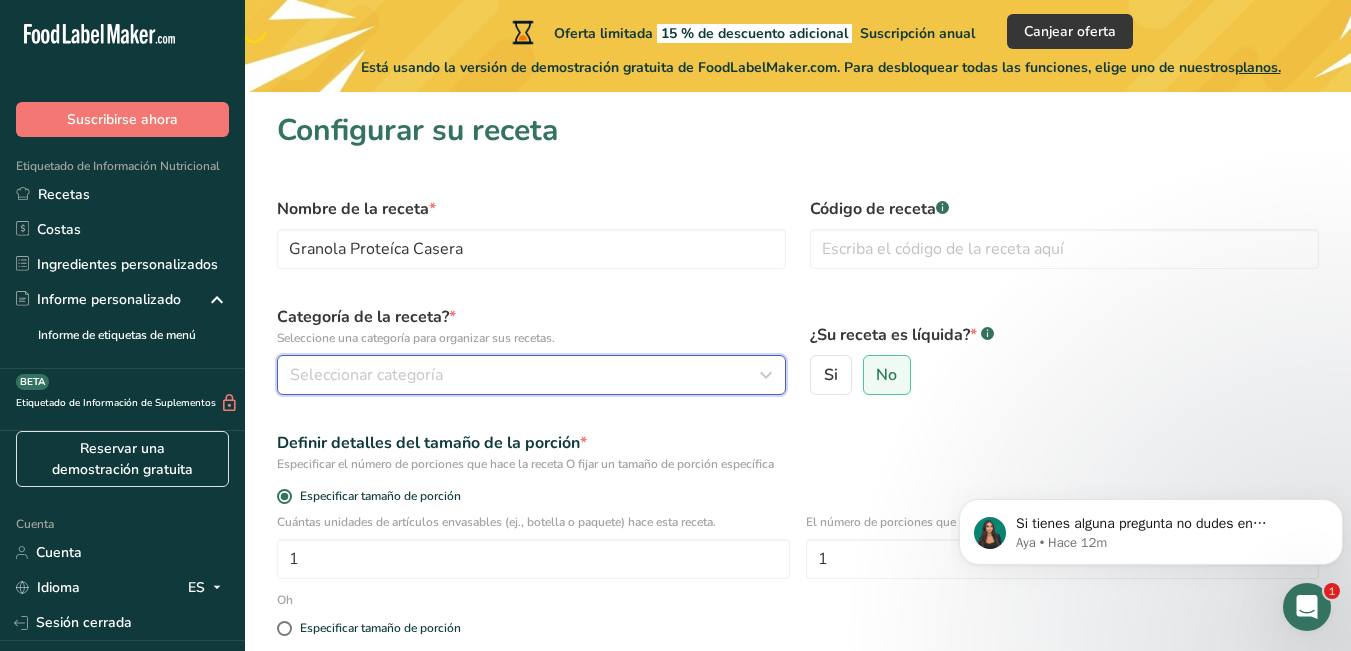 click on "Seleccionar categoría" at bounding box center (525, 375) 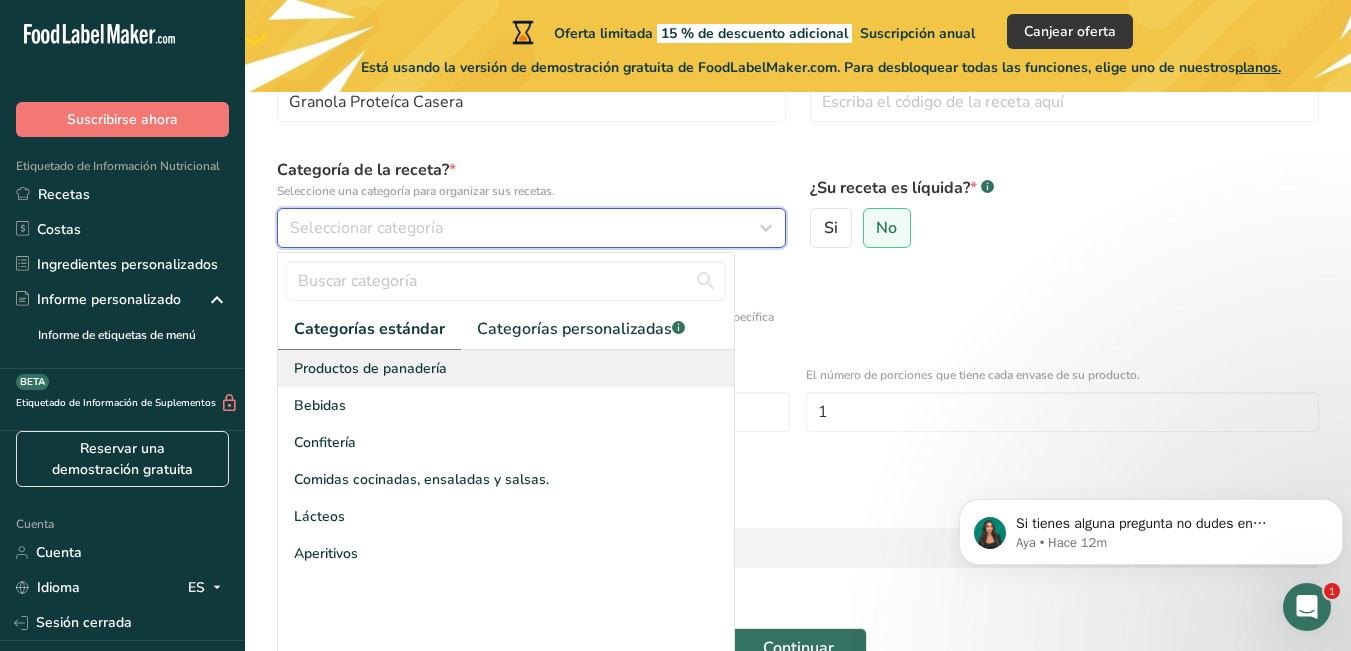 scroll, scrollTop: 148, scrollLeft: 0, axis: vertical 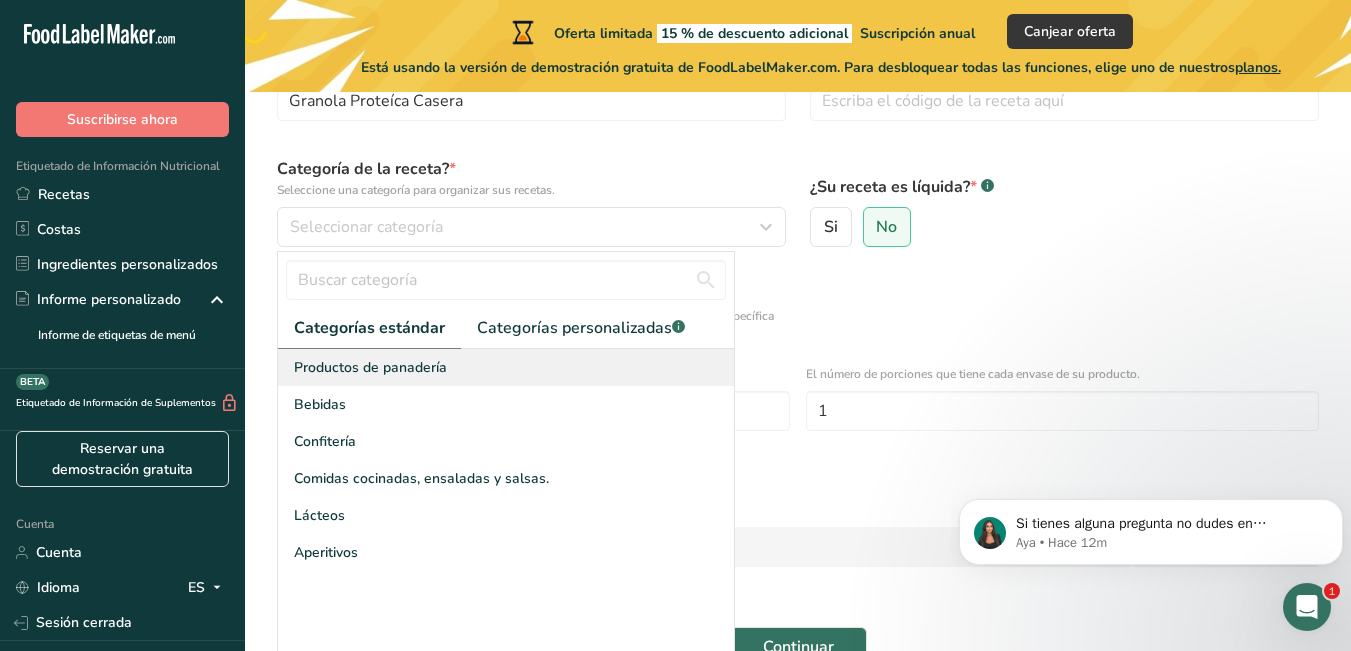 click on "Productos de panadería" at bounding box center (506, 367) 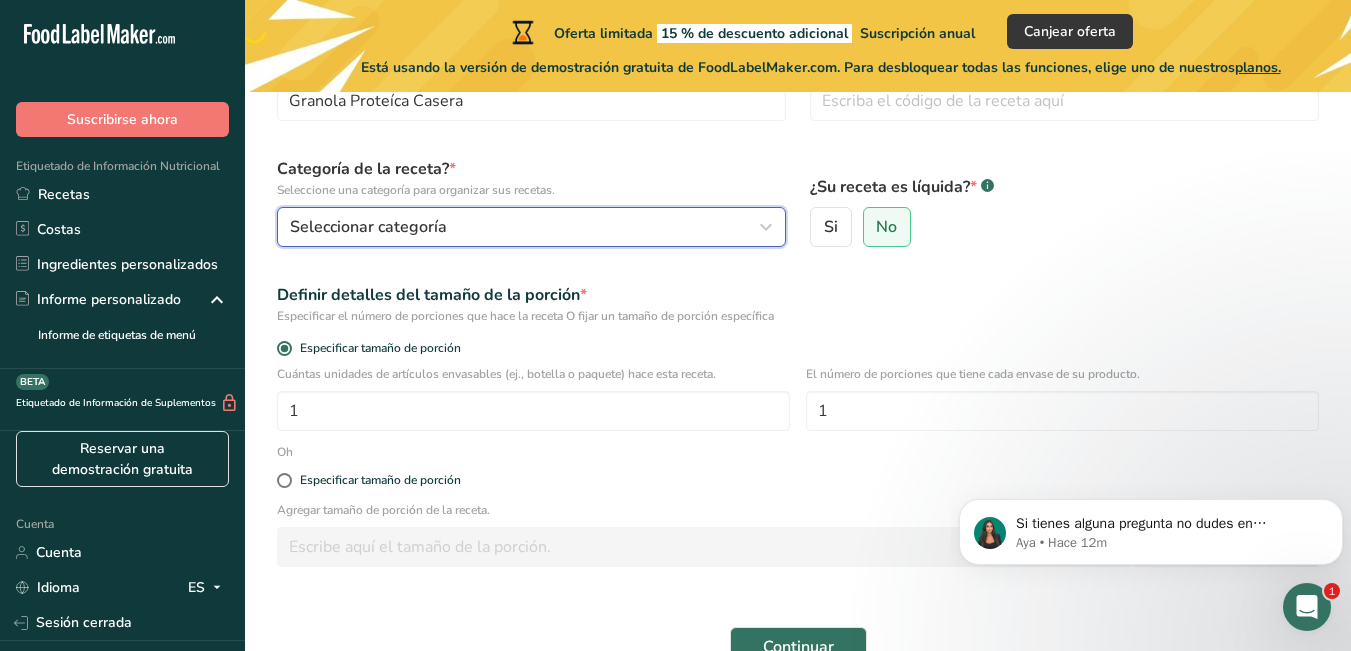 click on "Seleccionar categoría" at bounding box center (531, 227) 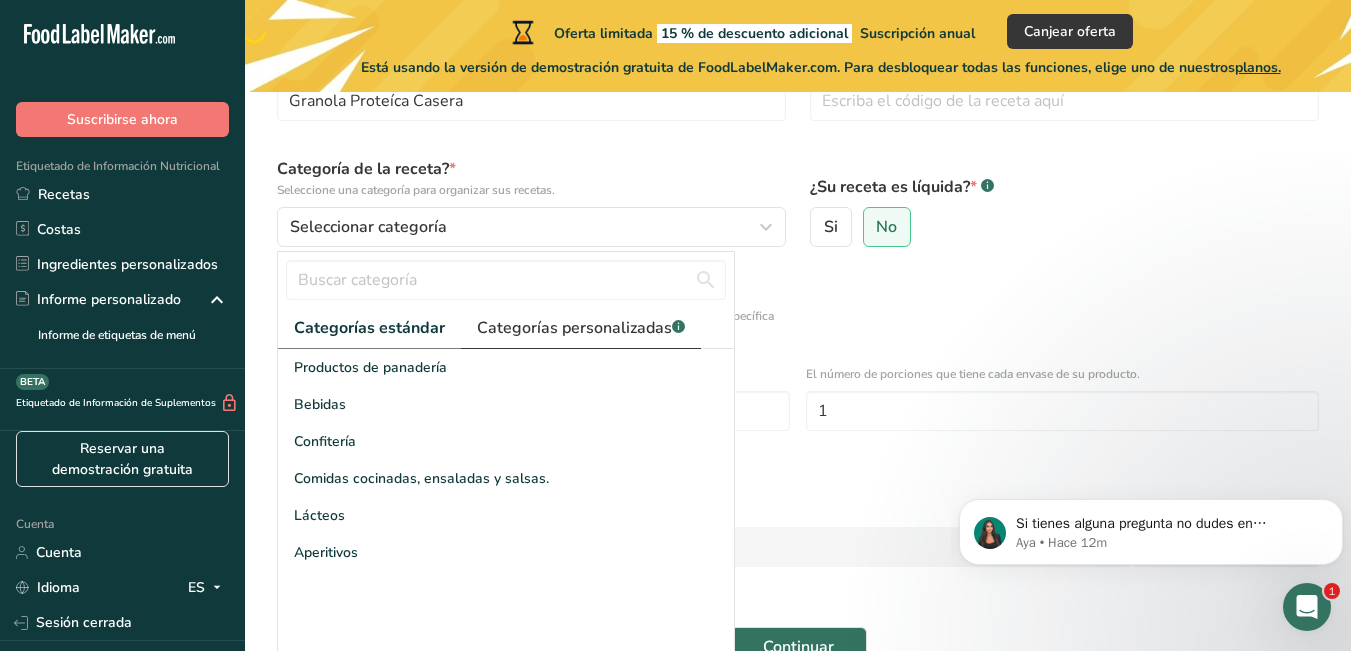 click on "Categorías personalizadas" at bounding box center [574, 328] 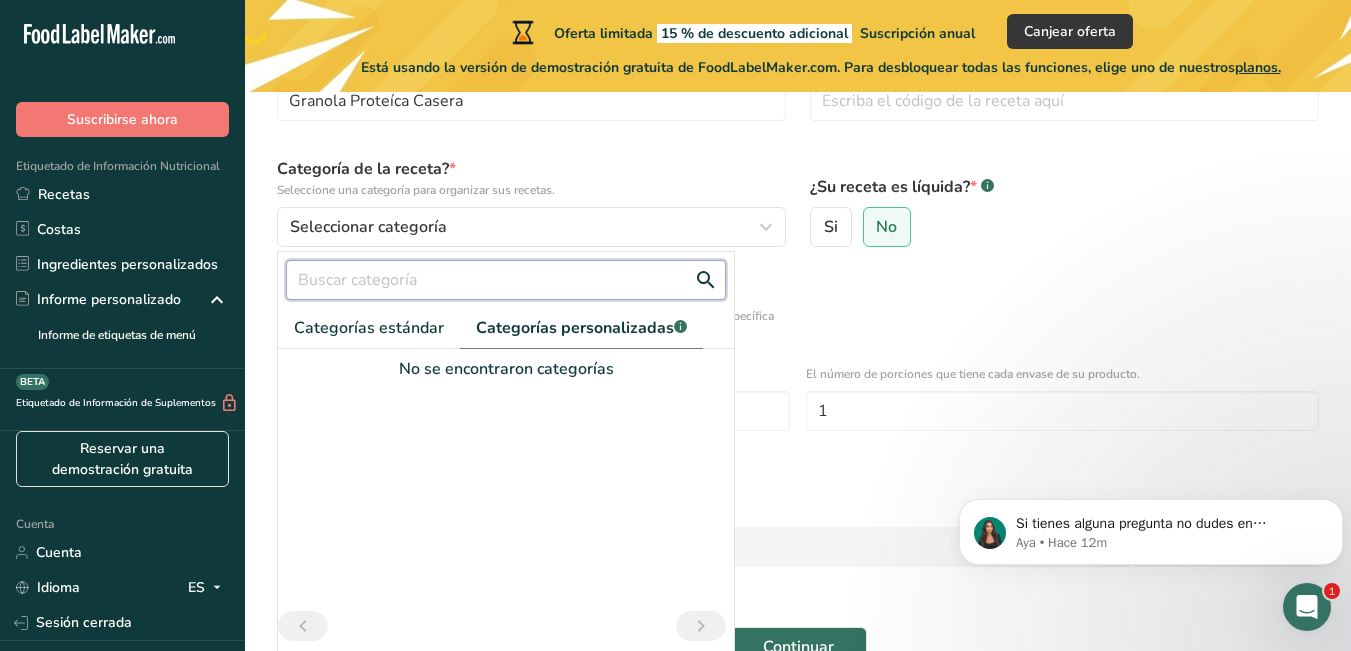 click at bounding box center [506, 280] 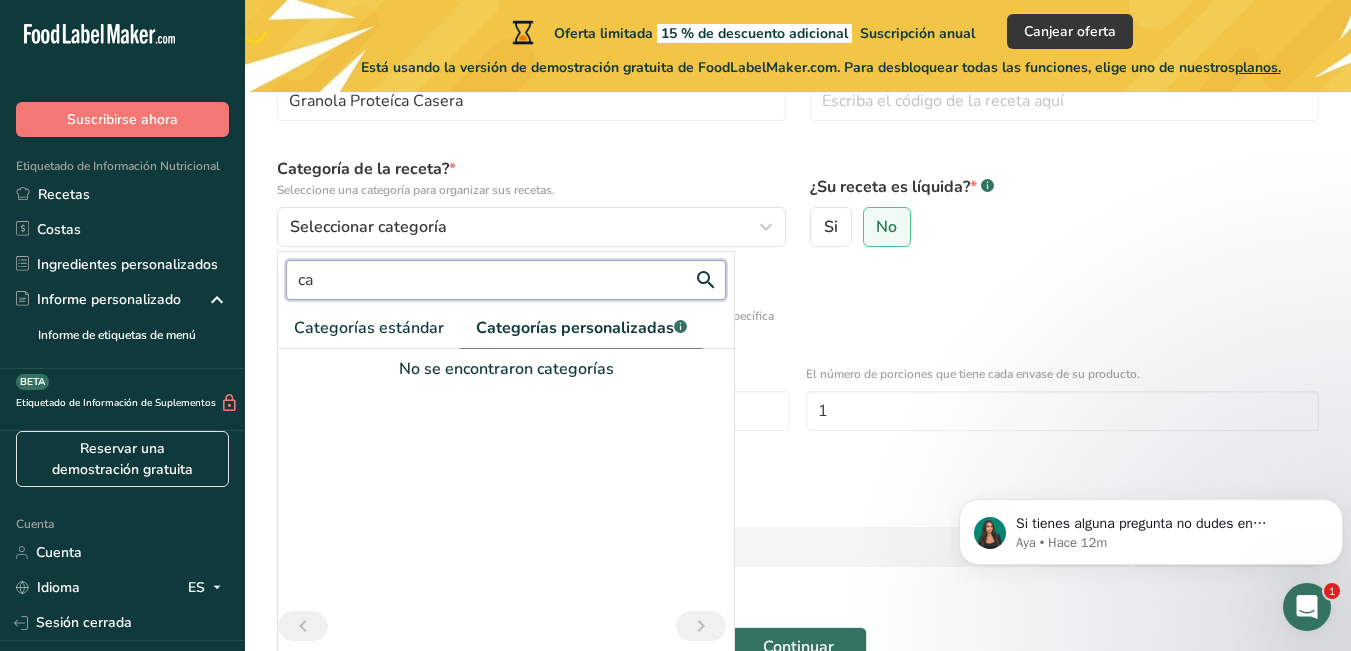type on "c" 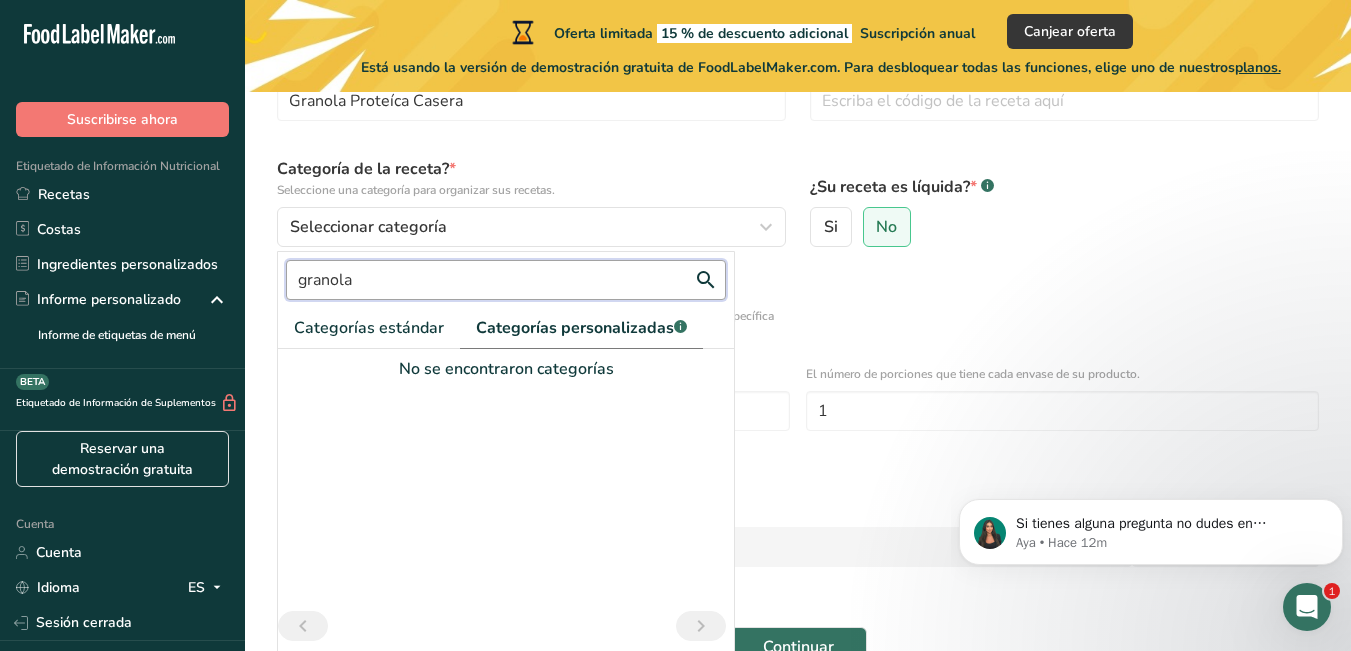 type on "granola" 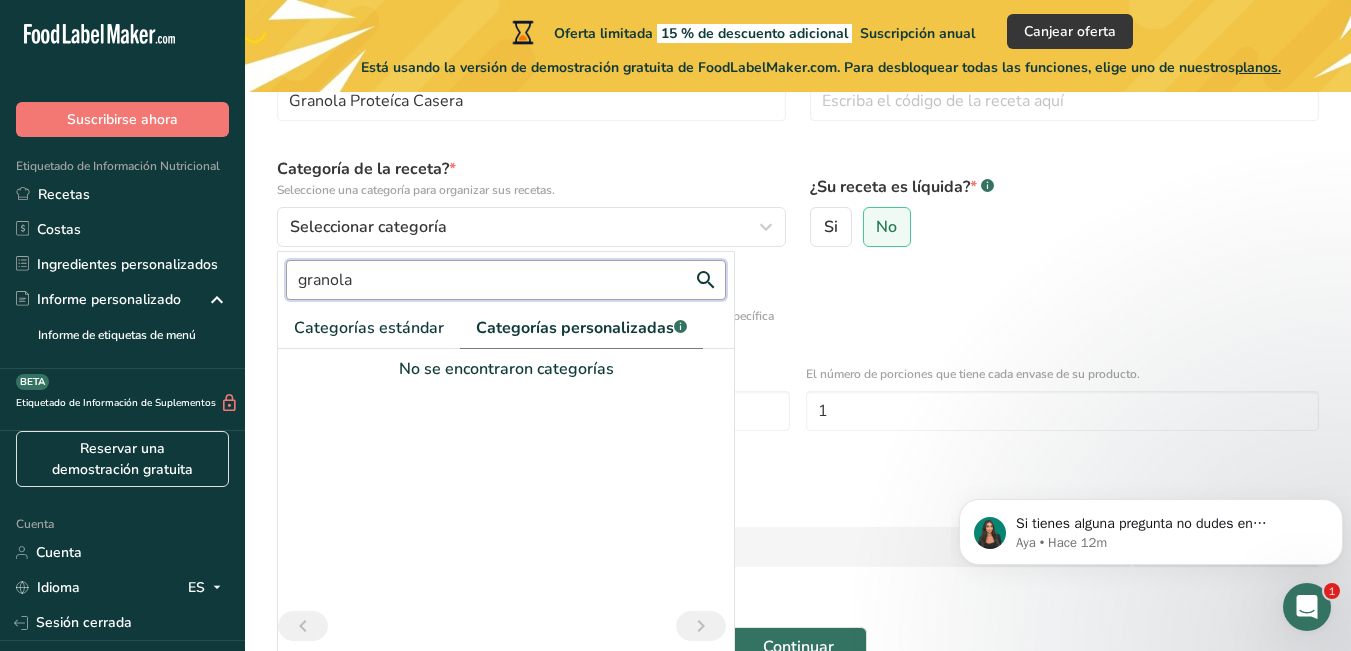 click on "Continuar" at bounding box center [798, 647] 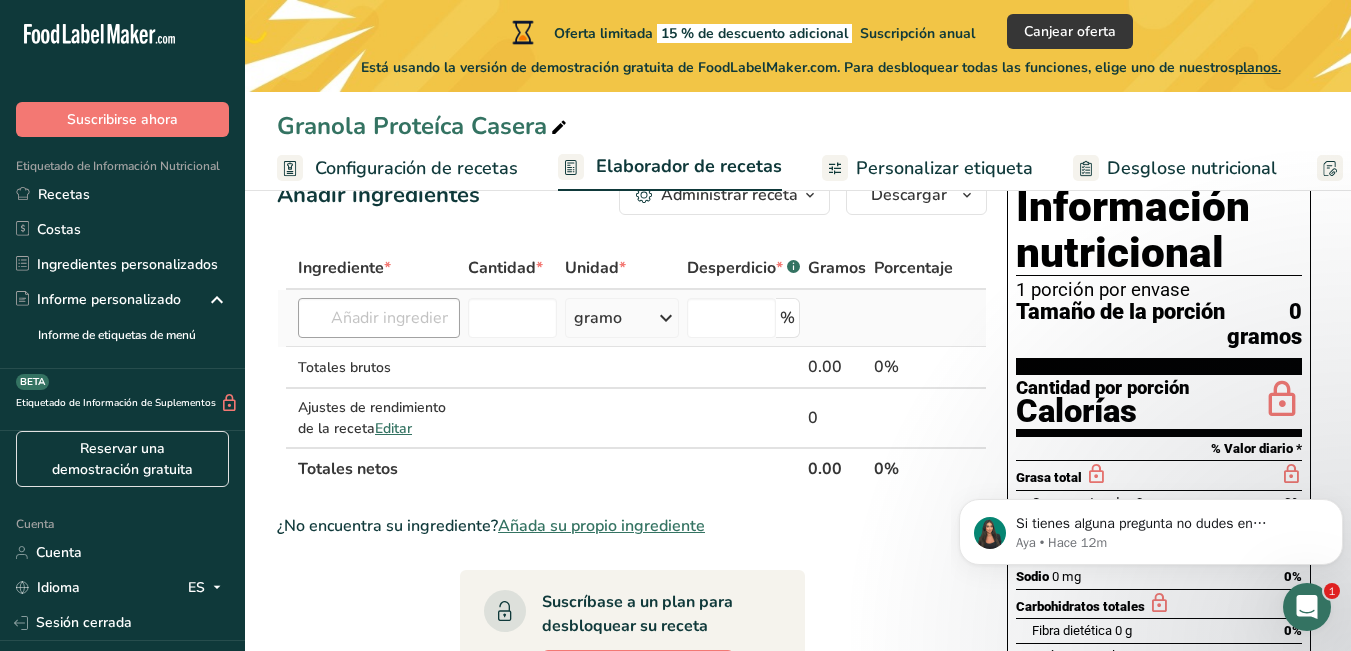 scroll, scrollTop: 0, scrollLeft: 0, axis: both 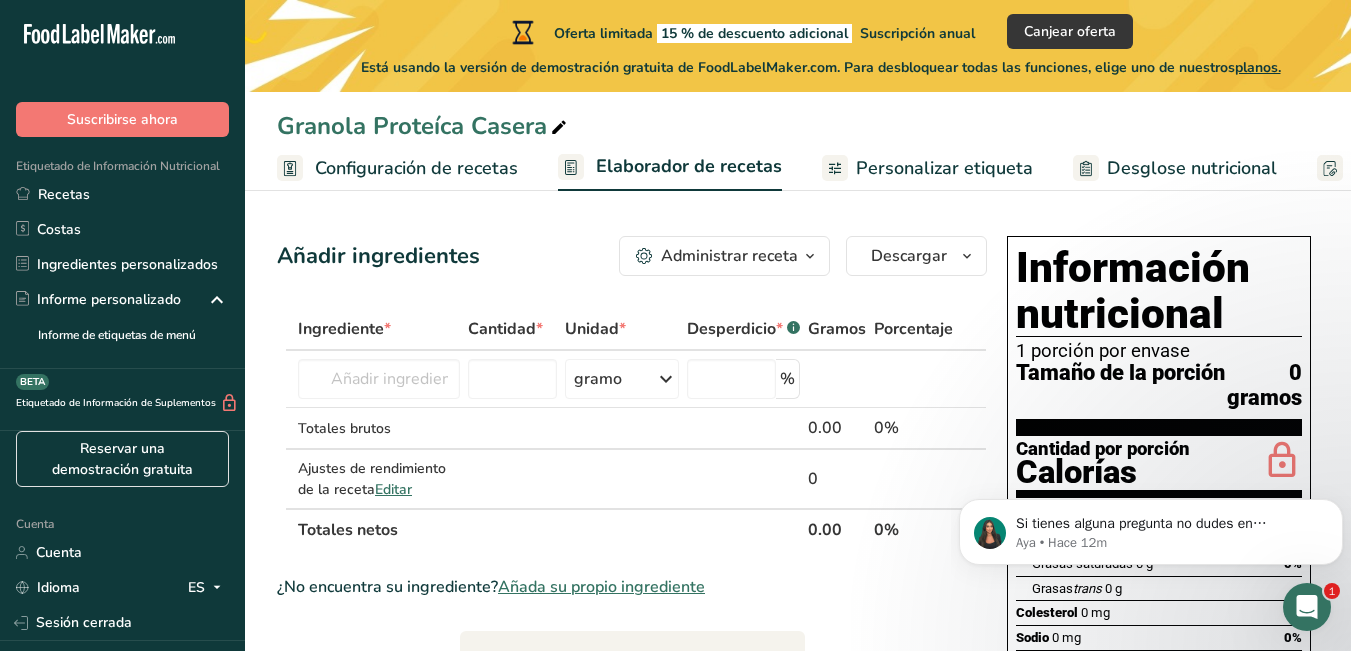 click on "Configuración de recetas" at bounding box center [416, 168] 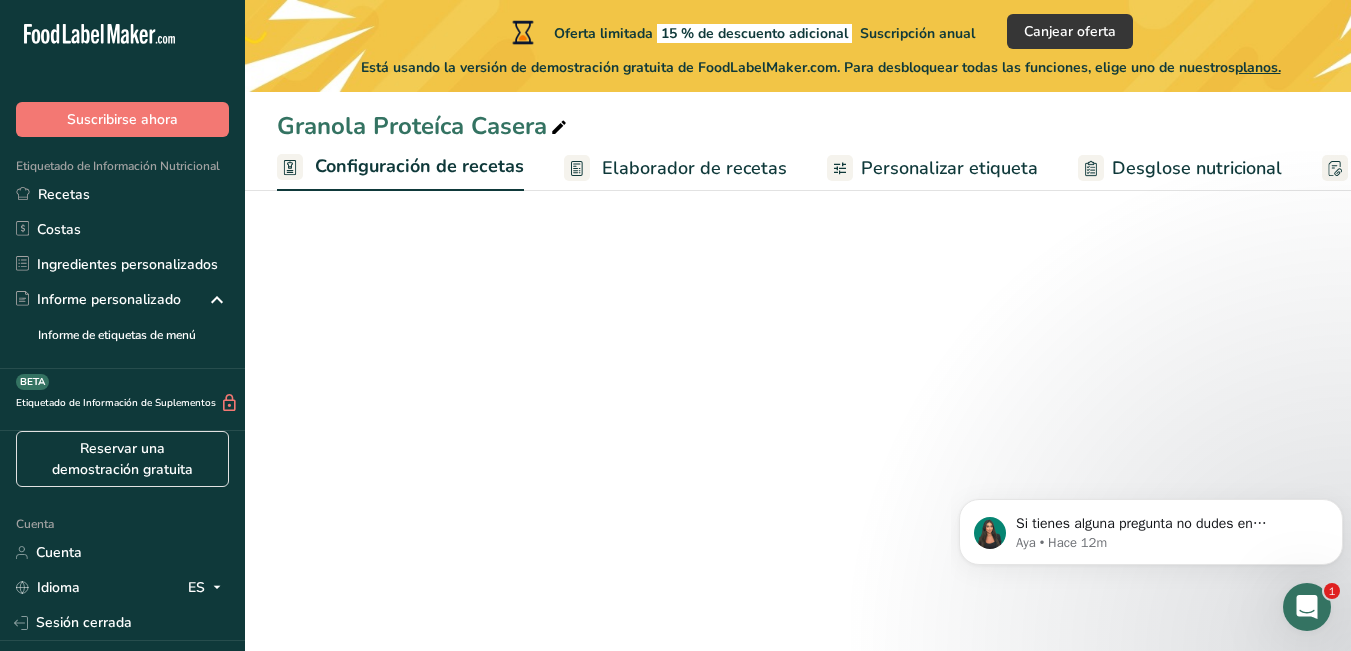 scroll, scrollTop: 0, scrollLeft: 7, axis: horizontal 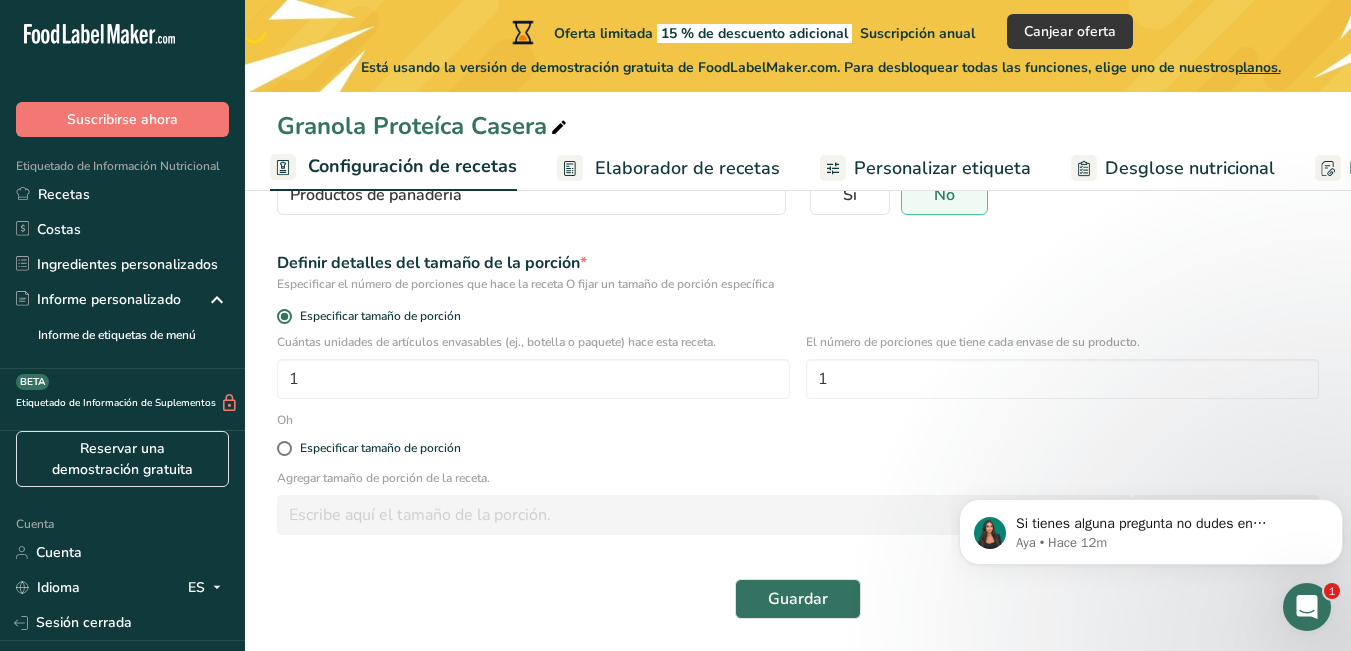 click on "Cuántas unidades de artículos envasables (ej., botella o paquete) hace esta receta.
1
El número de porciones que tiene cada envase de su producto.
1" at bounding box center [798, 372] 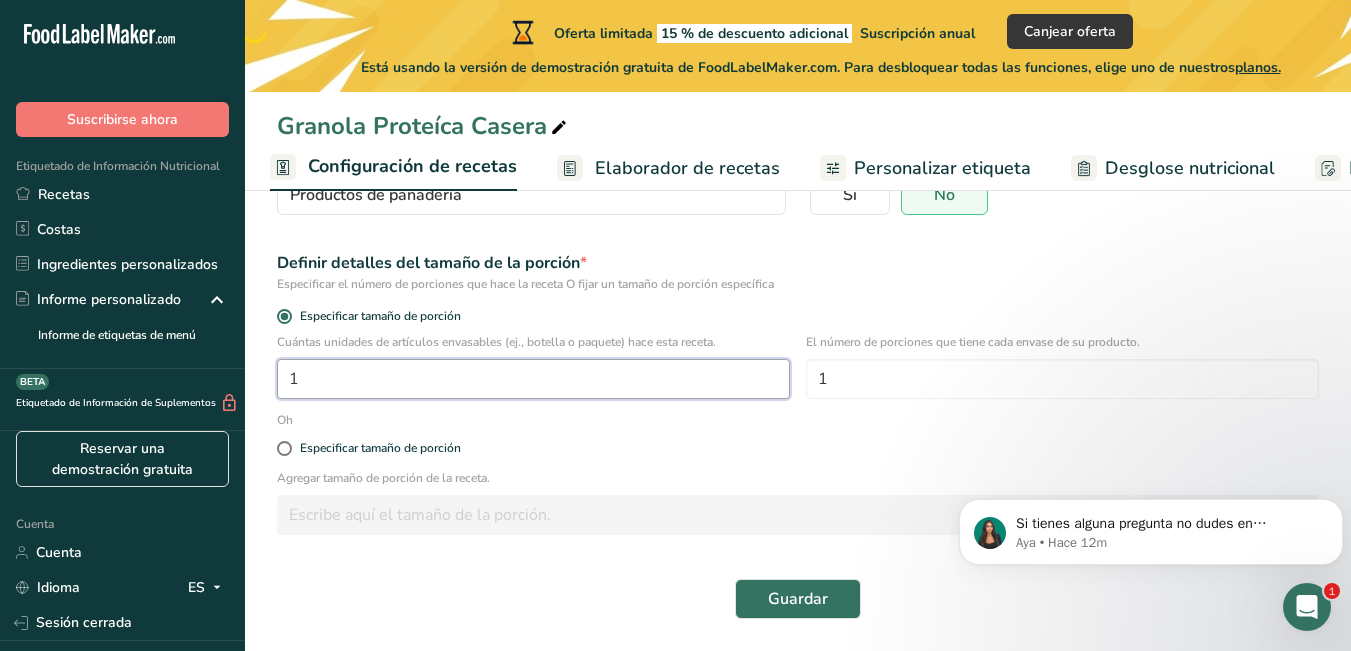 click on "1" at bounding box center [533, 379] 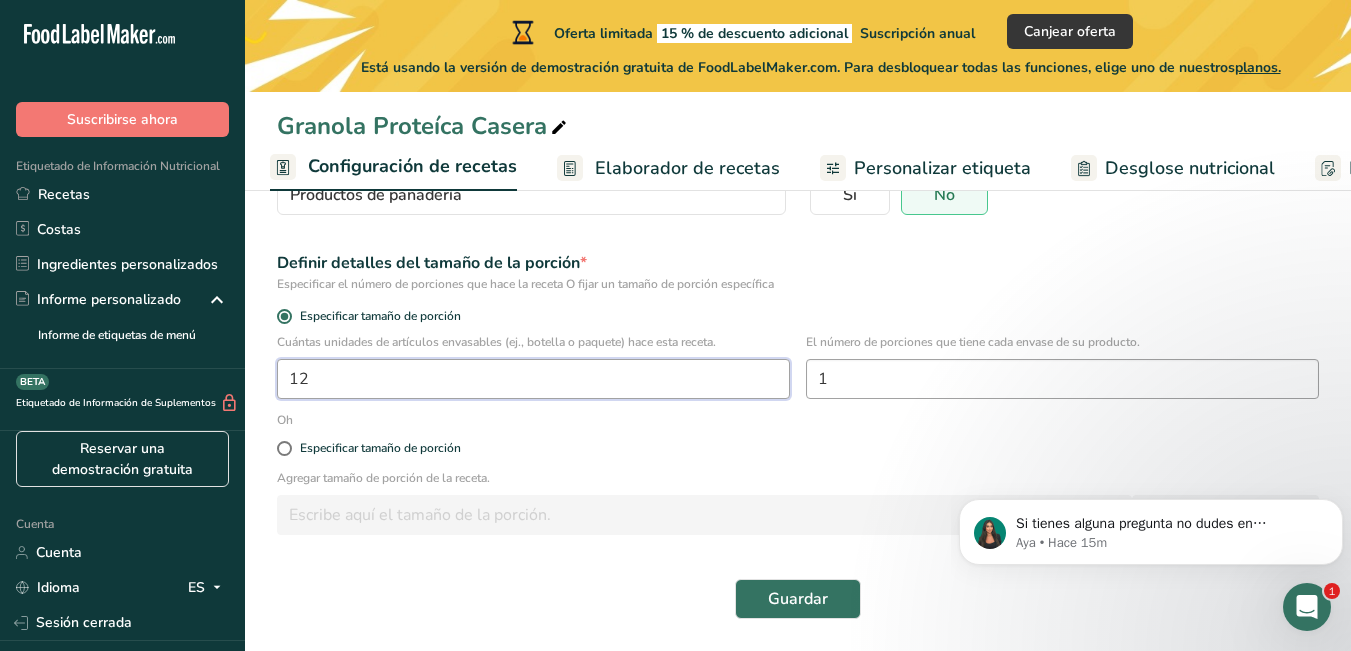 type on "12" 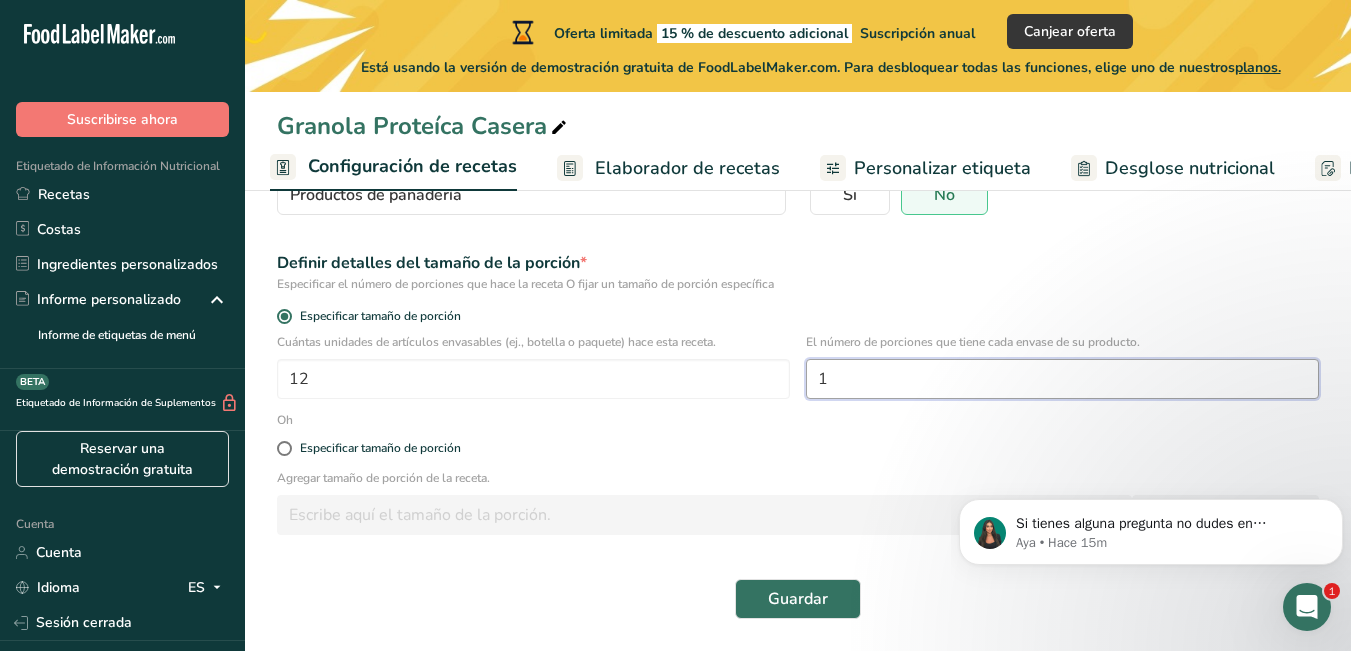 click on "1" at bounding box center [1062, 379] 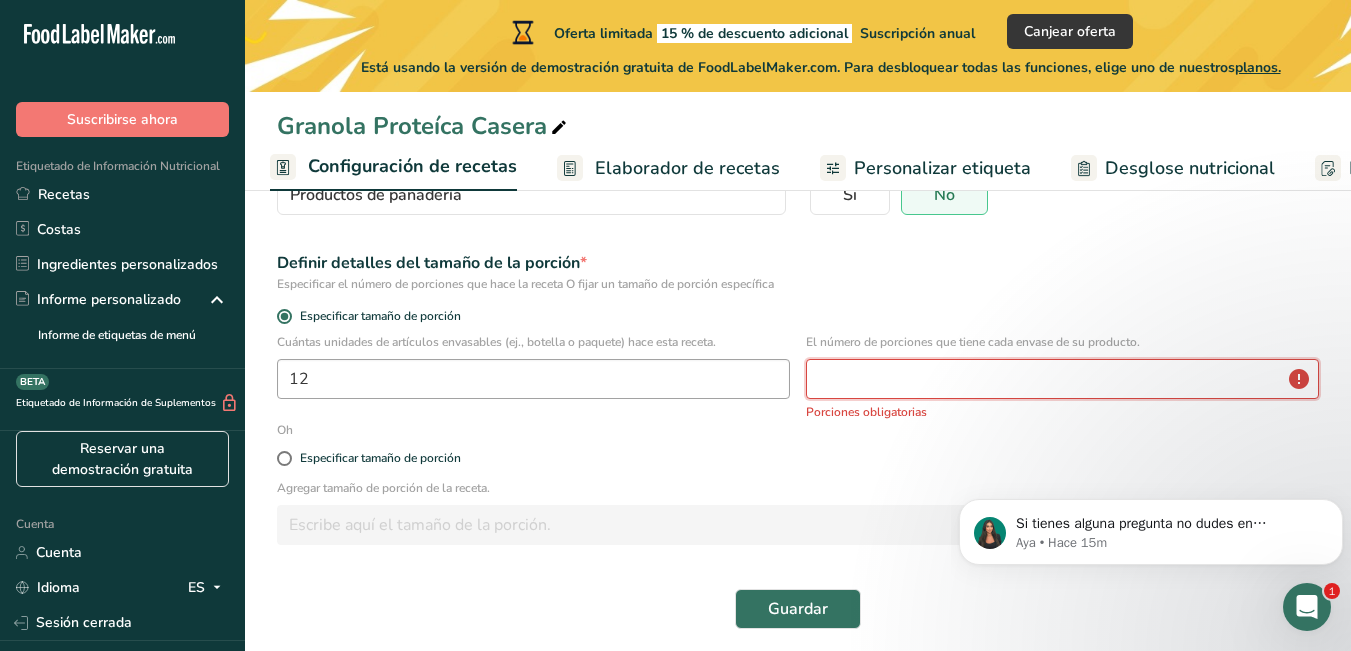 type 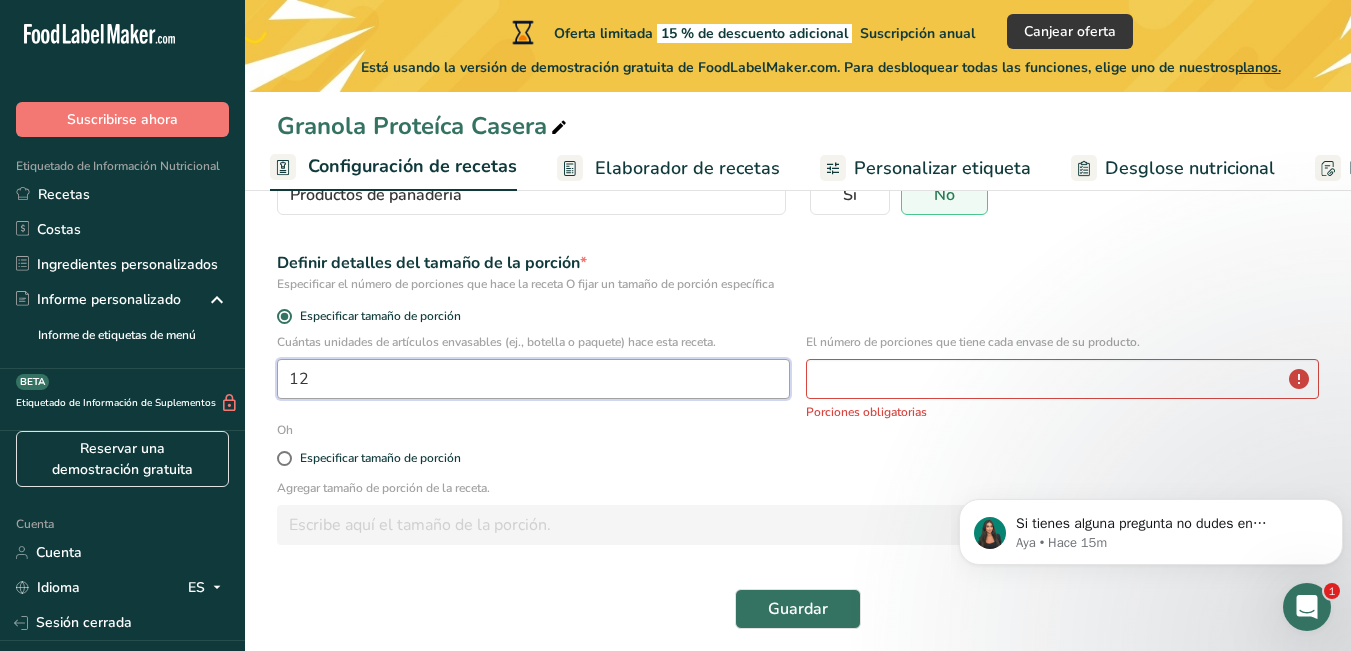 click on "12" at bounding box center [533, 379] 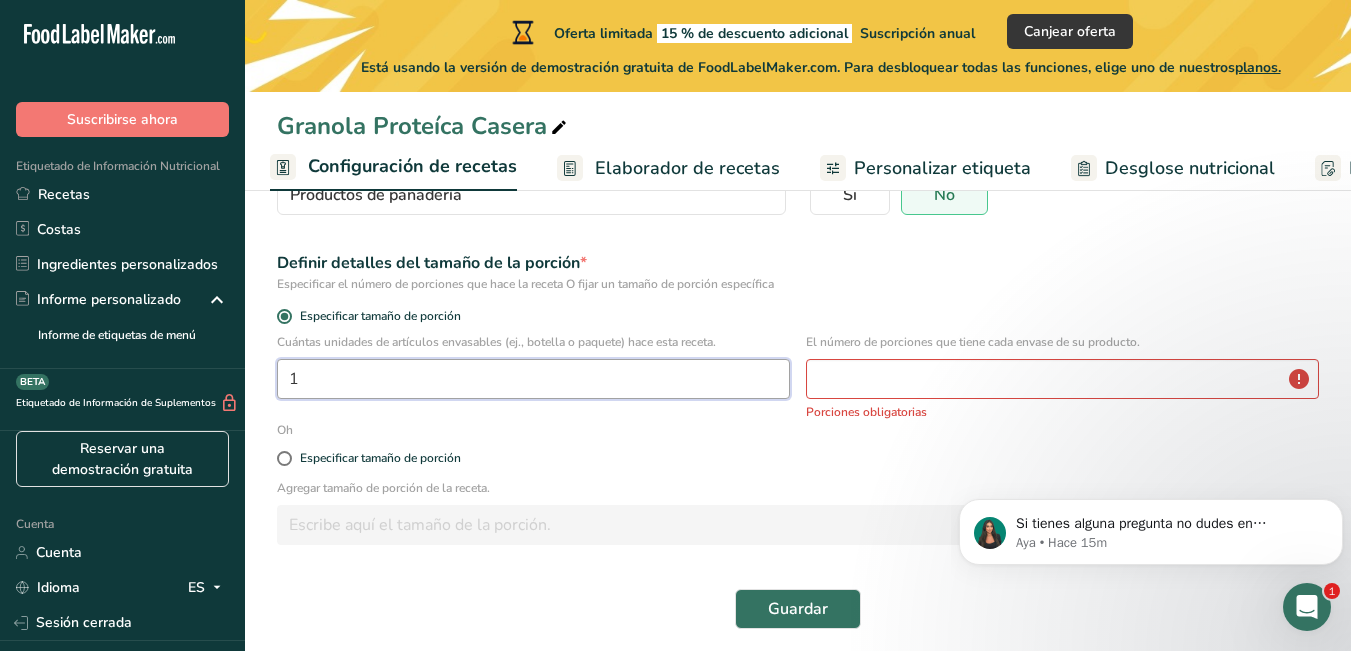 type on "1" 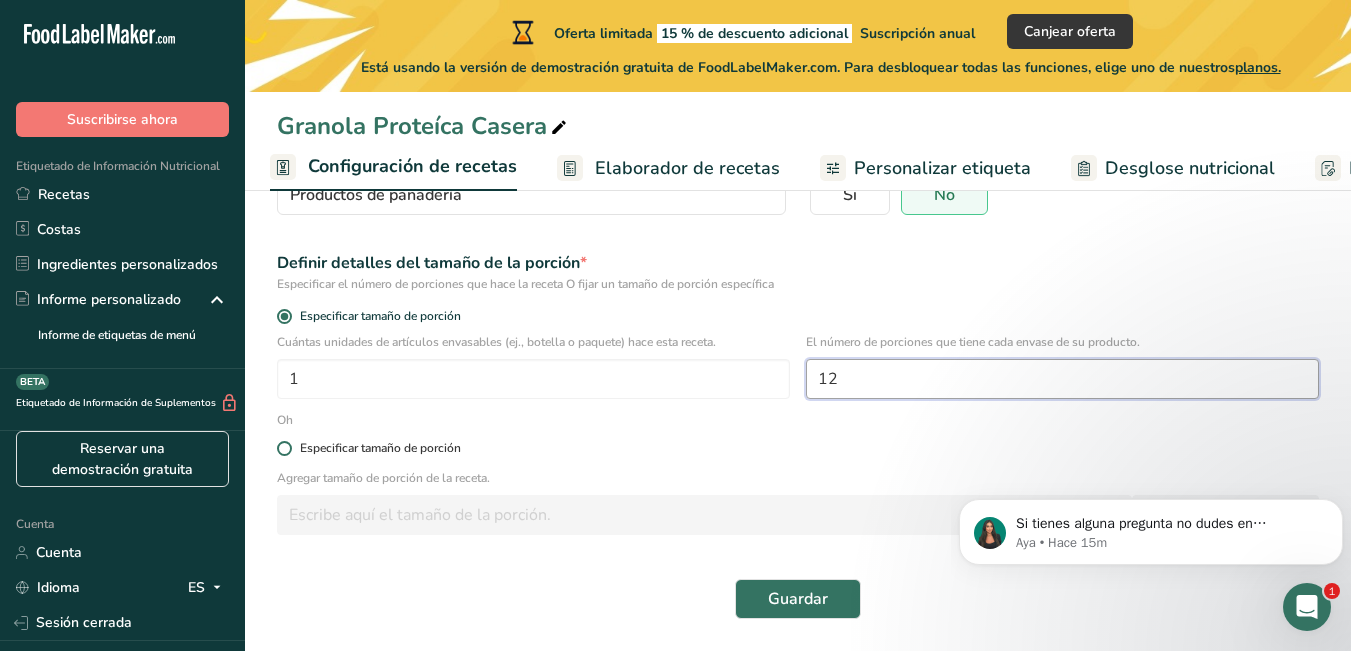 type on "12" 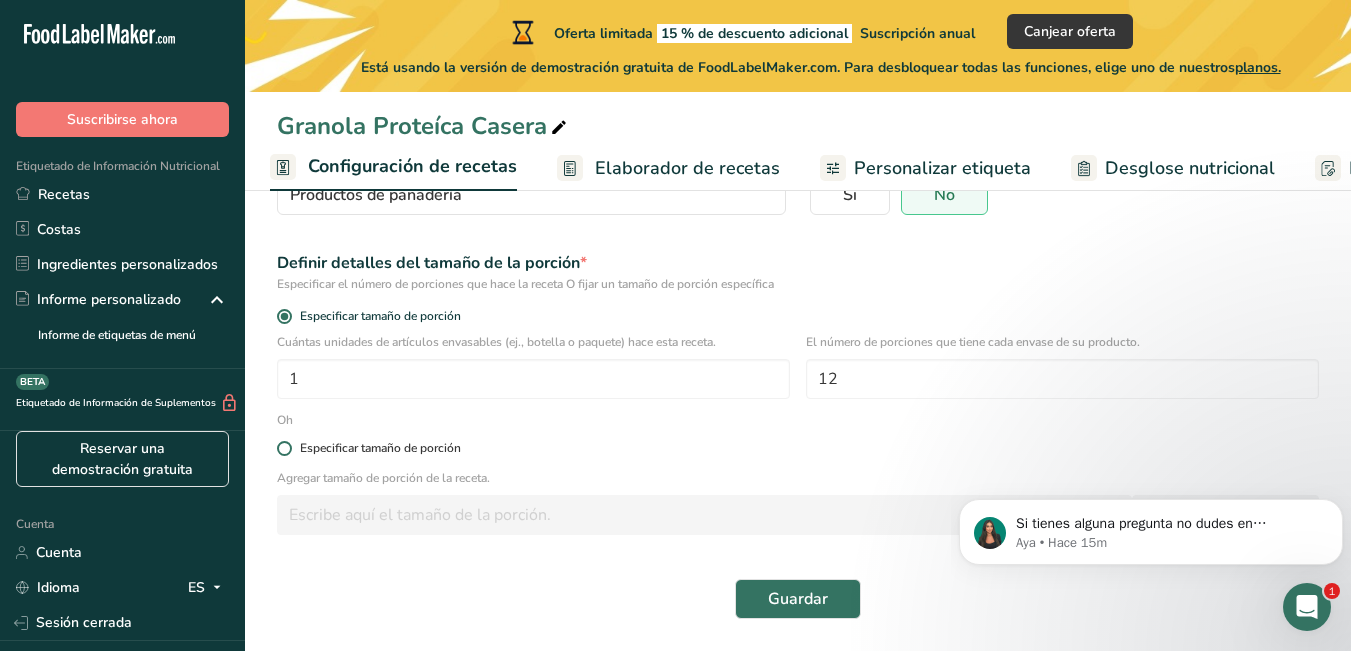 click on "Especificar tamaño de porción" at bounding box center (380, 448) 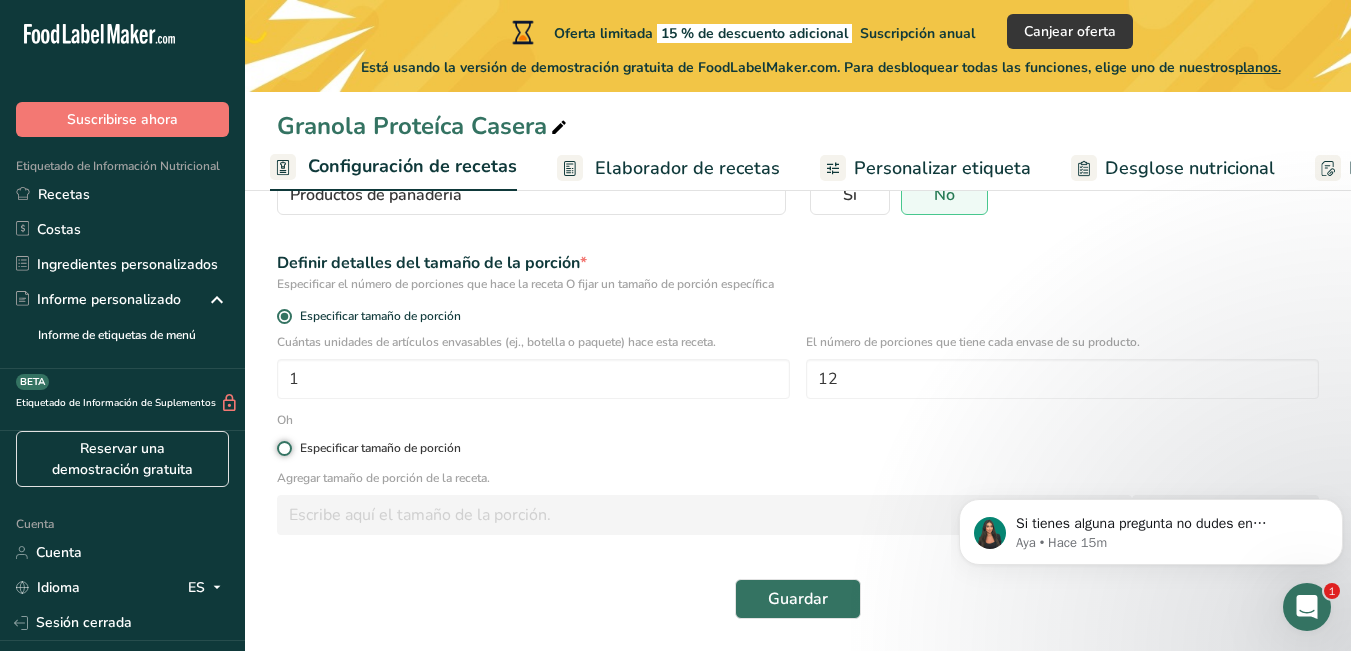 click on "Especificar tamaño de porción" at bounding box center (283, 448) 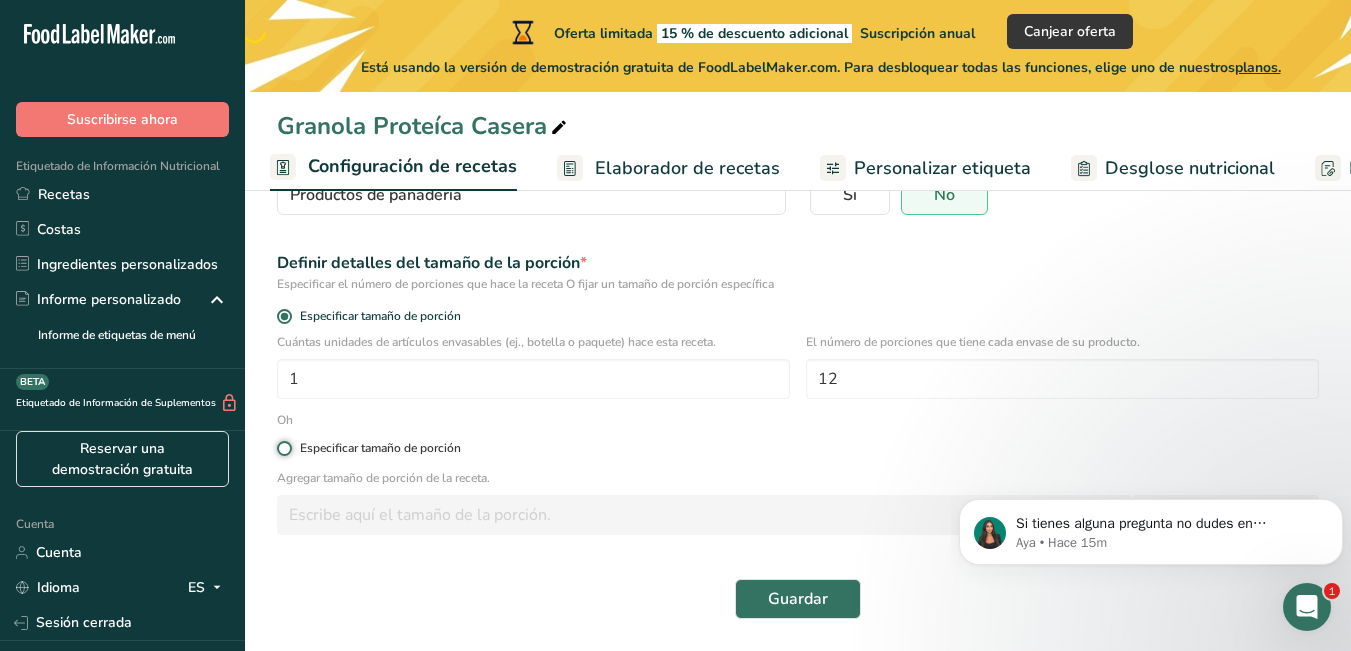 radio on "true" 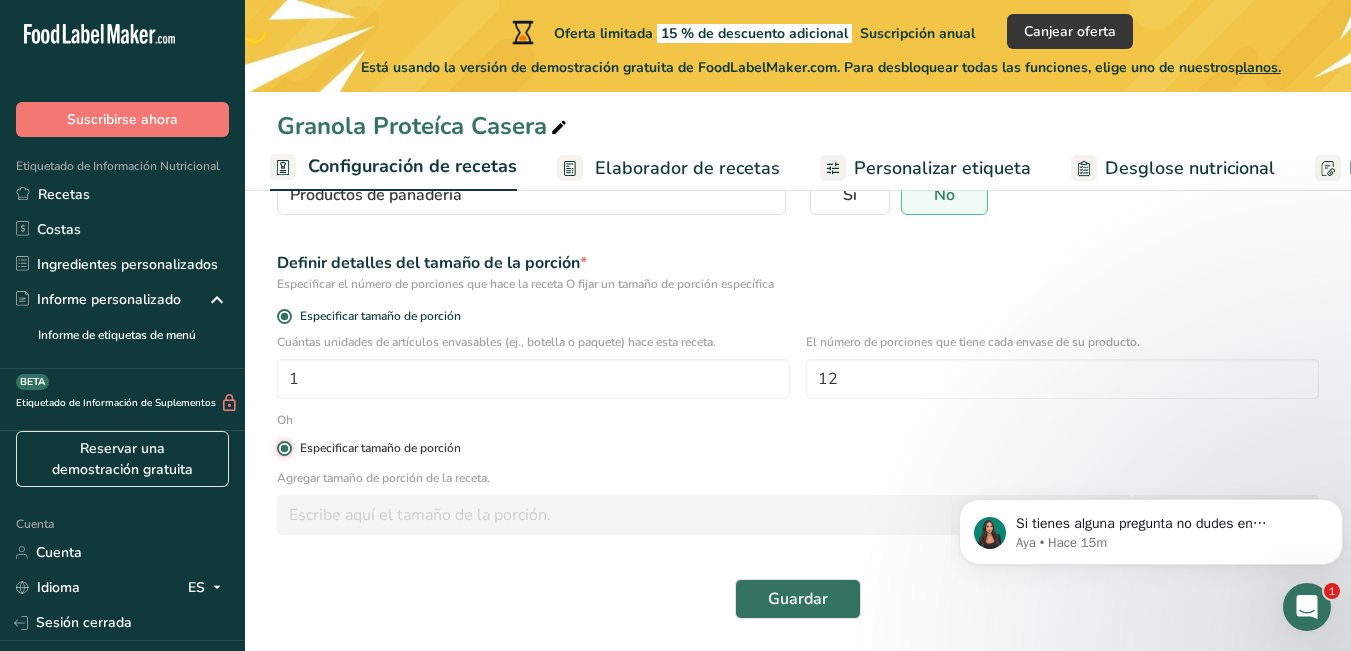 radio on "false" 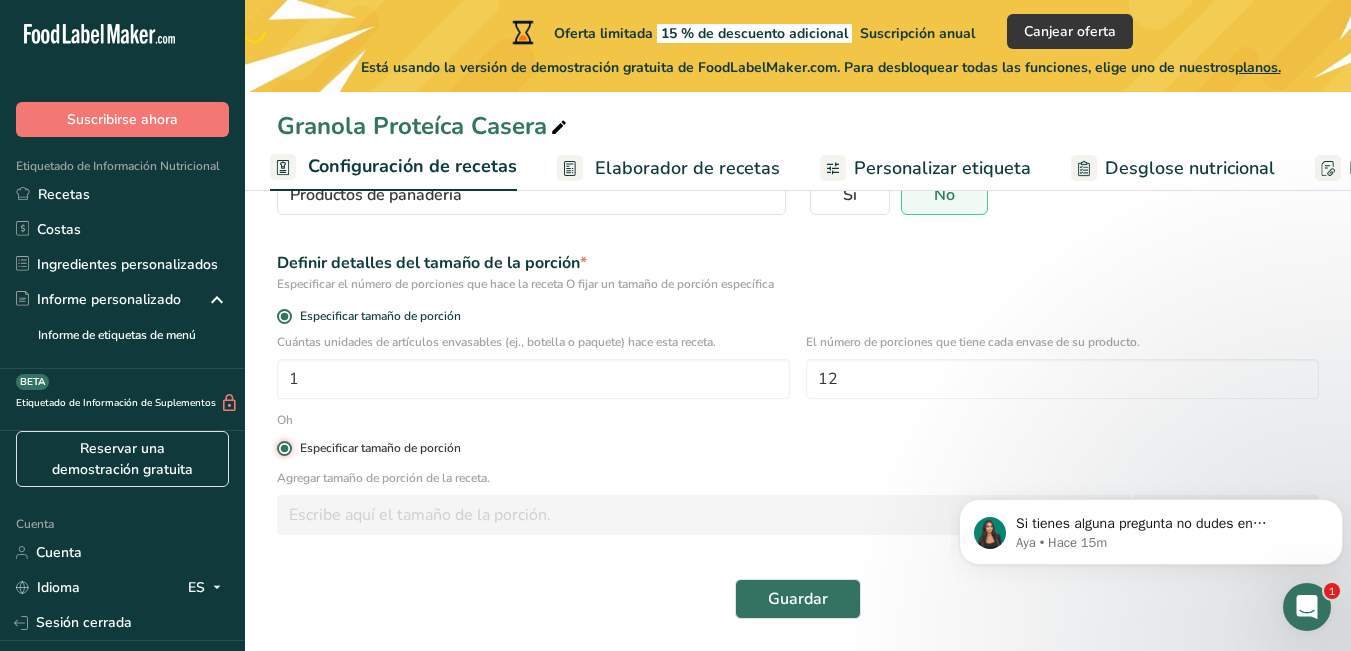 type 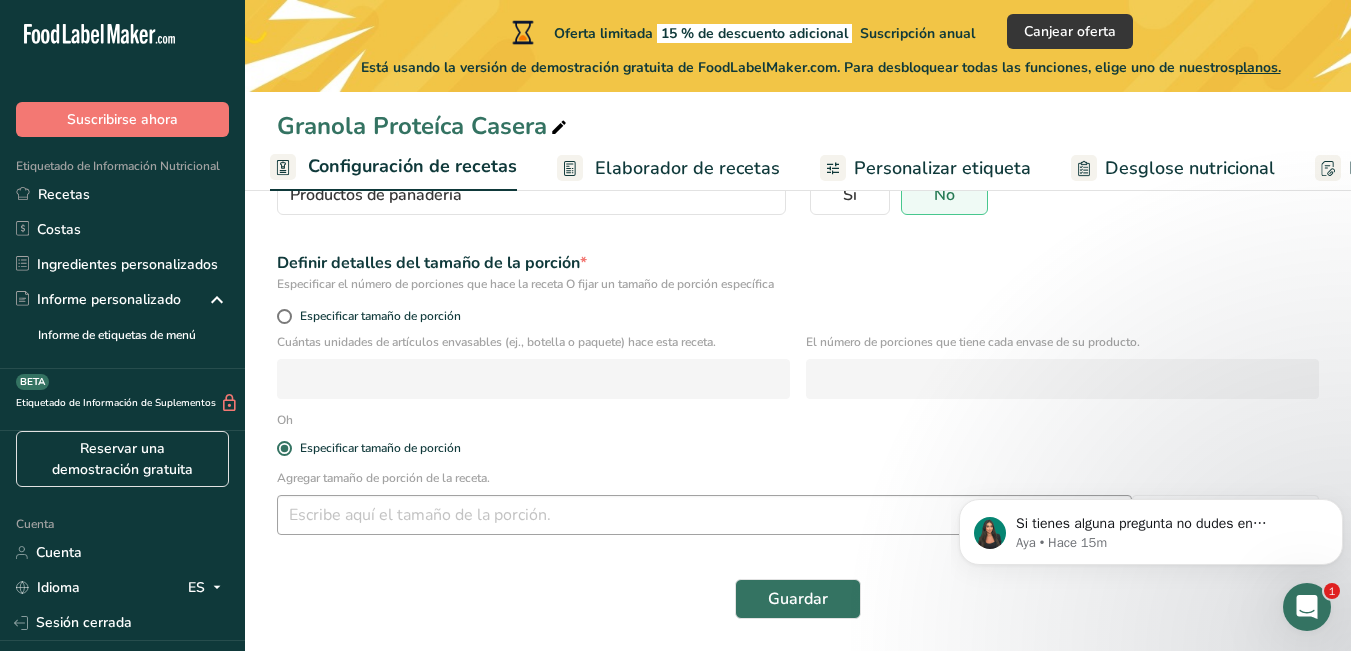 drag, startPoint x: 436, startPoint y: 535, endPoint x: 453, endPoint y: 521, distance: 22.022715 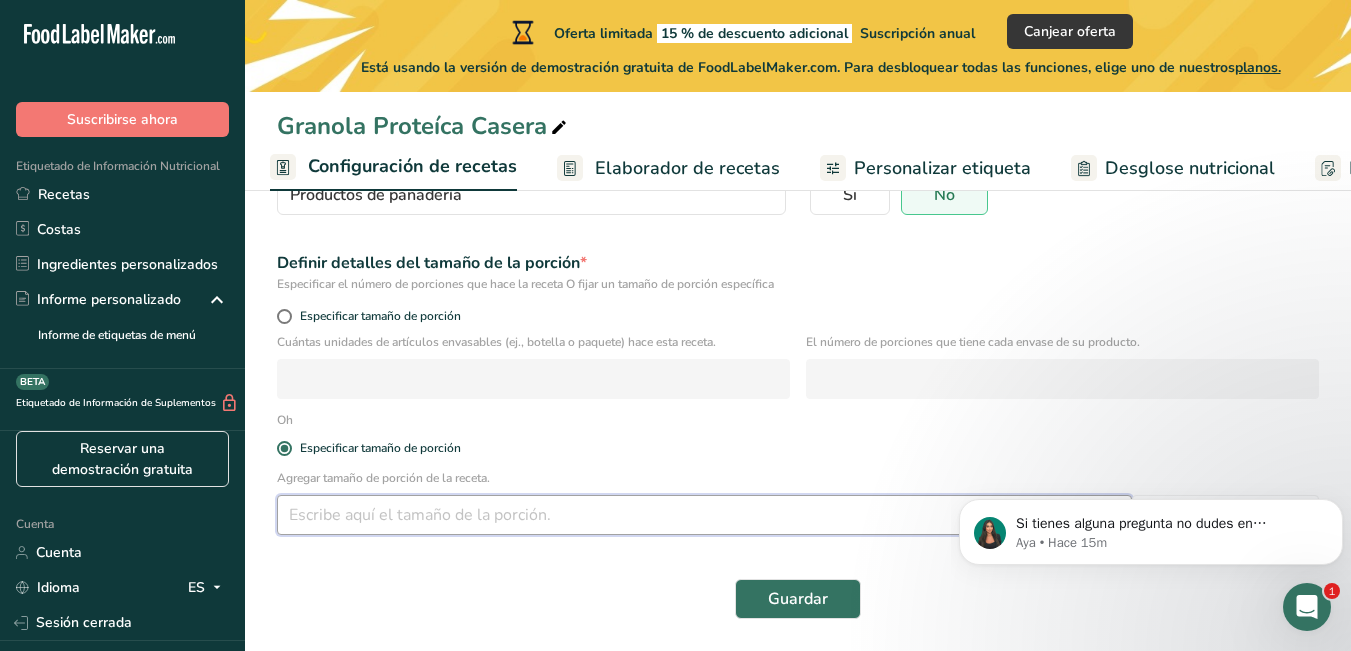 click at bounding box center [704, 515] 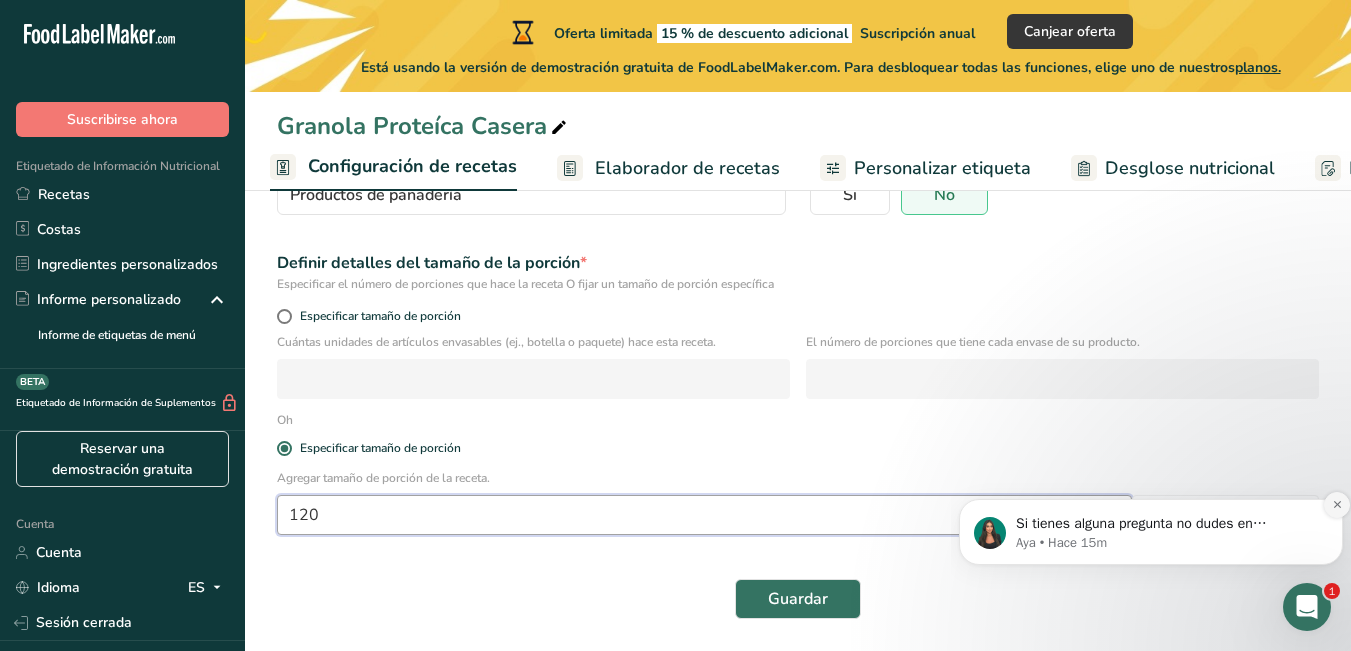 type on "120" 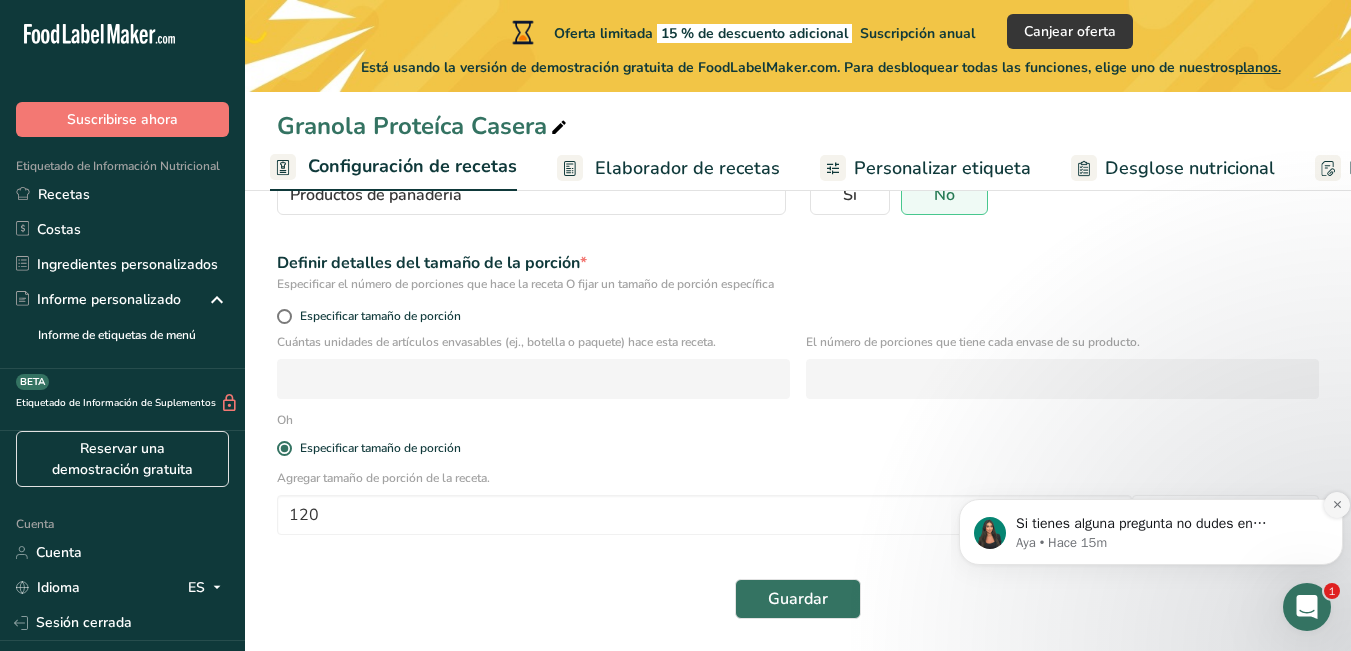 click at bounding box center [1337, 505] 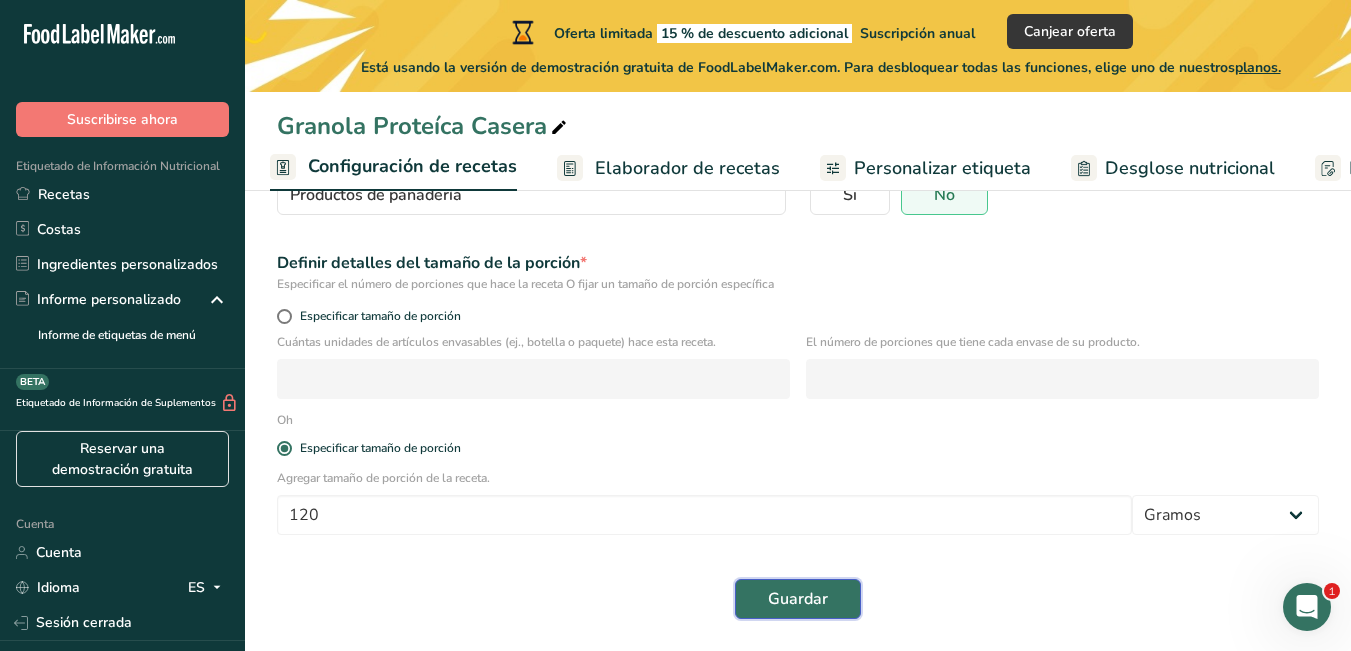 click on "Guardar" at bounding box center [798, 599] 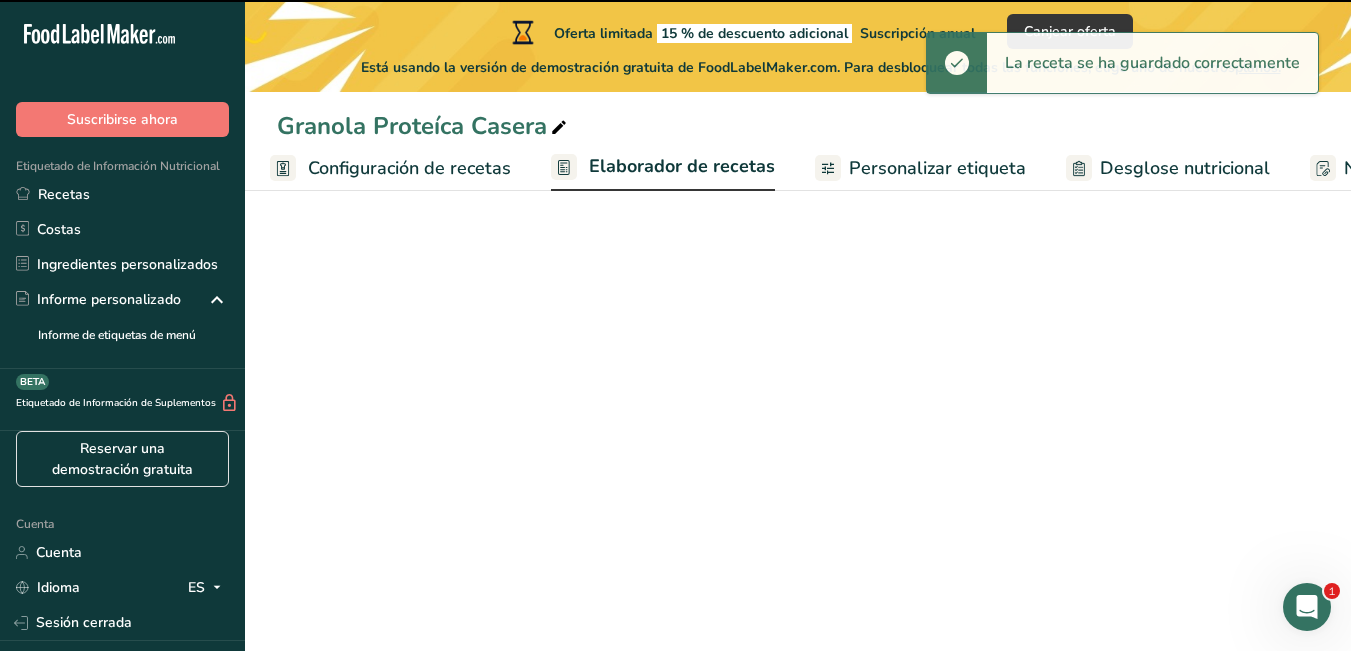click on "Elaborador de recetas" at bounding box center [682, 166] 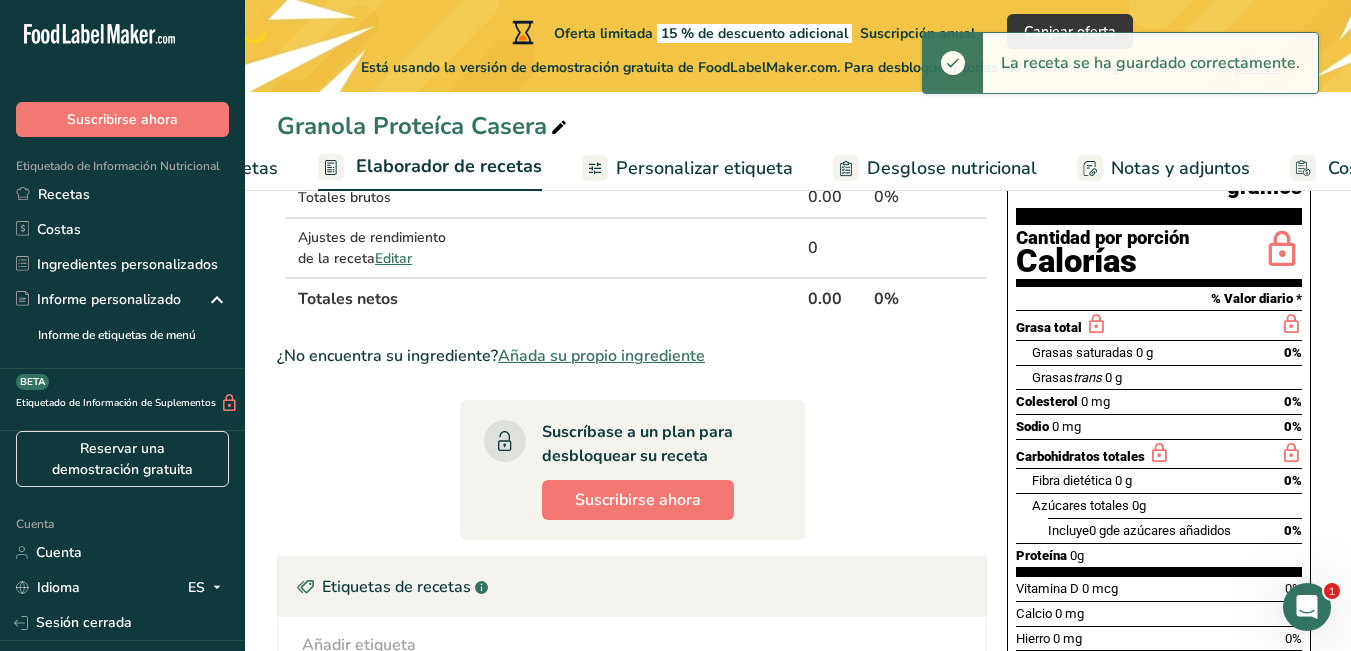 scroll, scrollTop: 0, scrollLeft: 287, axis: horizontal 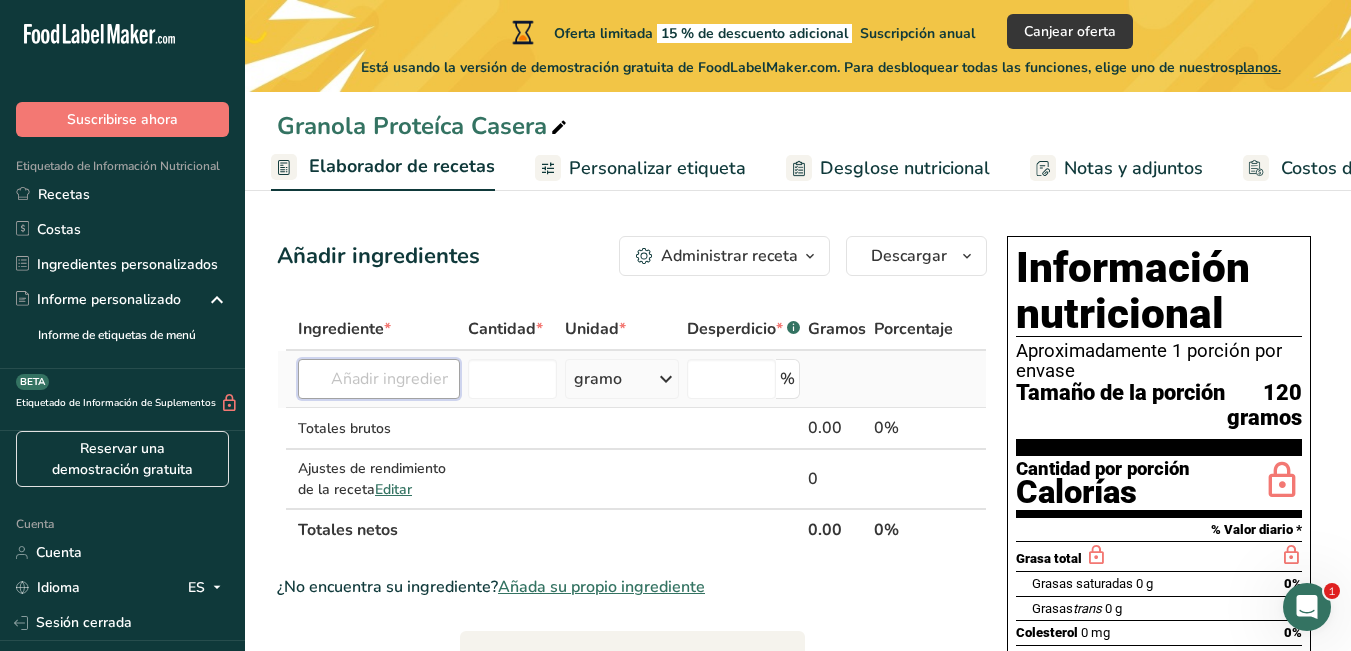click at bounding box center [379, 379] 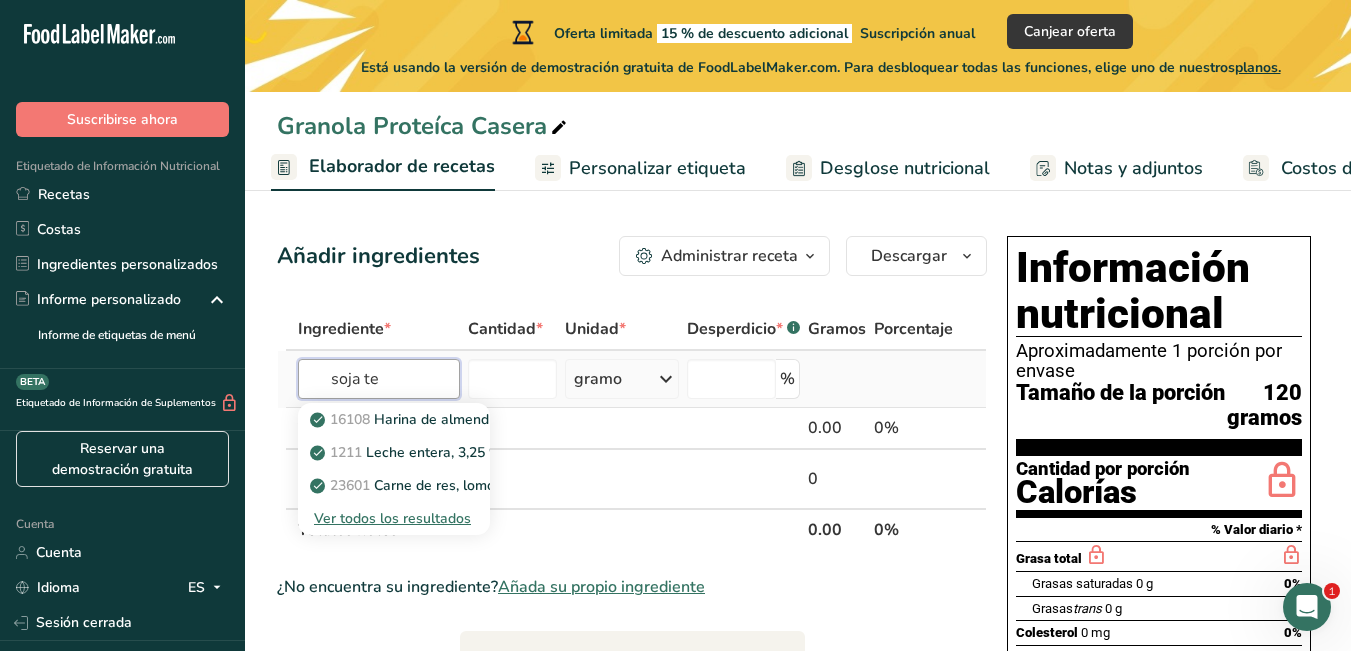 type on "soja te" 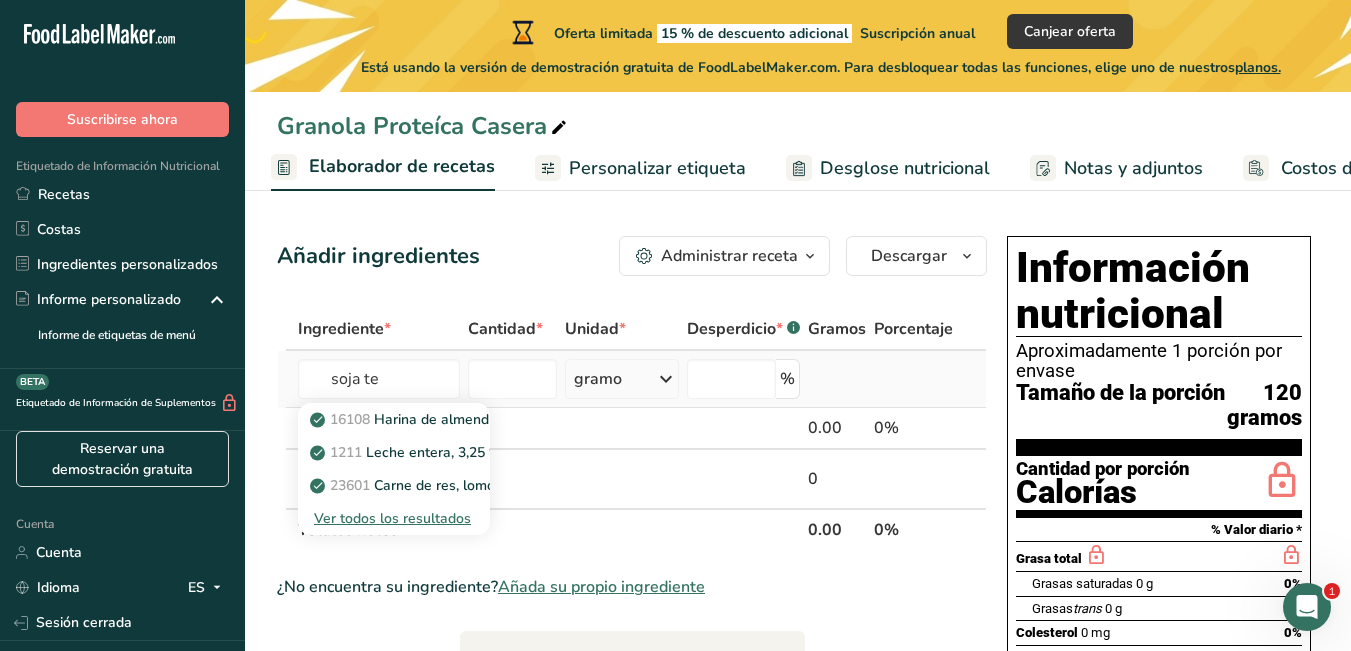type 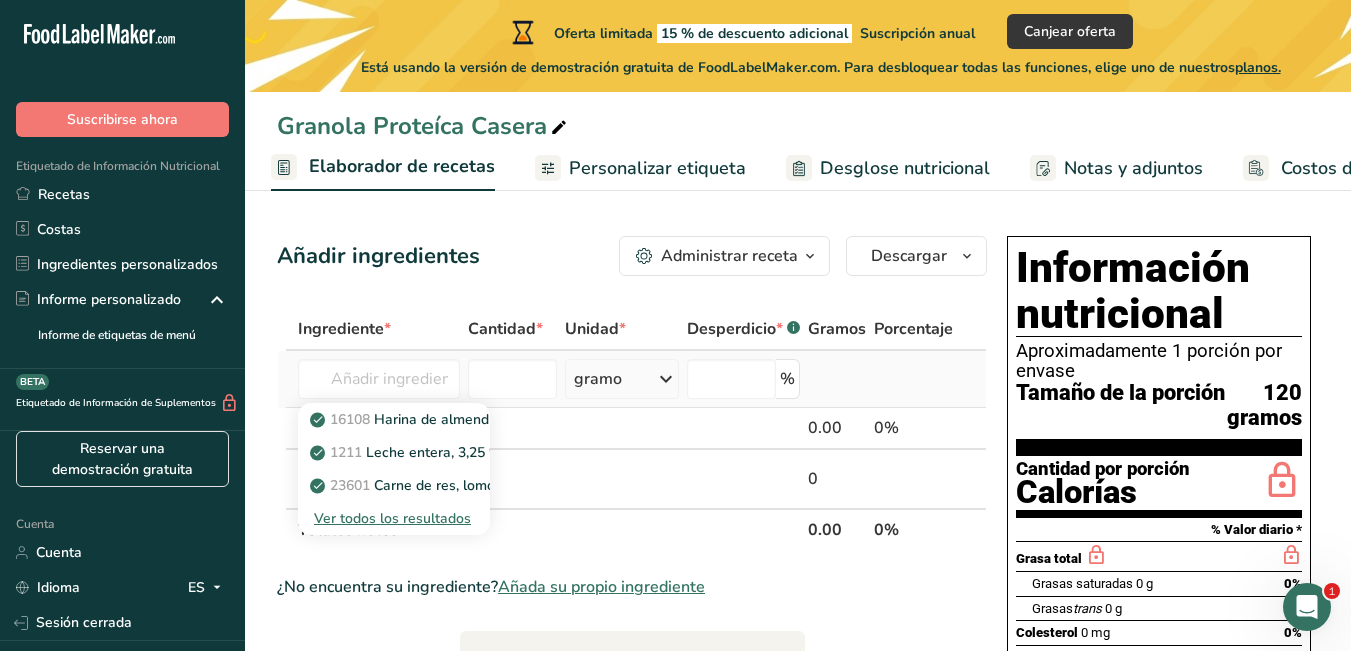 click on "Ver todos los resultados" at bounding box center (394, 518) 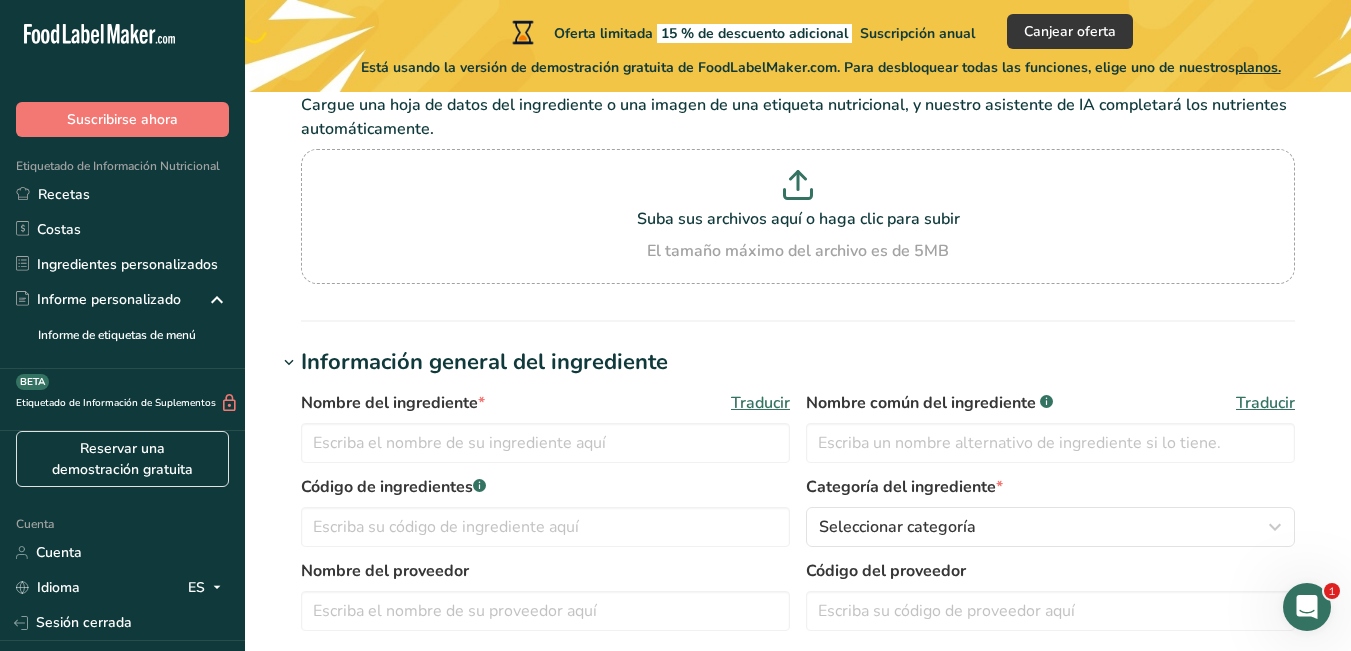 scroll, scrollTop: 279, scrollLeft: 0, axis: vertical 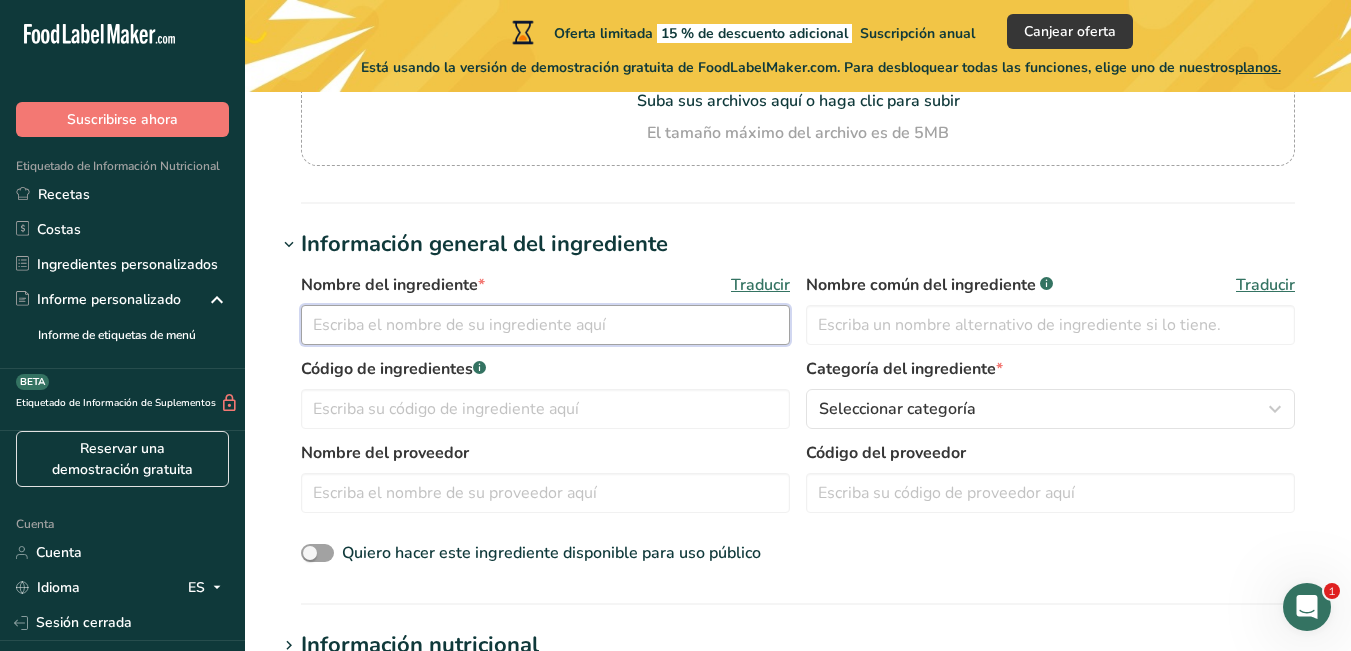 click at bounding box center [545, 325] 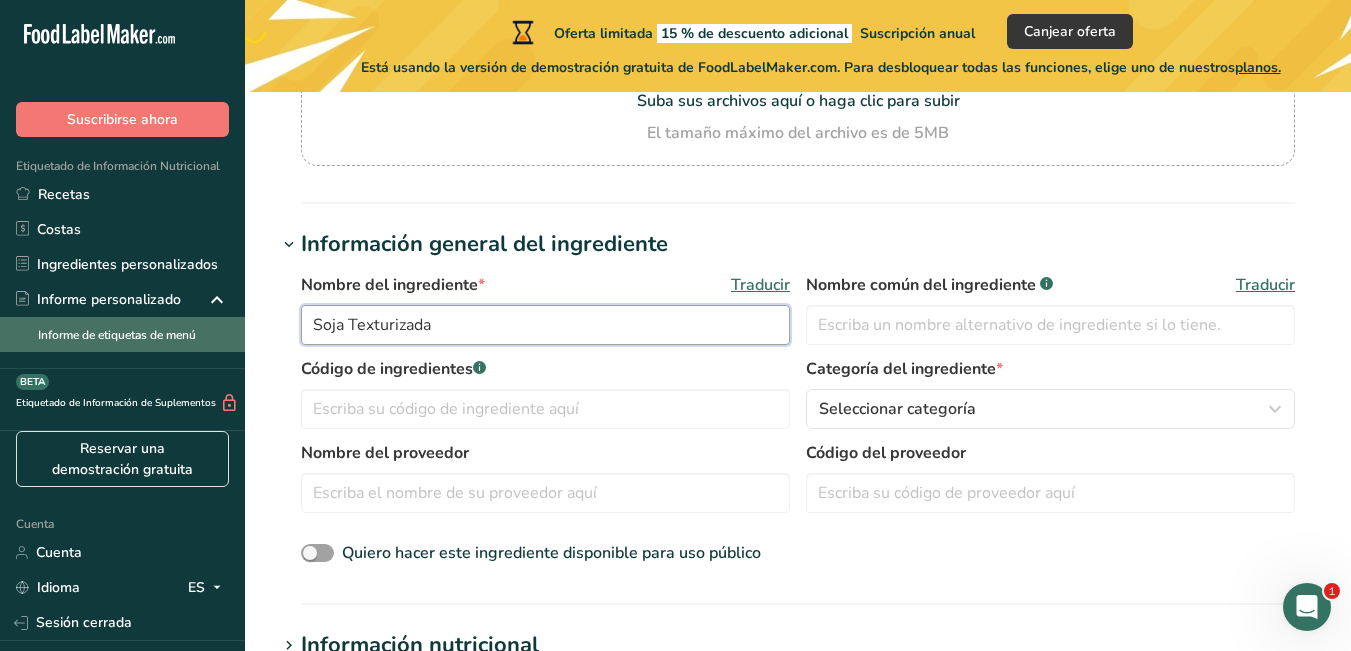 drag, startPoint x: 531, startPoint y: 335, endPoint x: 217, endPoint y: 334, distance: 314.0016 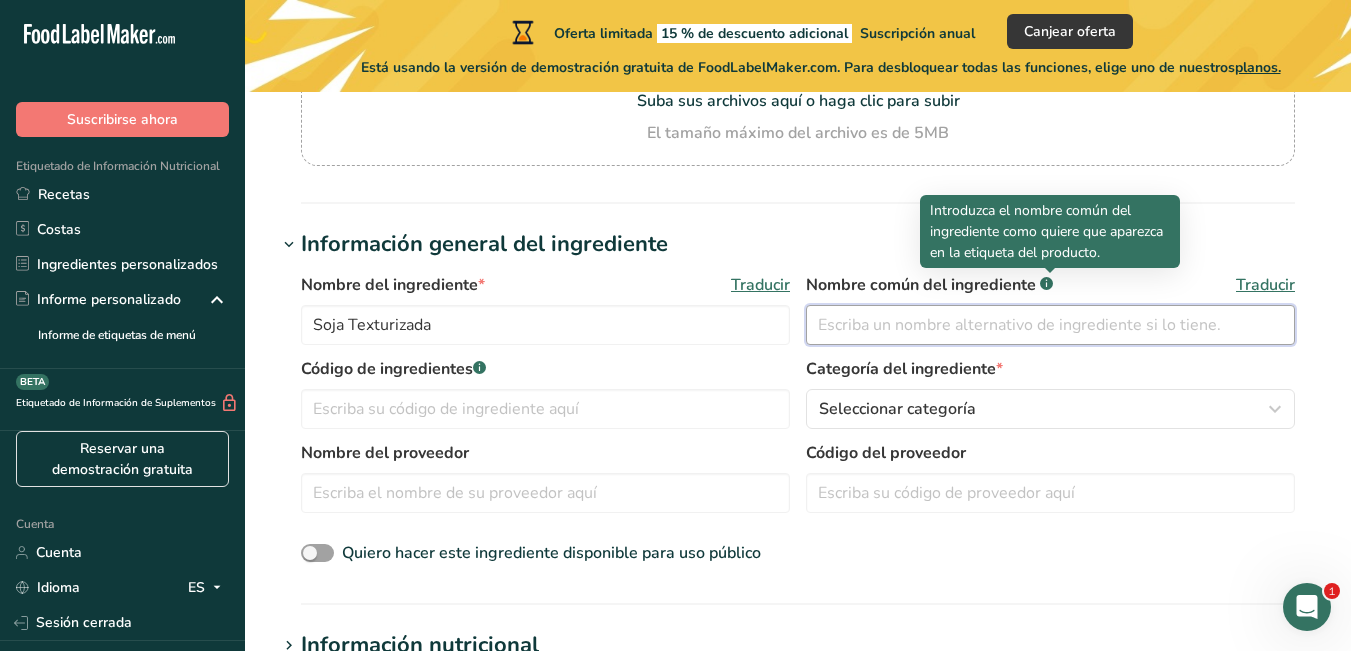 click at bounding box center (1050, 325) 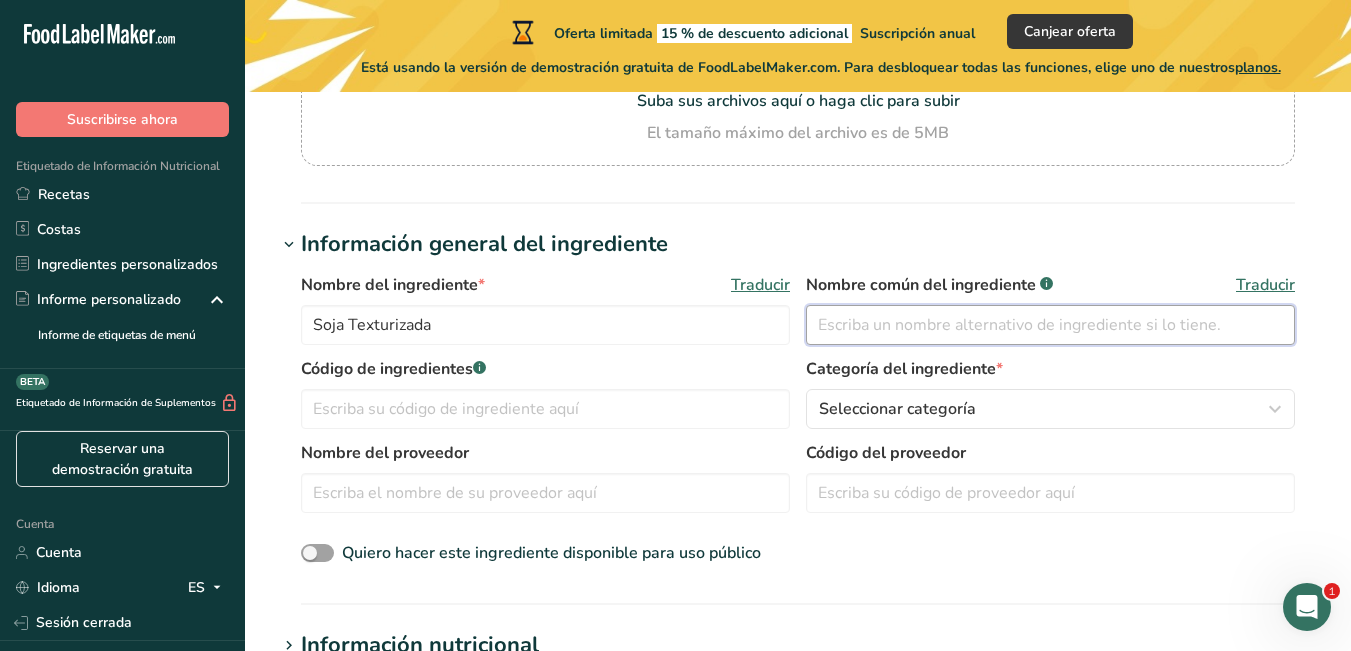 paste on "Soja Texturizada" 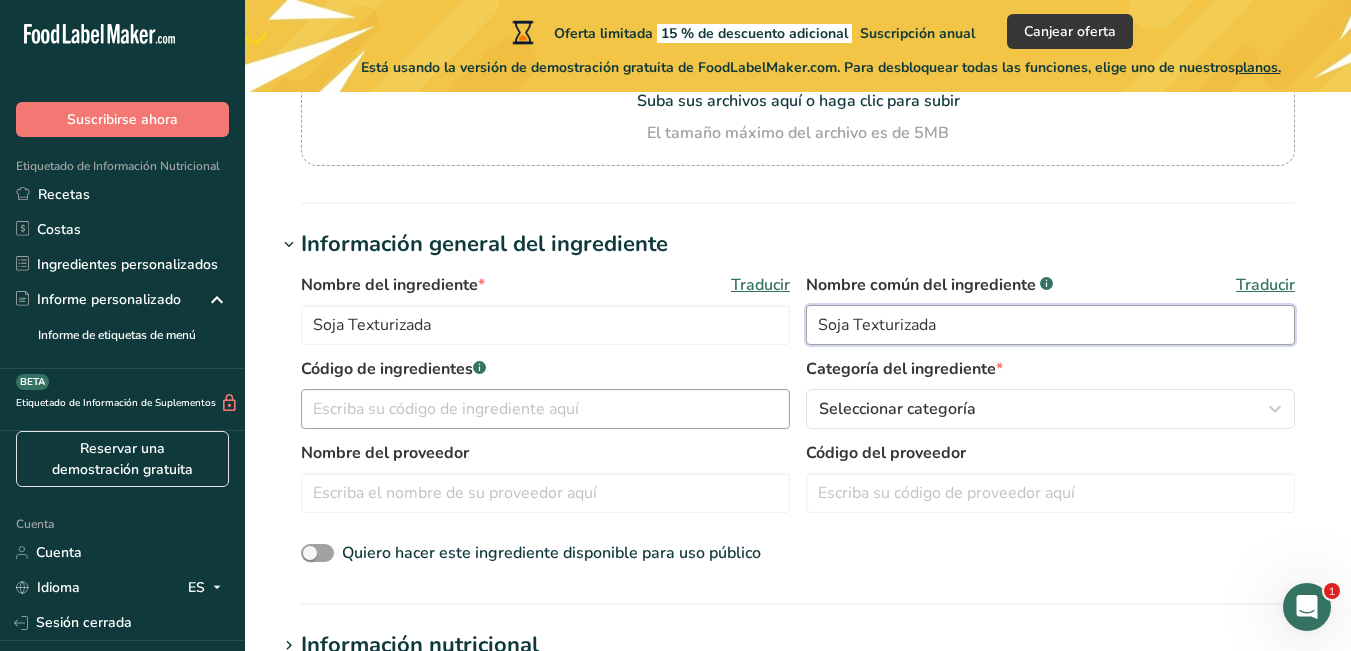 type on "Soja Texturizada" 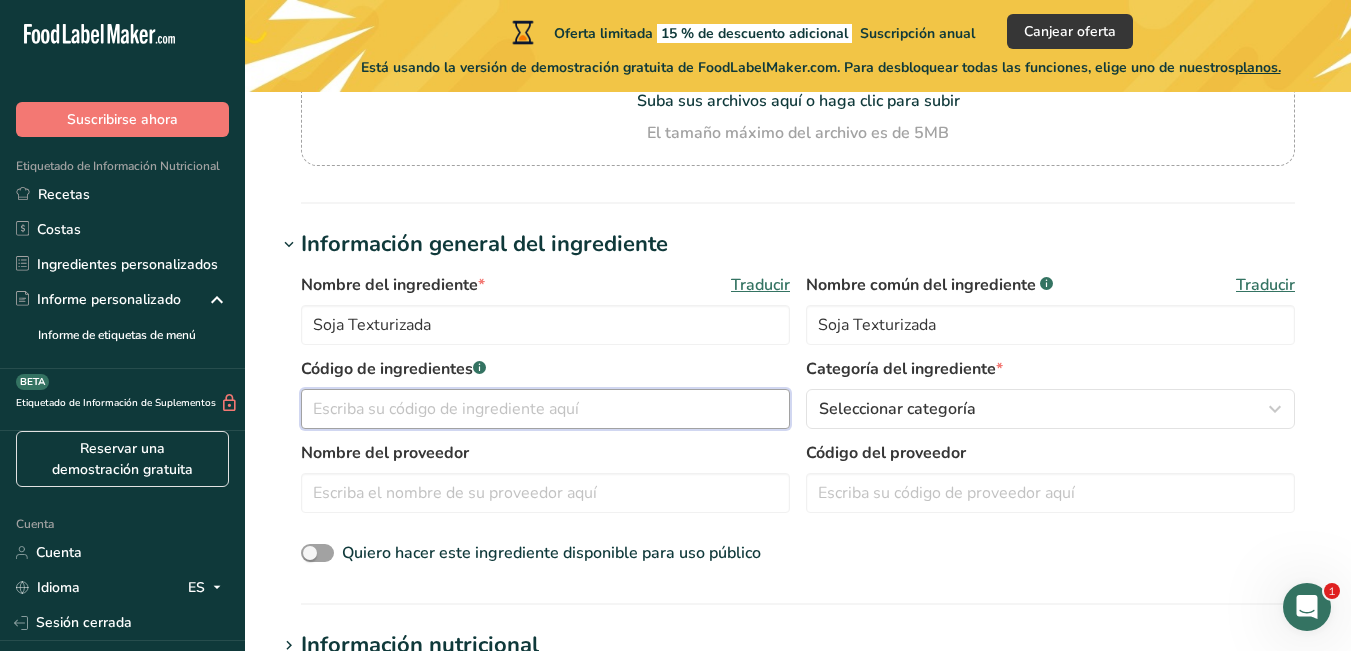 click at bounding box center [545, 409] 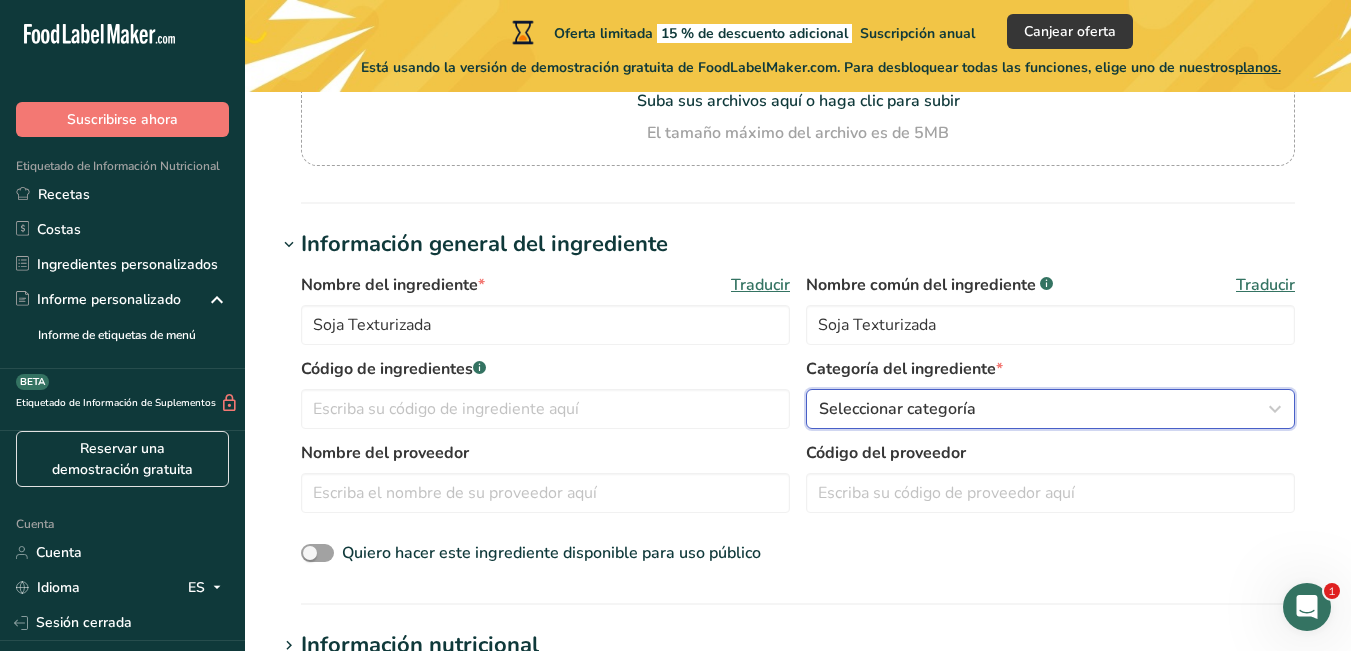 click on "Seleccionar categoría" at bounding box center (897, 409) 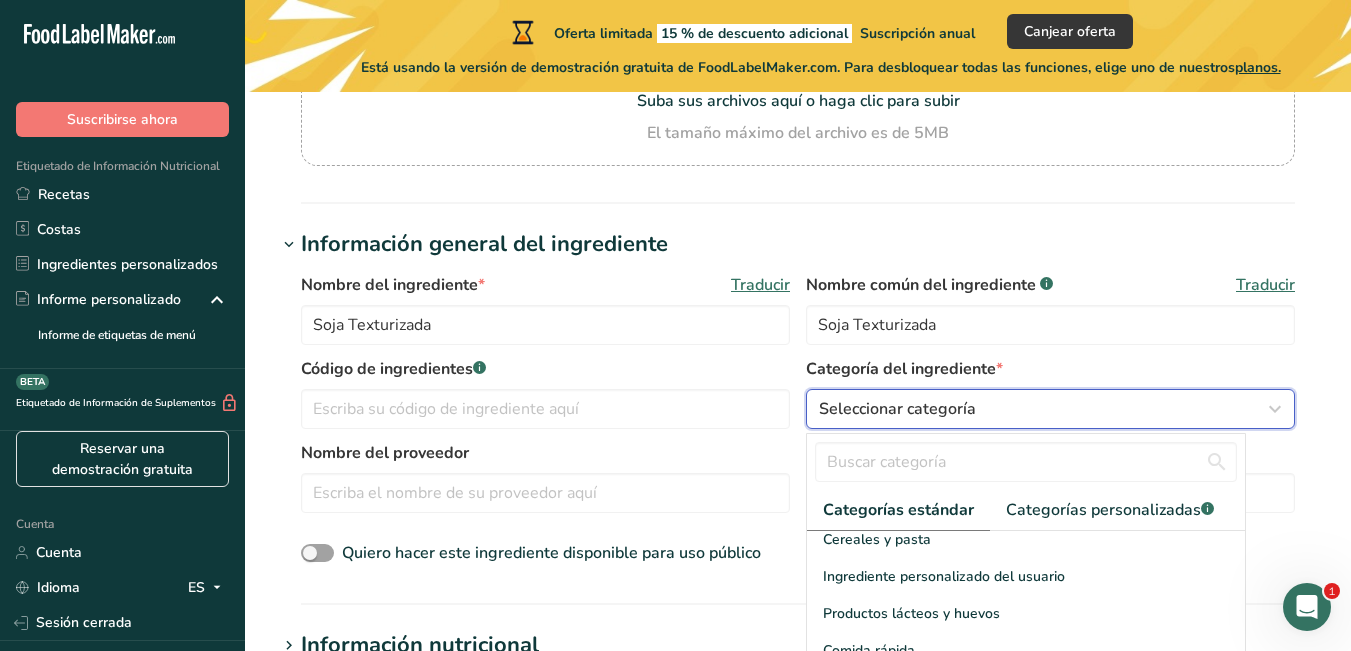 scroll, scrollTop: 275, scrollLeft: 0, axis: vertical 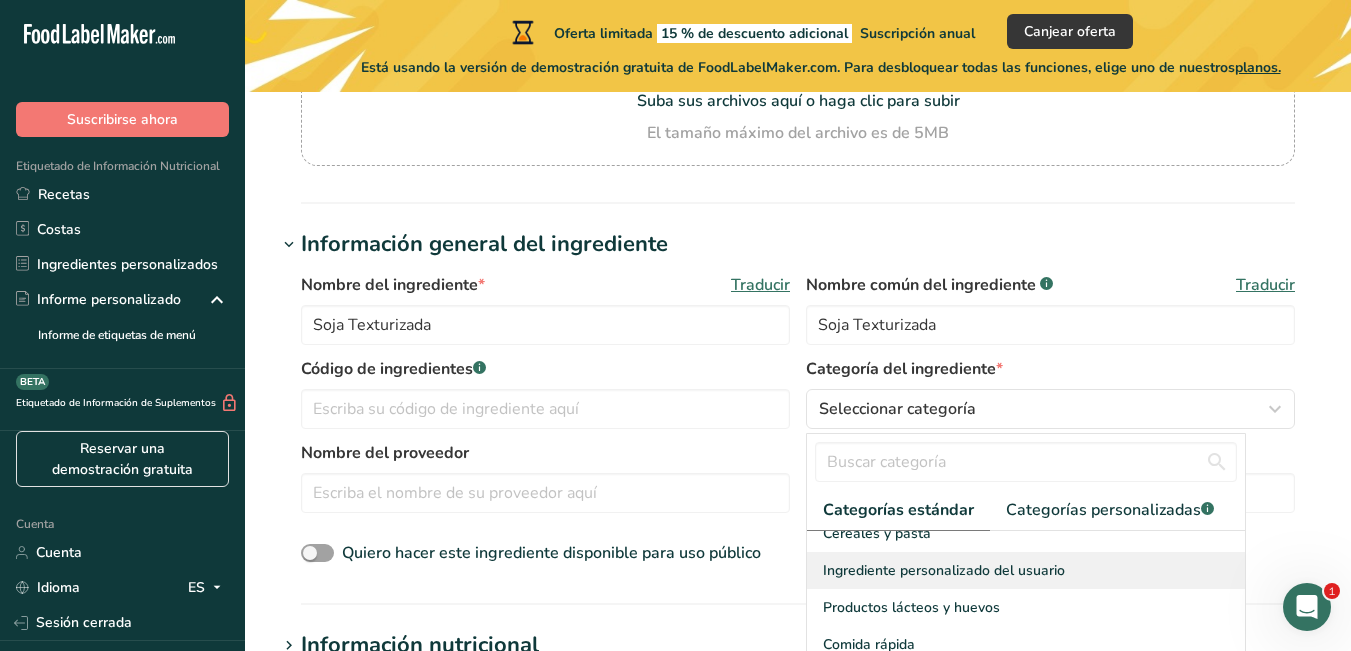 click on "Ingrediente personalizado del usuario" at bounding box center [944, 570] 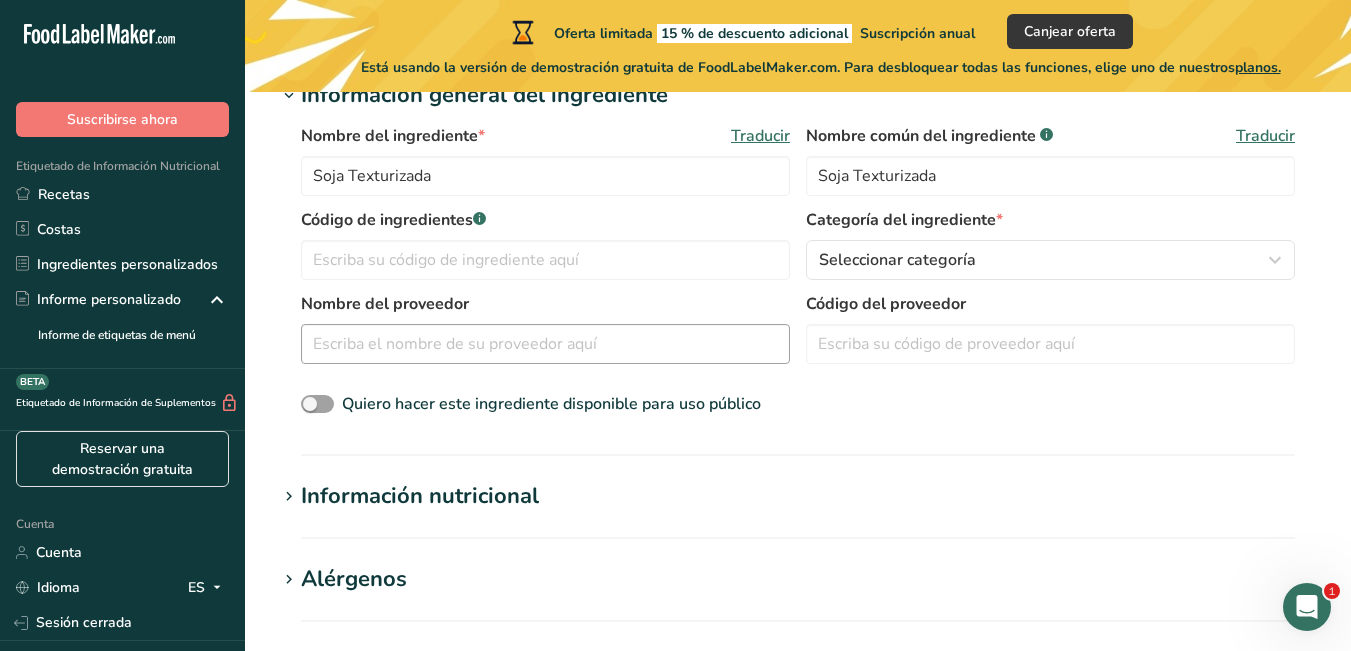 scroll, scrollTop: 708, scrollLeft: 0, axis: vertical 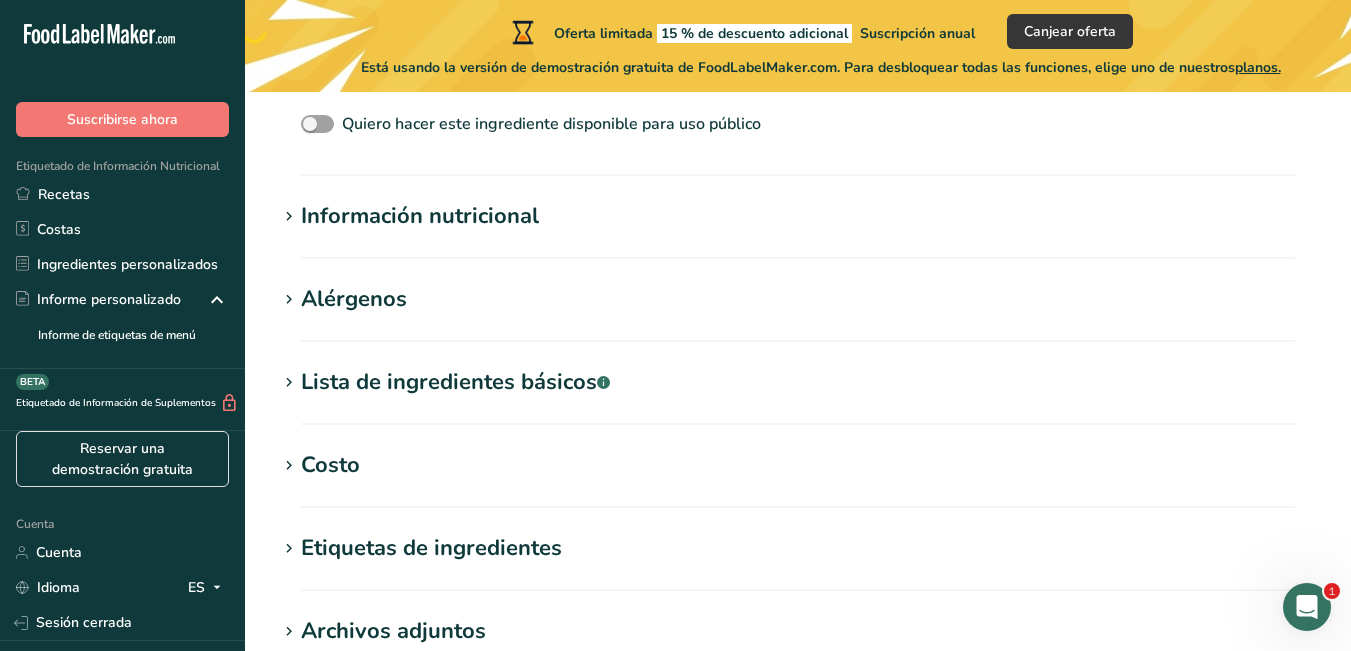 click on "Información nutricional" at bounding box center (420, 216) 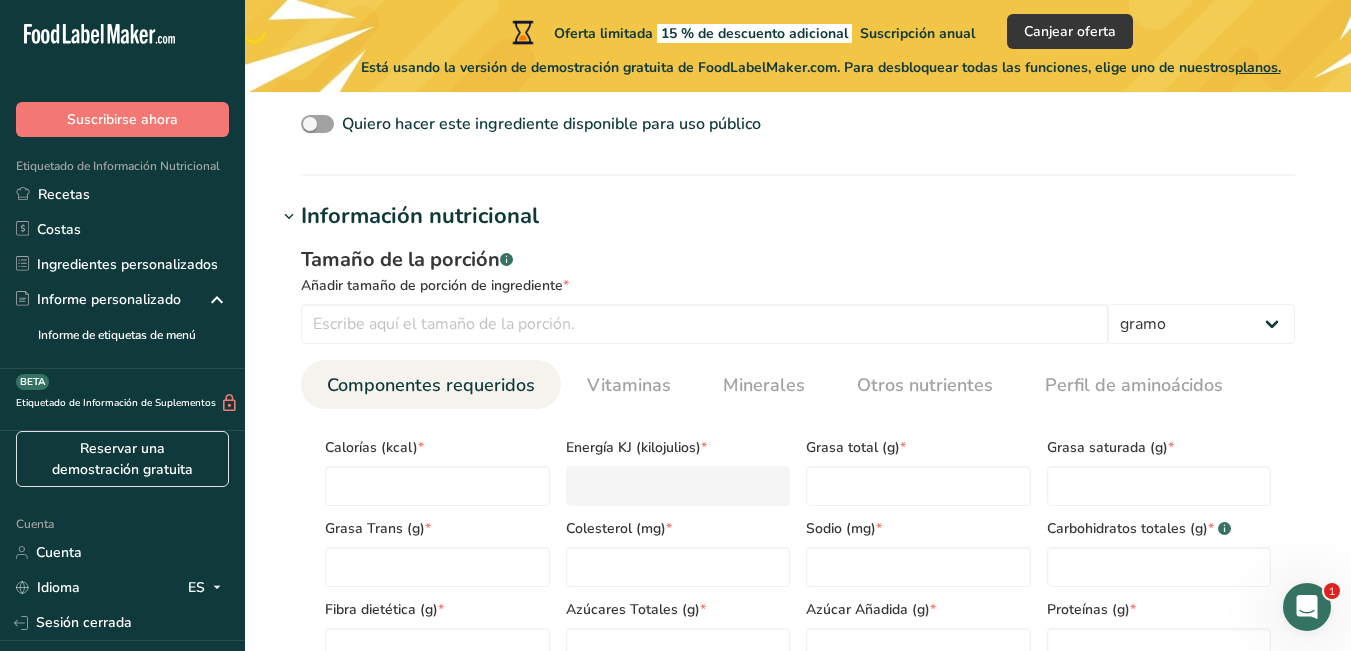 scroll, scrollTop: 829, scrollLeft: 0, axis: vertical 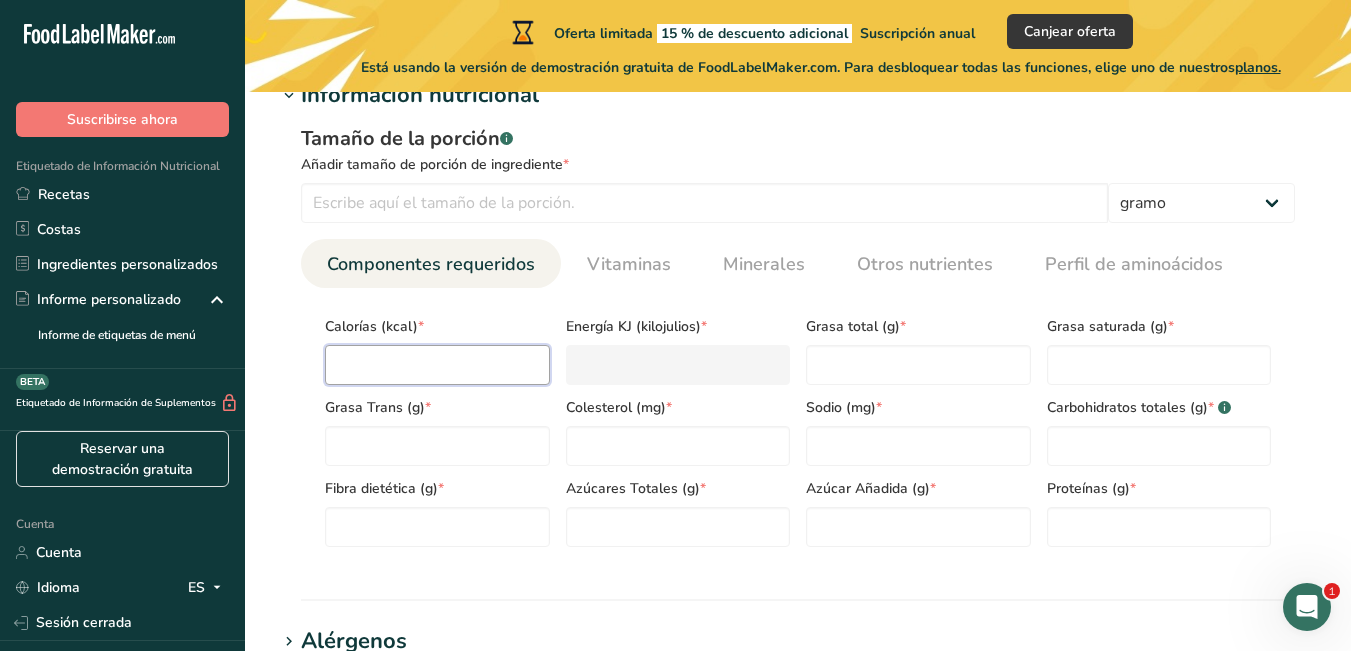 click at bounding box center (437, 365) 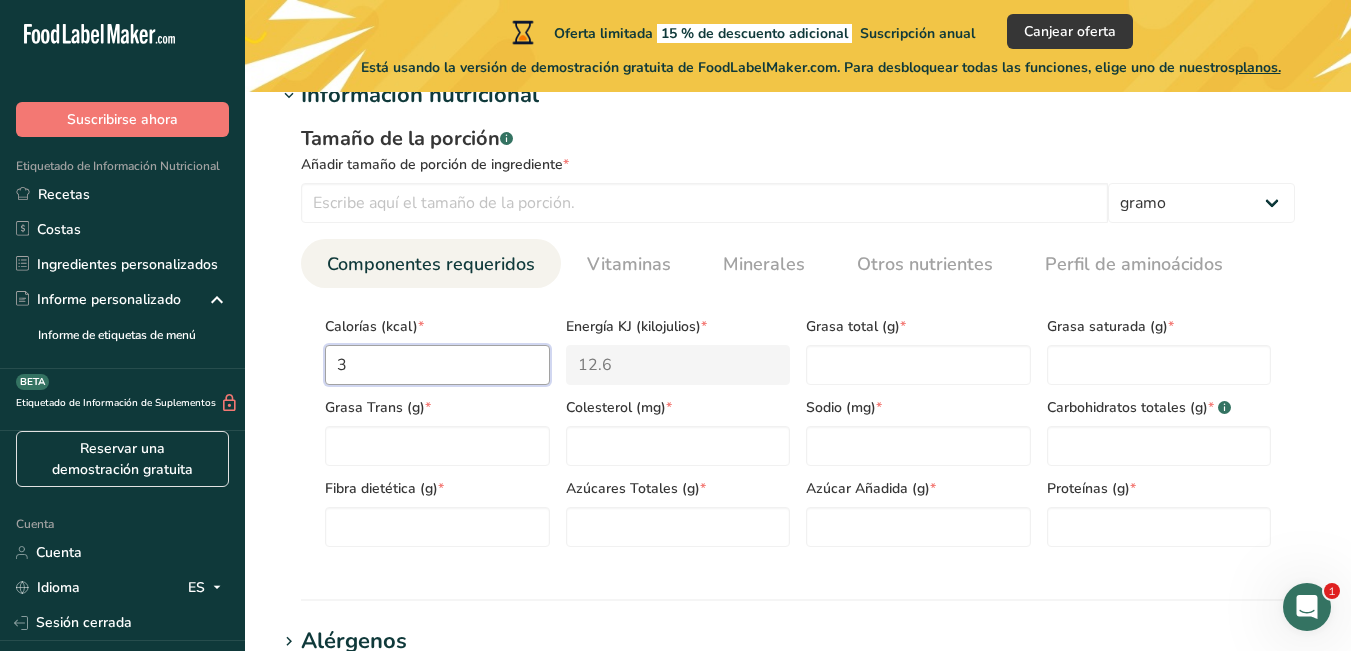 type on "36" 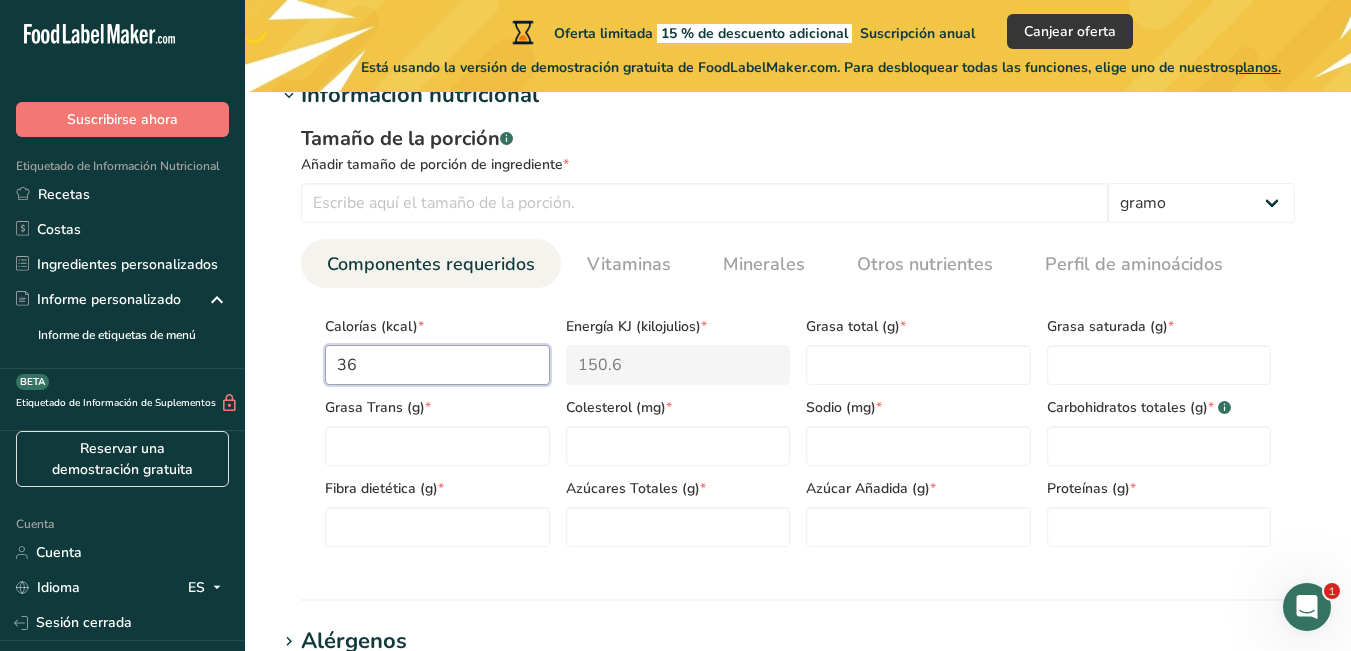 type on "364" 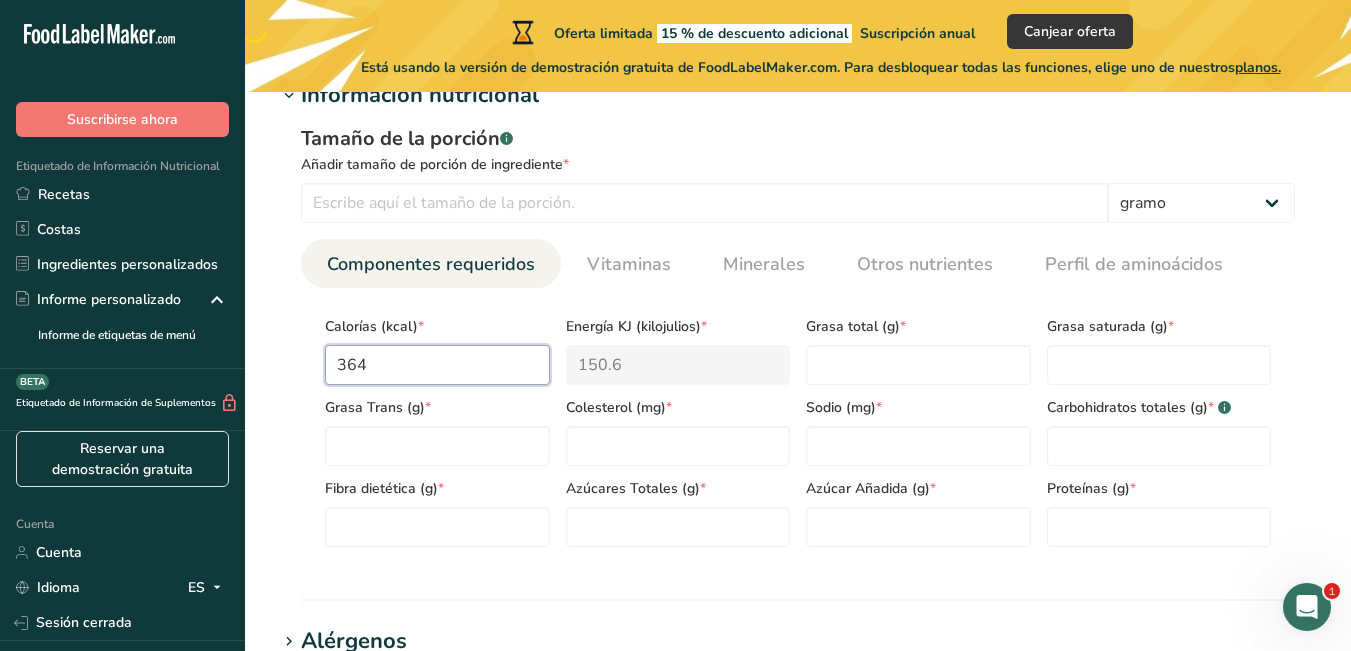 type on "1523" 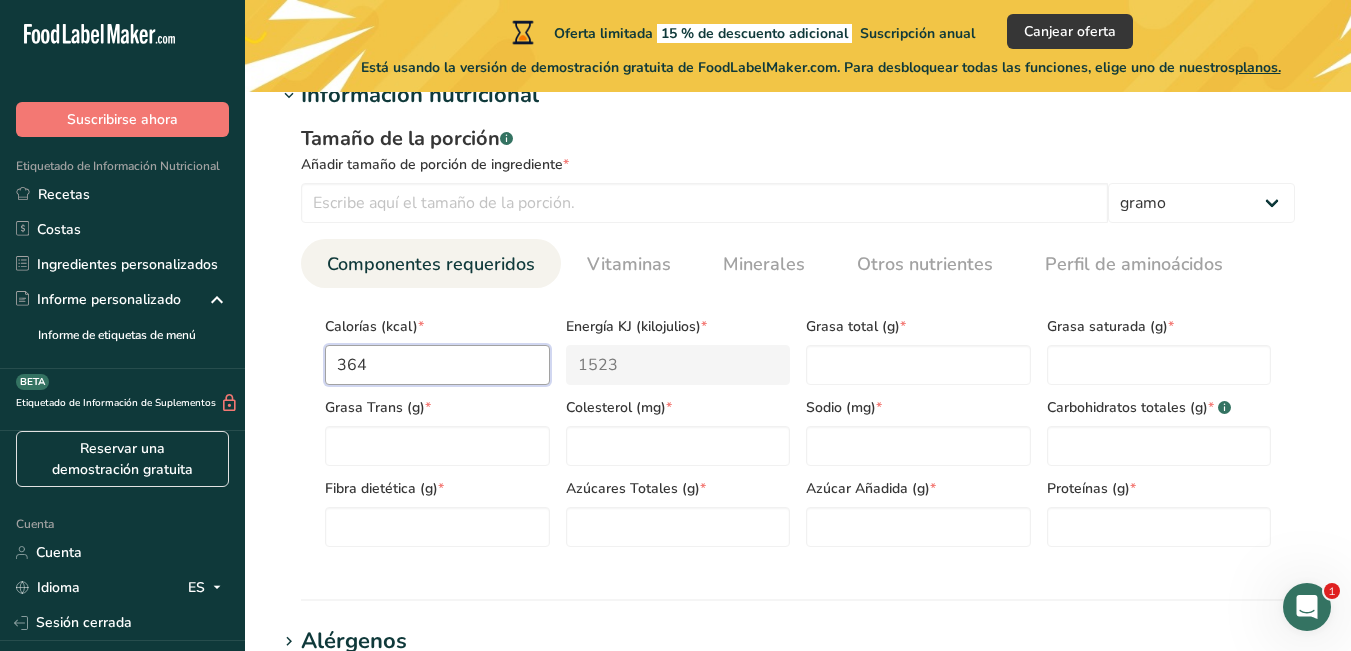 type on "364" 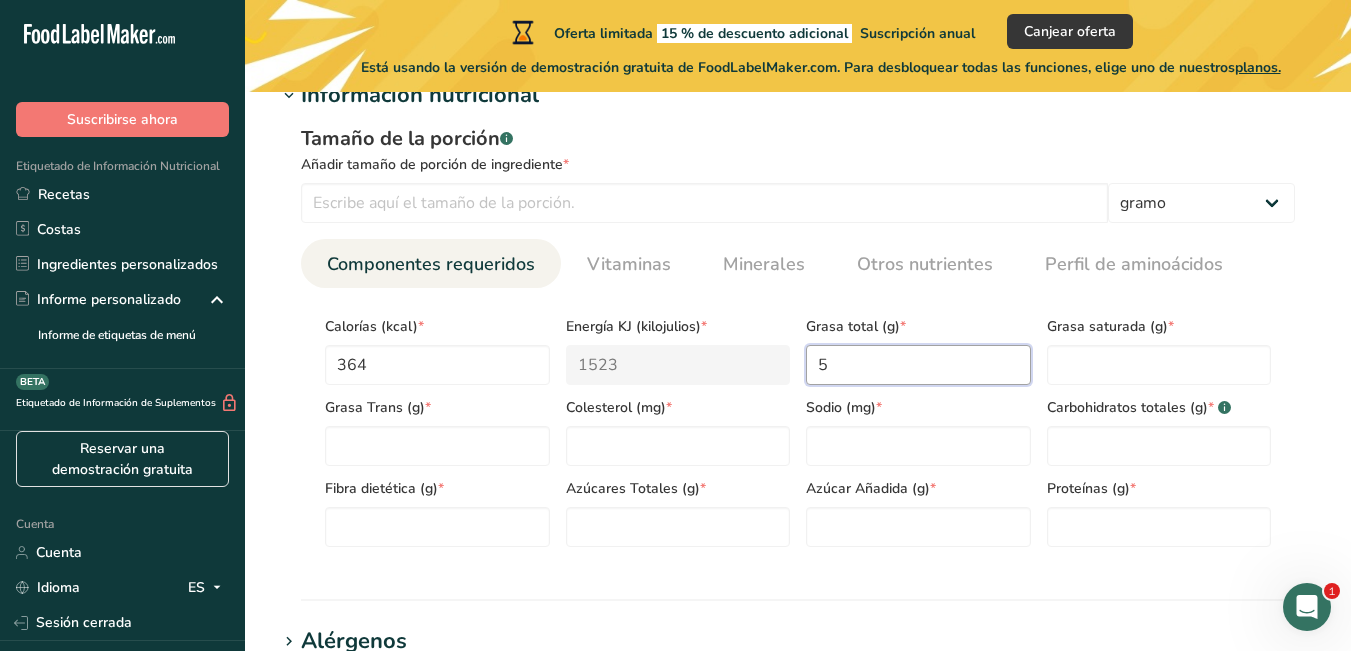 click on "5" at bounding box center (918, 365) 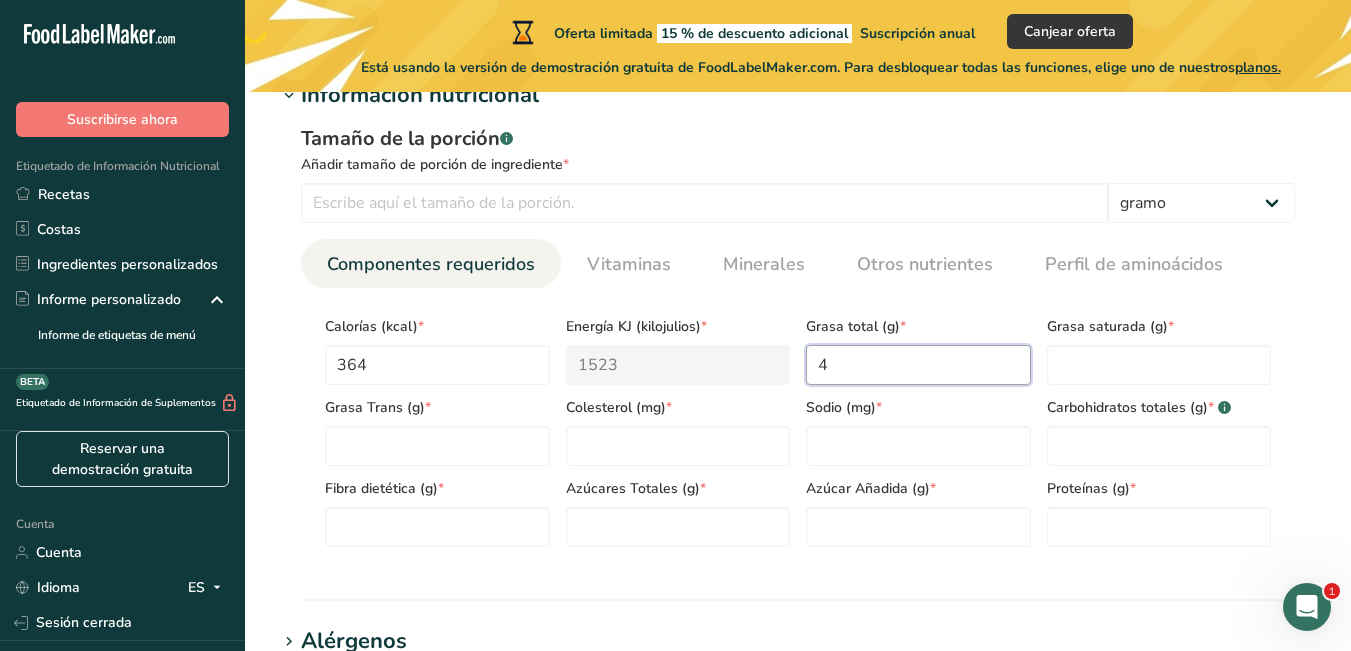 type on "4" 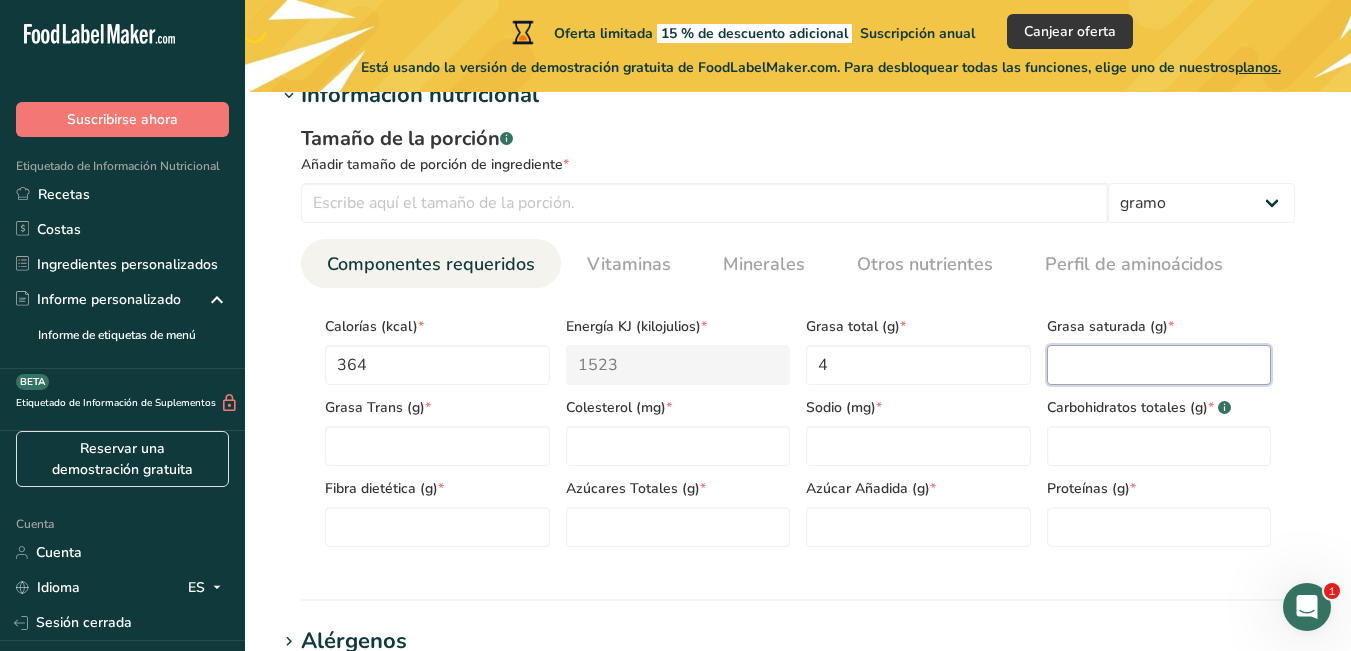click at bounding box center [1159, 365] 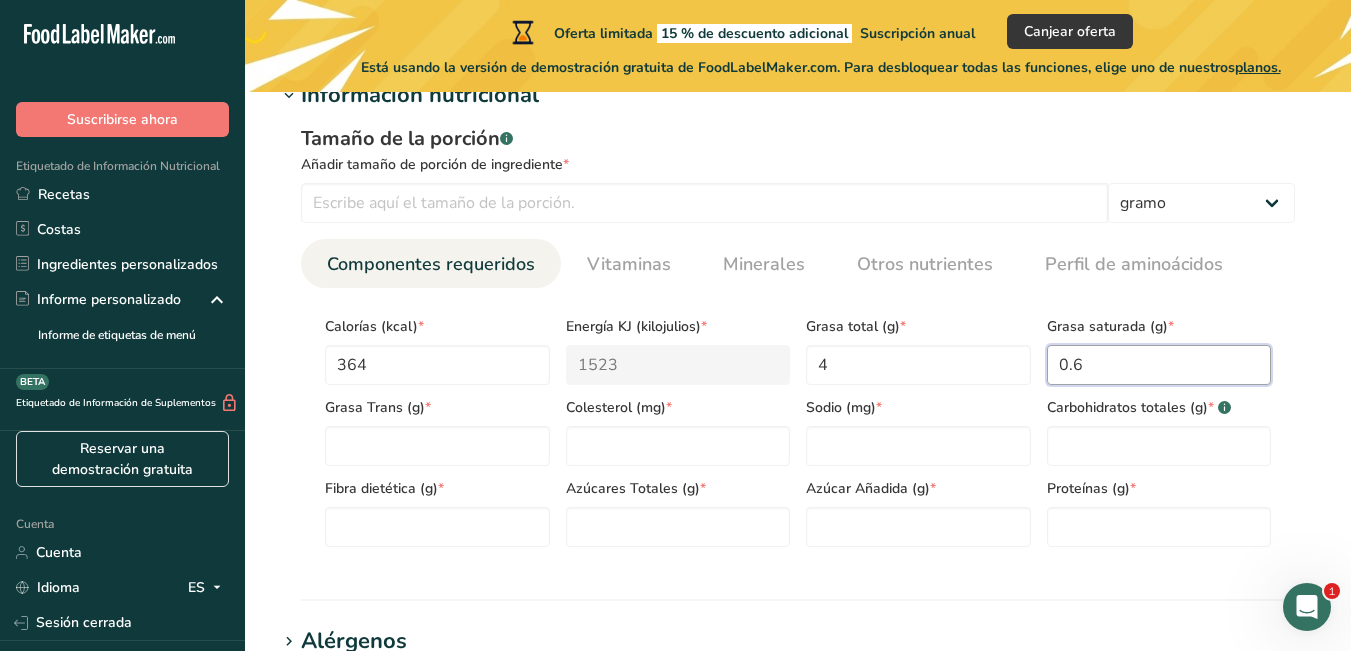 type on "0.6" 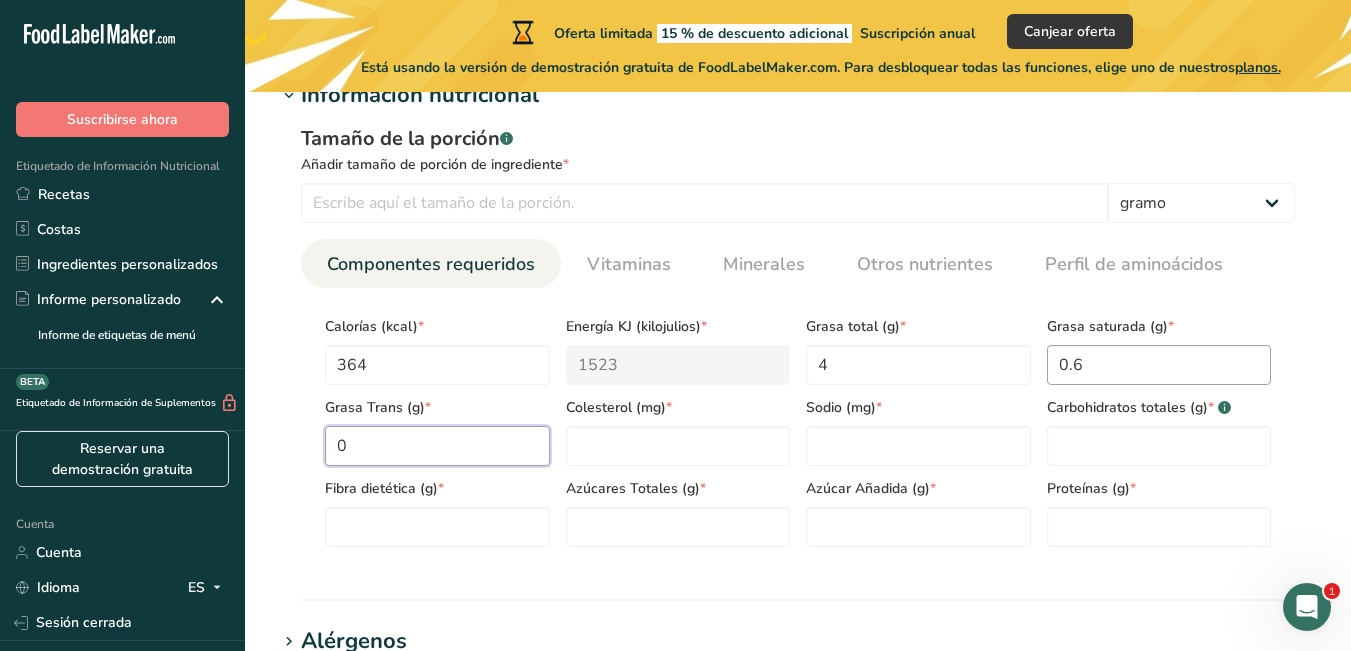 type on "0" 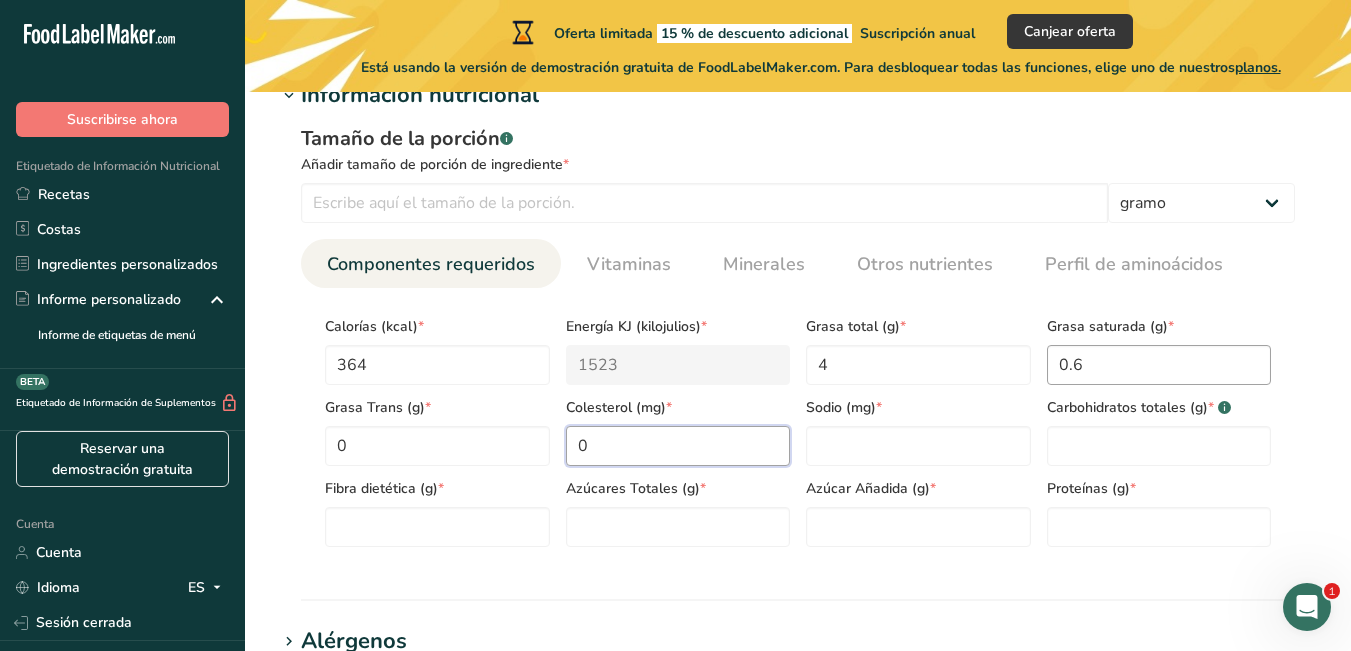 type on "0" 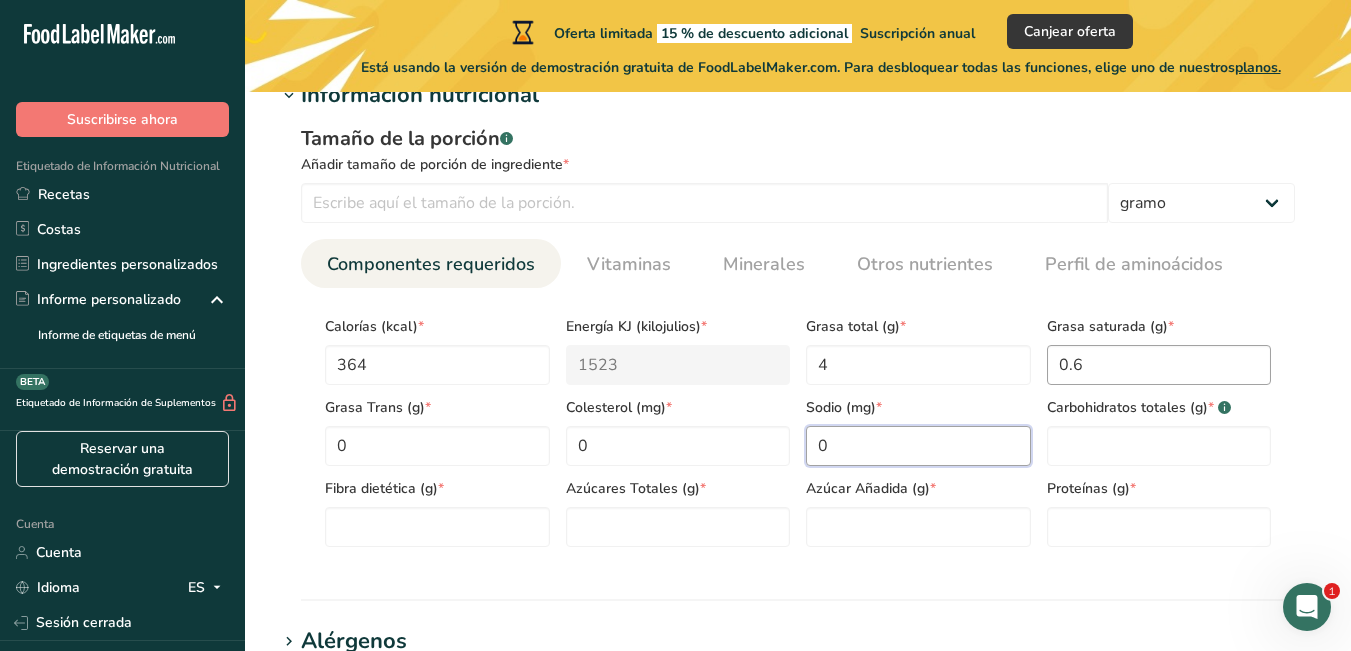 type on "0" 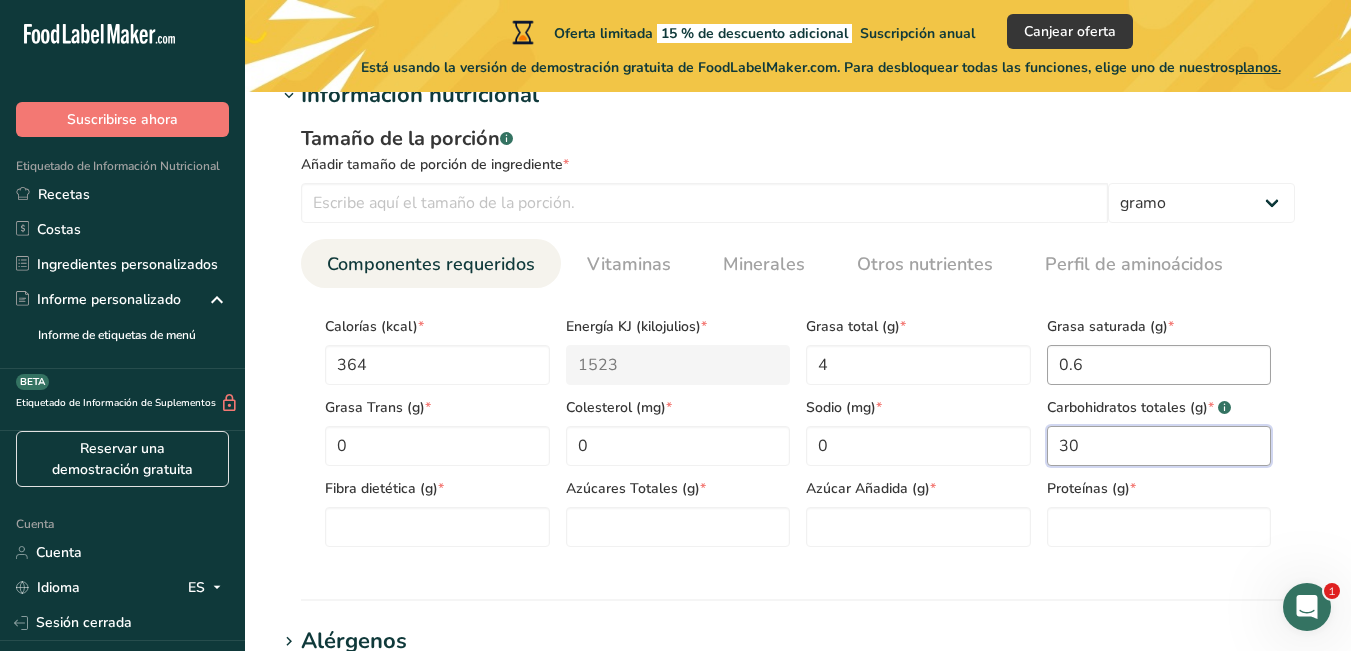type on "30" 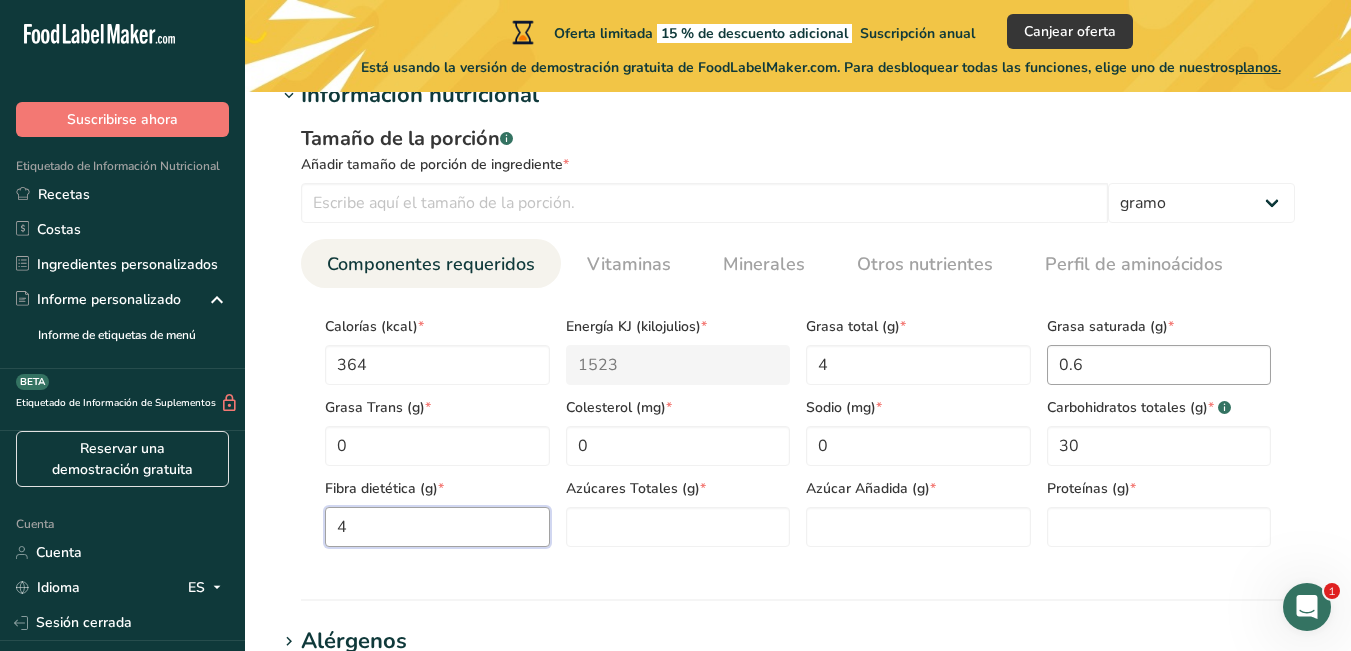 type on "4" 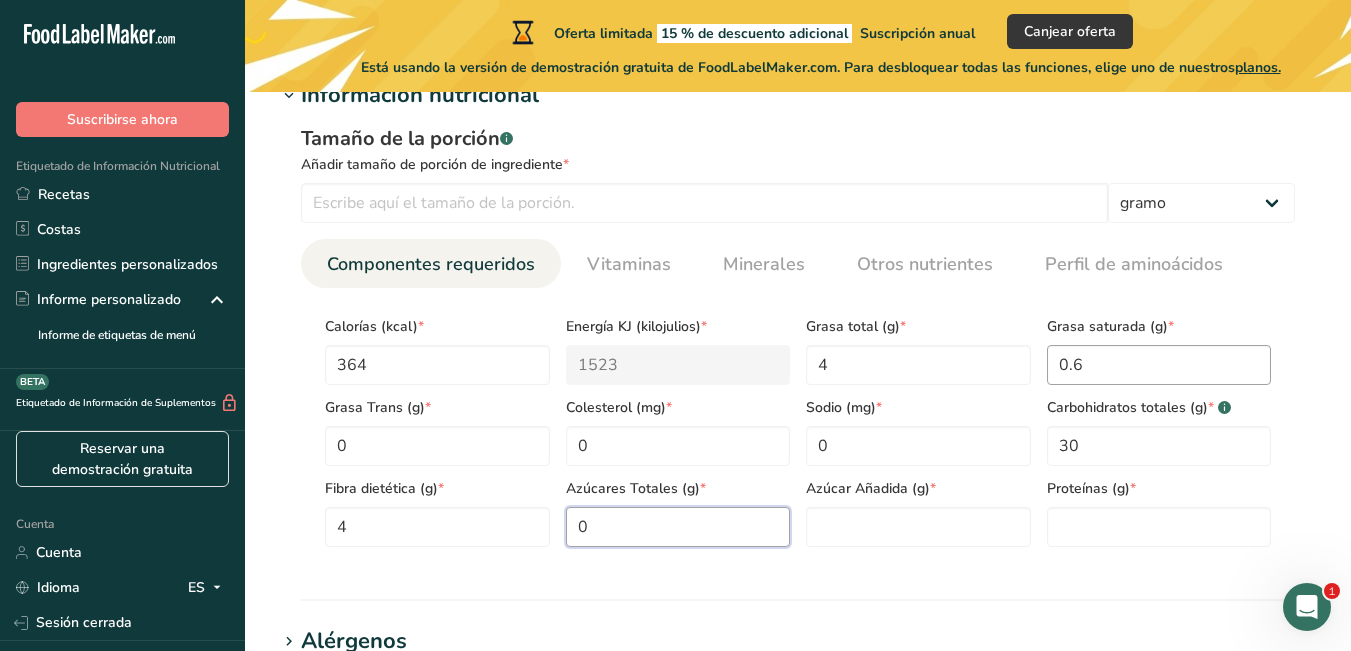 type on "0" 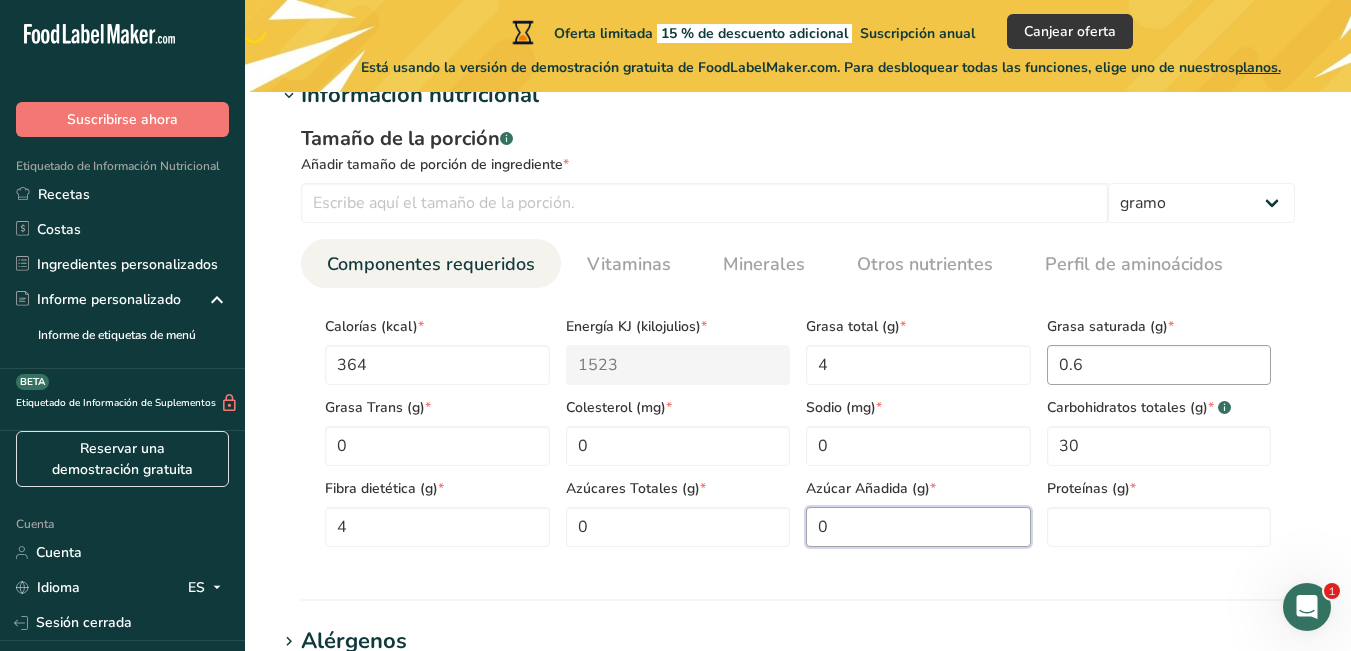type on "0" 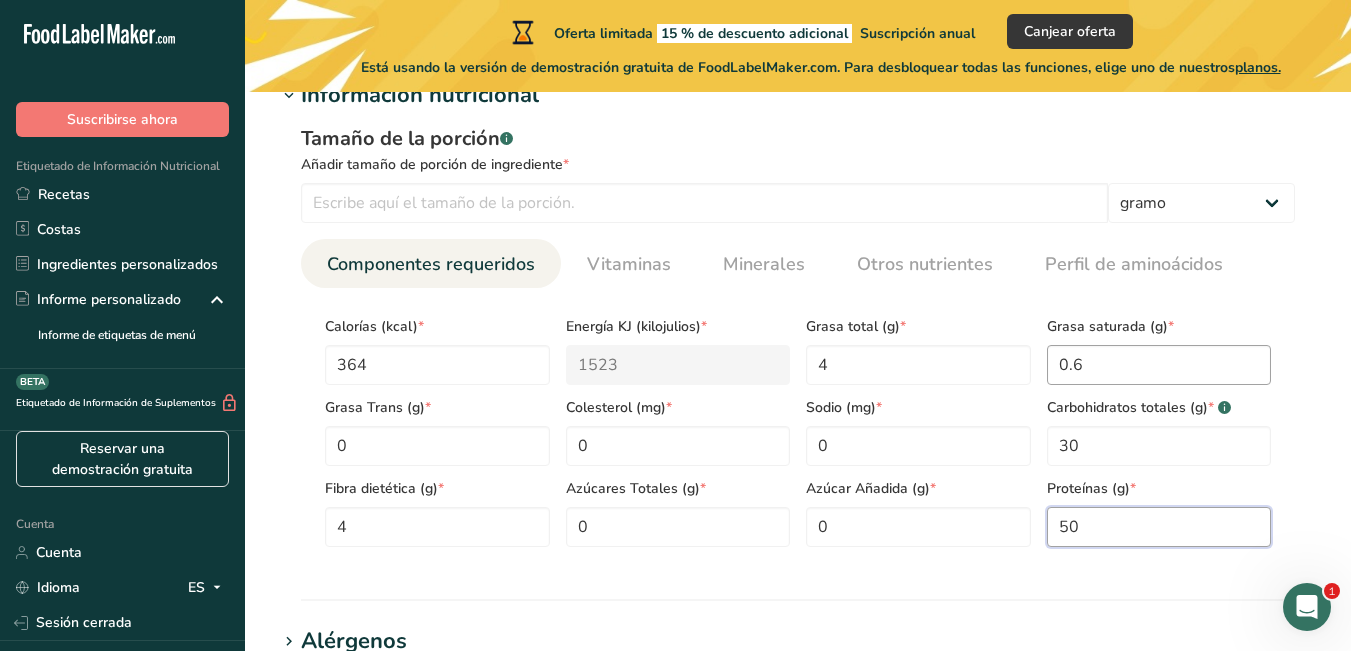 type on "50" 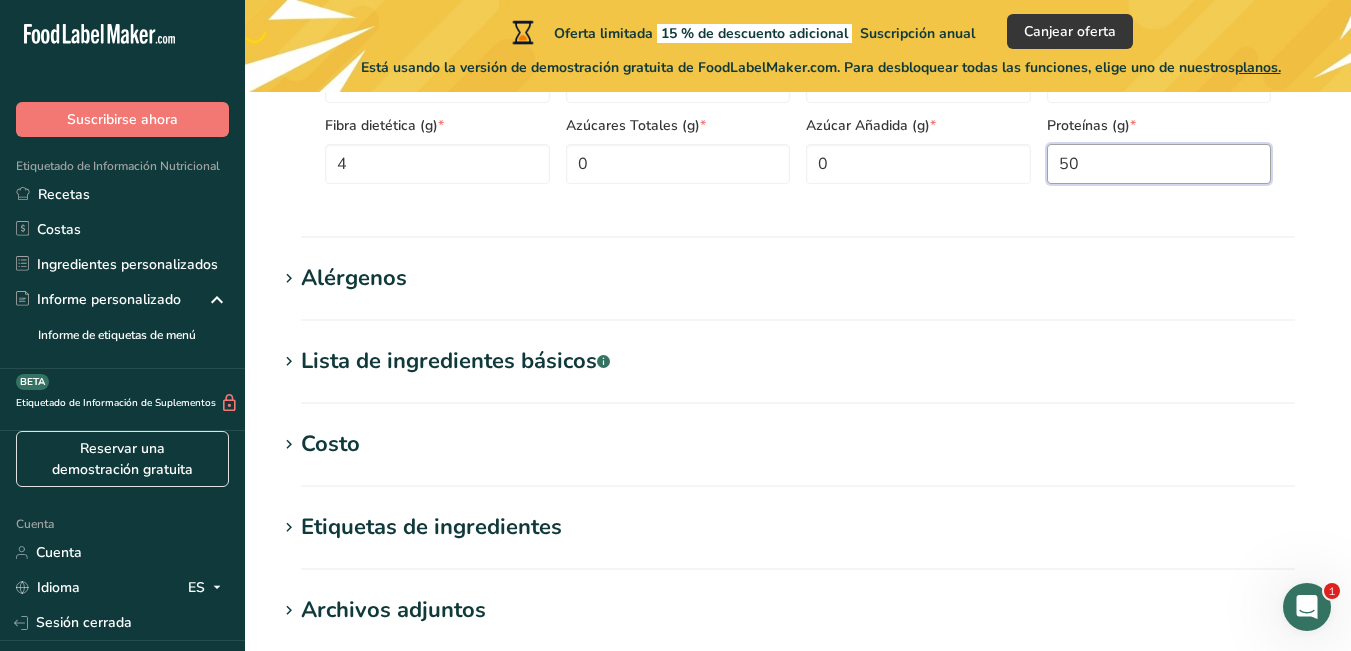 scroll, scrollTop: 1519, scrollLeft: 0, axis: vertical 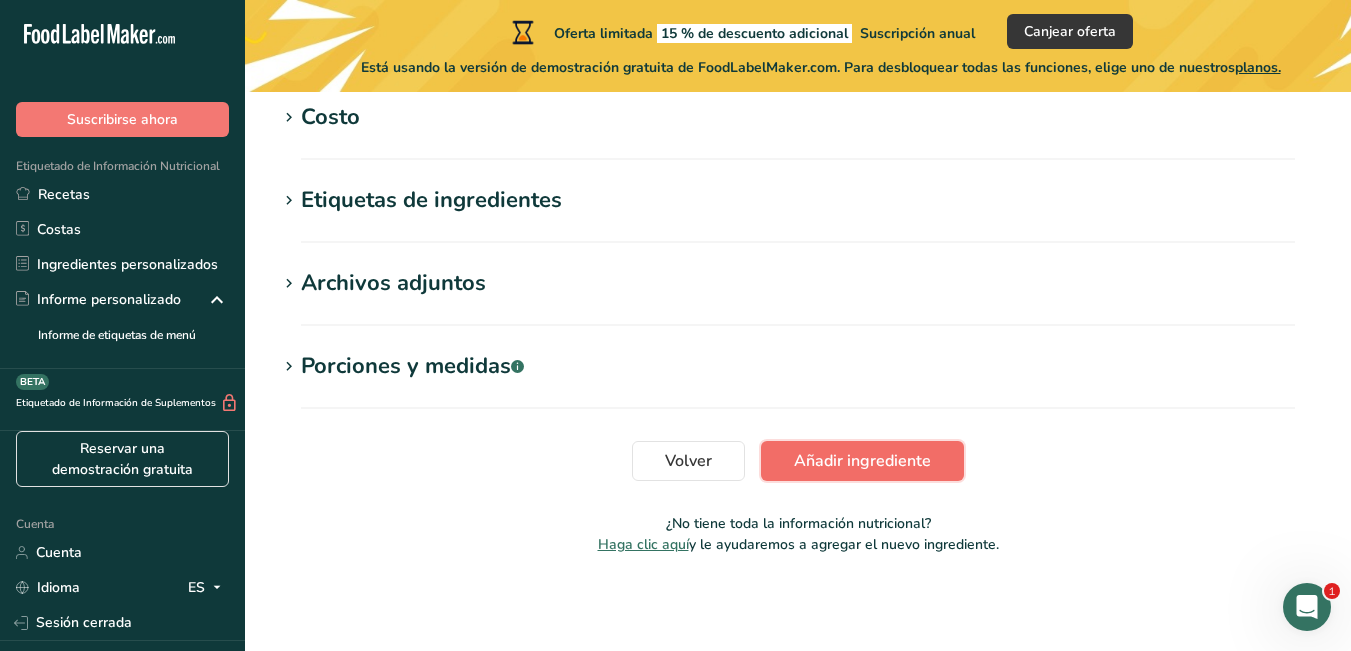 click on "Añadir ingrediente" at bounding box center (862, 461) 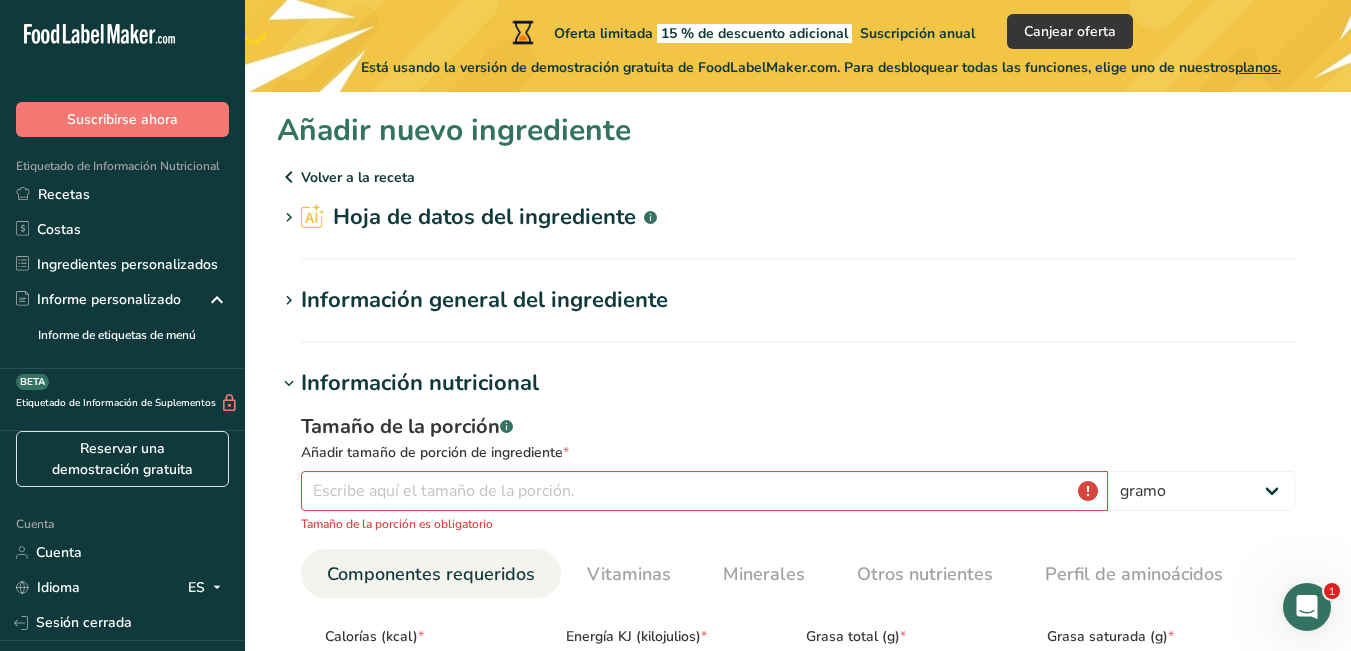 scroll, scrollTop: 51, scrollLeft: 0, axis: vertical 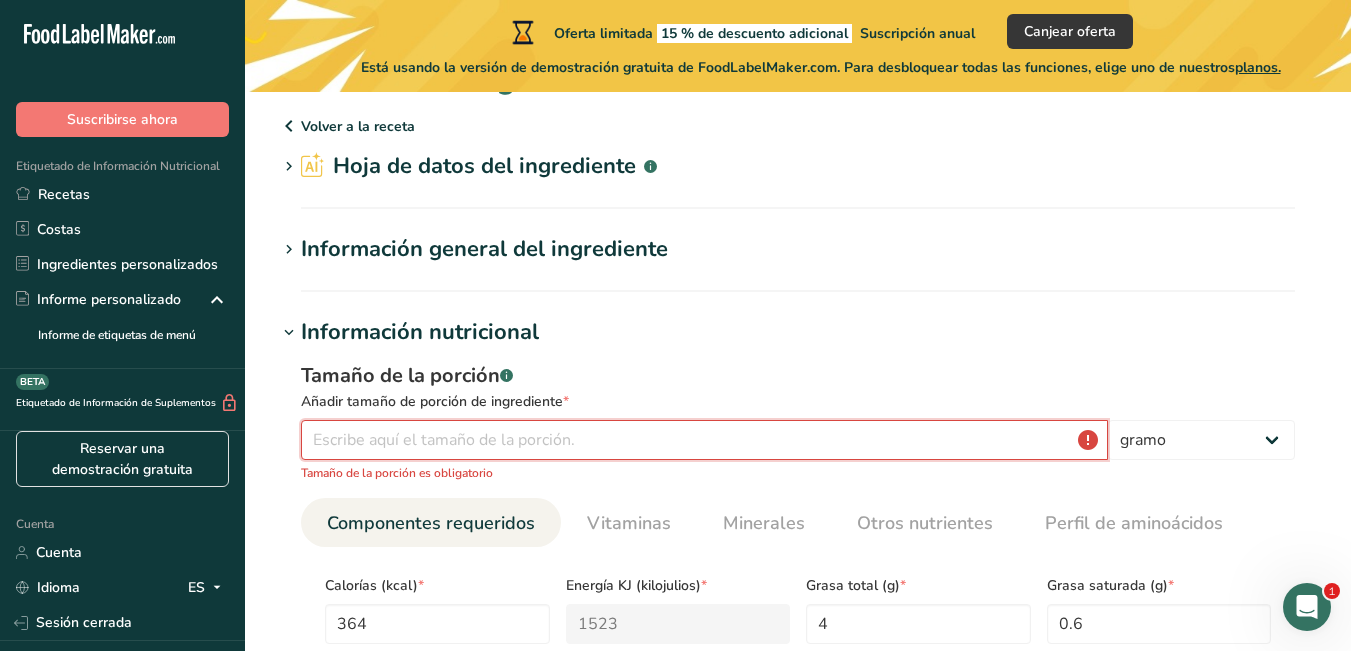 click at bounding box center (704, 440) 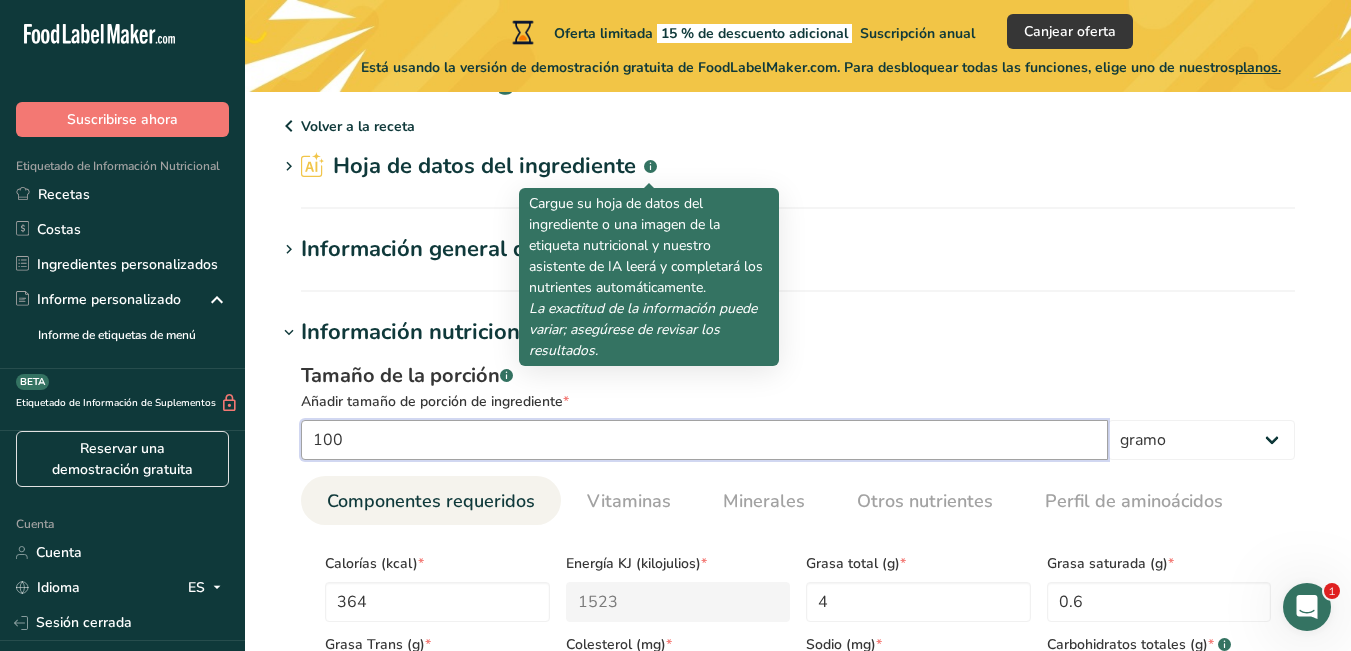 scroll, scrollTop: 978, scrollLeft: 0, axis: vertical 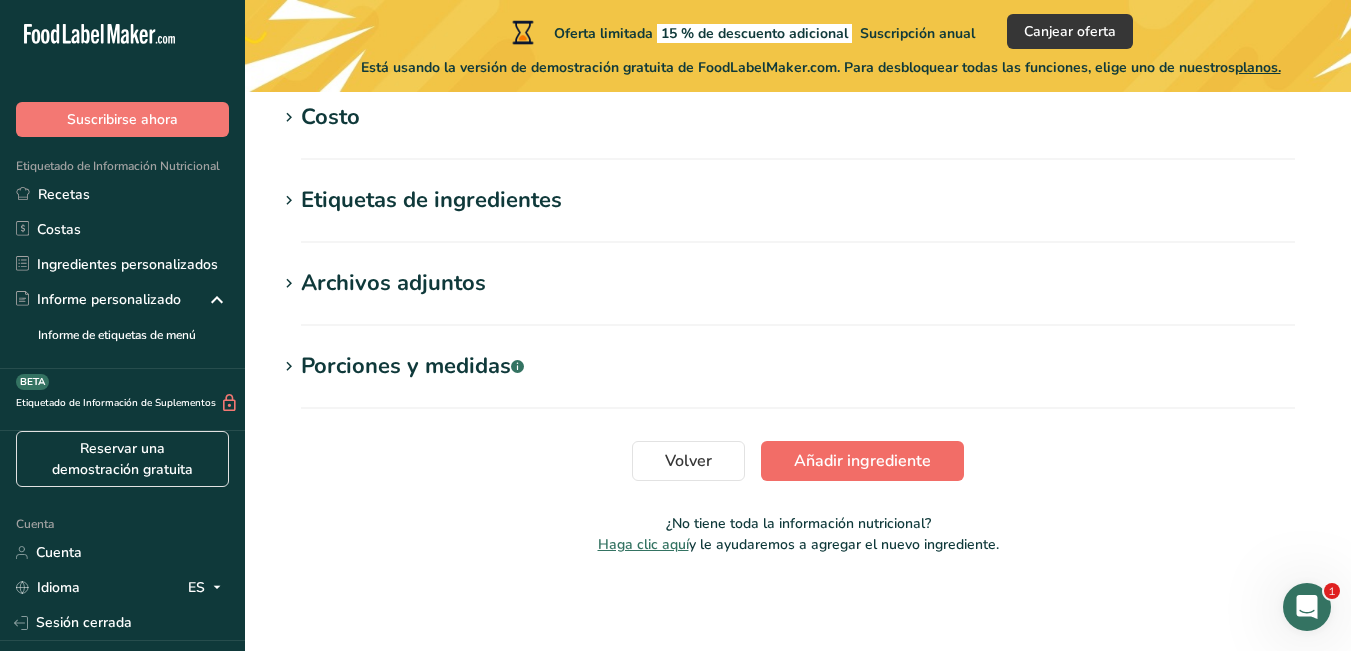 type on "100" 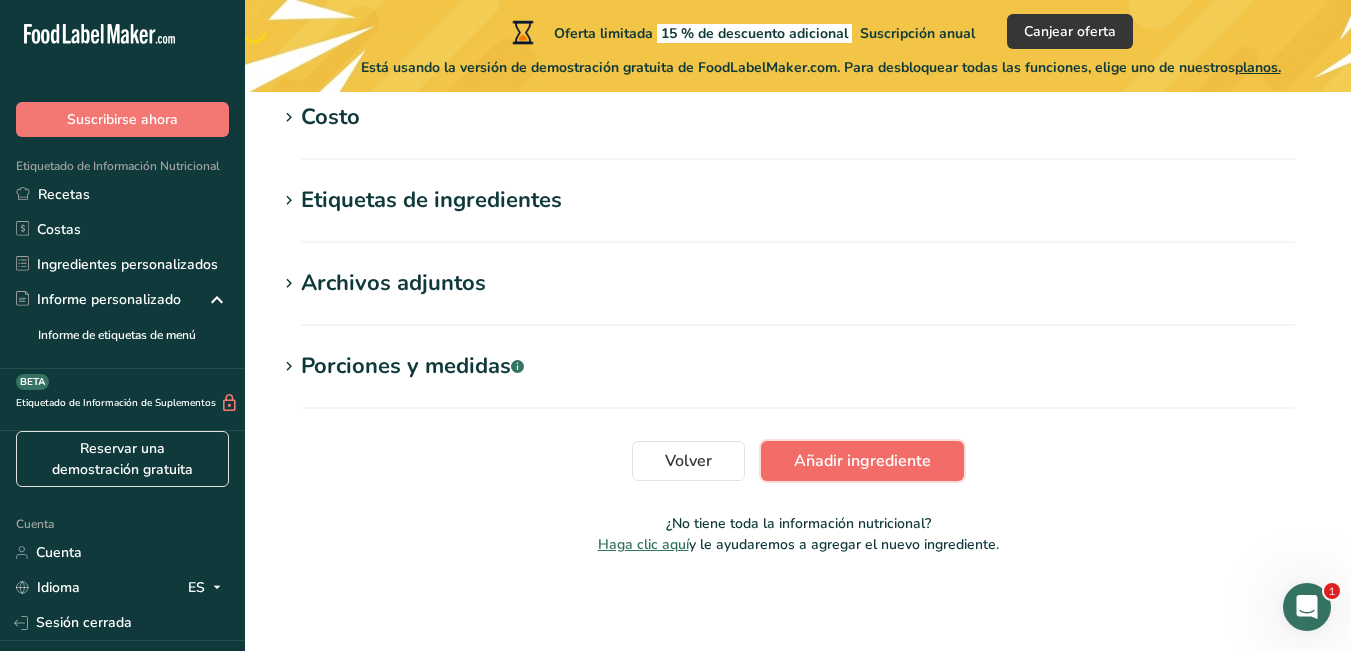click on "Añadir ingrediente" at bounding box center [862, 461] 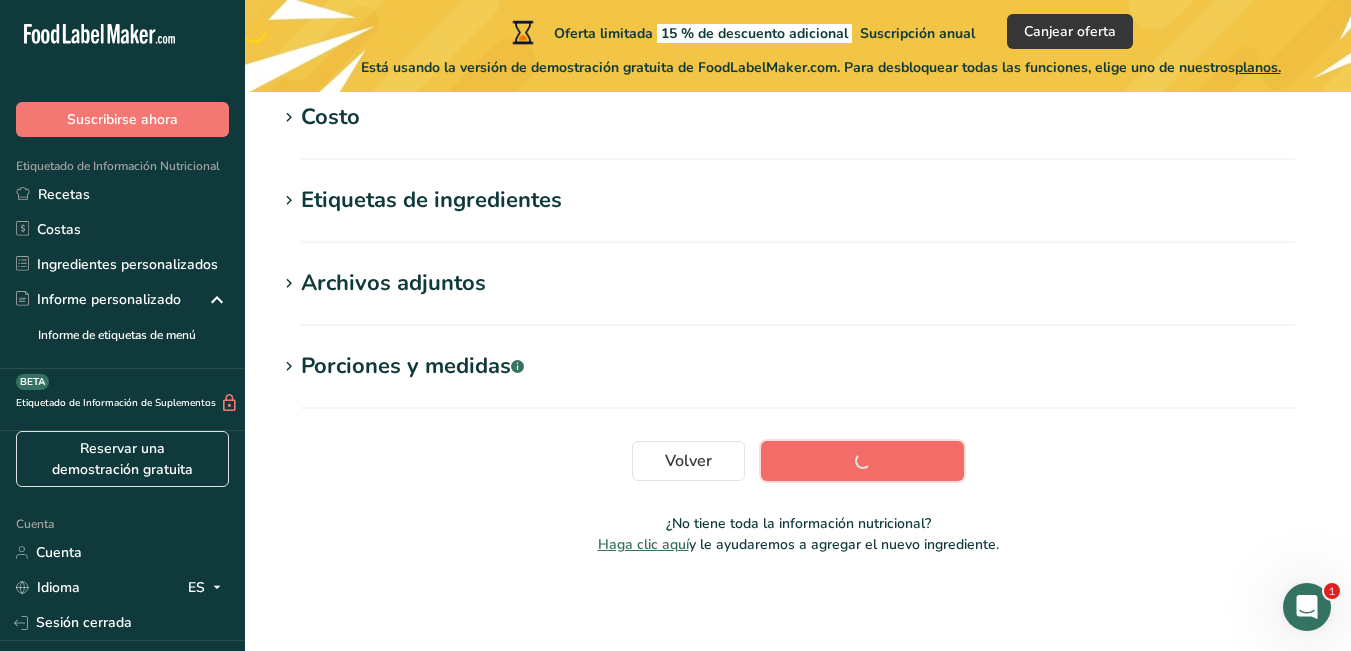 scroll, scrollTop: 0, scrollLeft: 0, axis: both 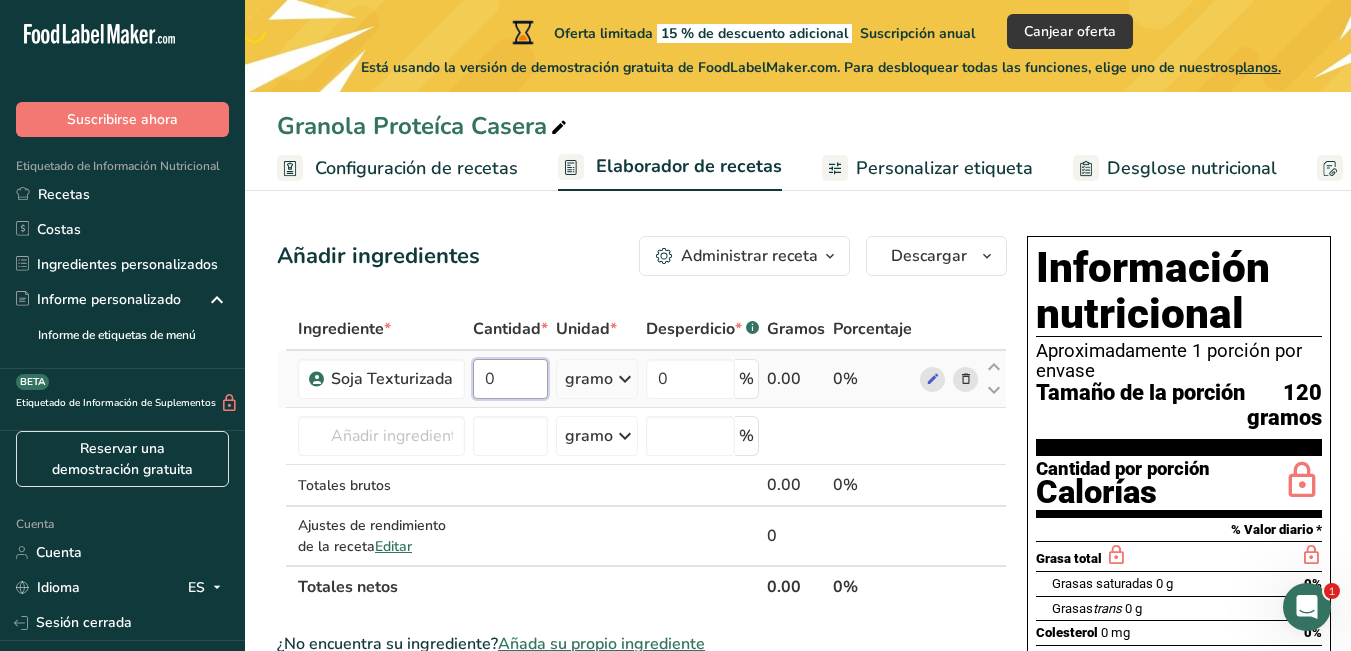 click on "0" at bounding box center (510, 379) 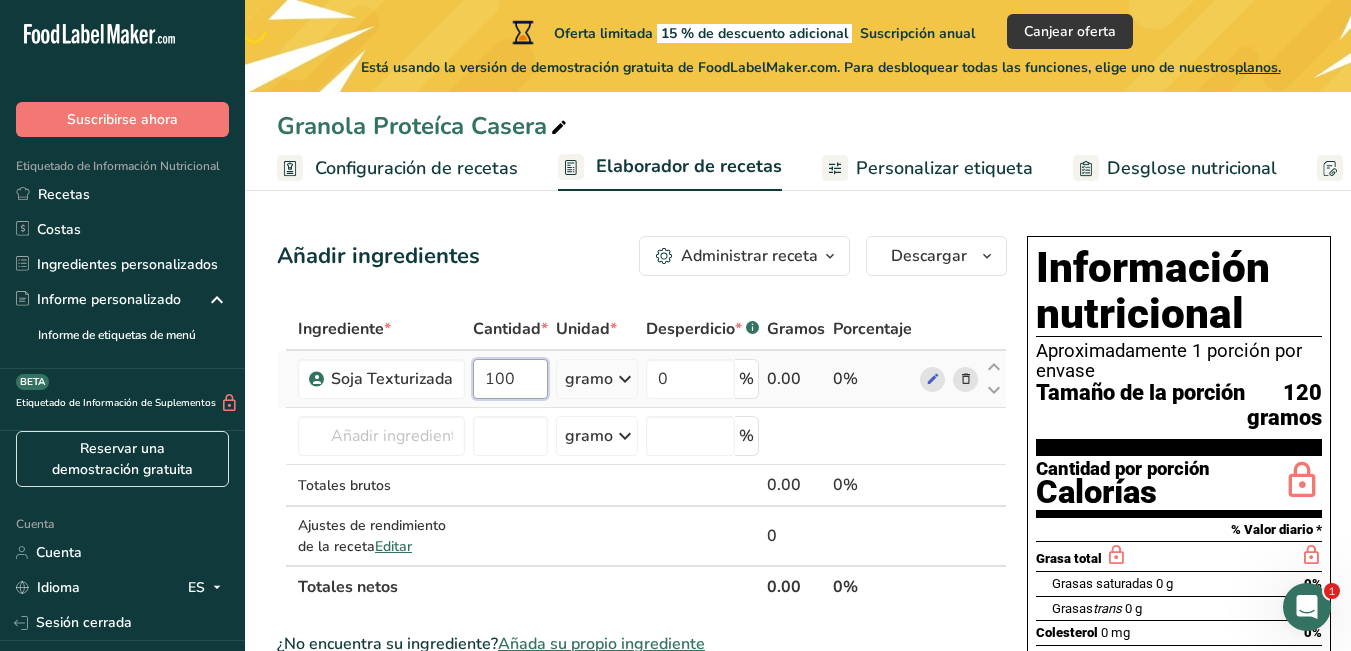 type on "100" 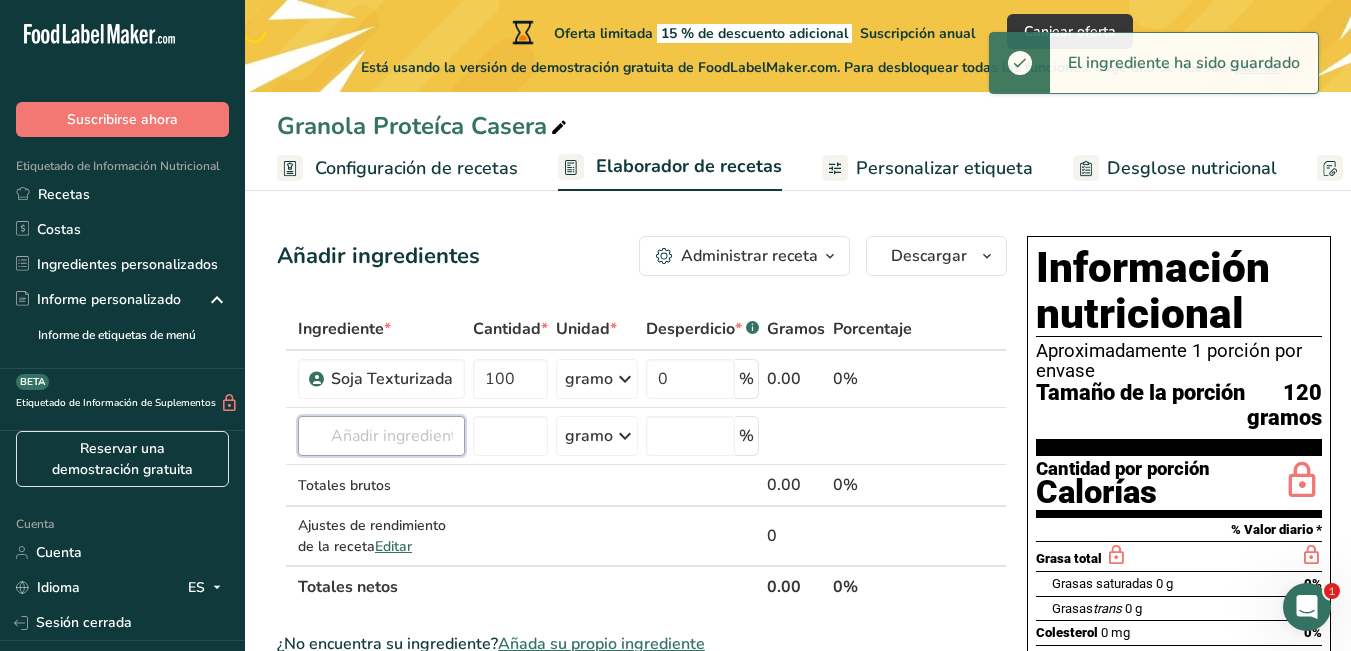 click at bounding box center [381, 436] 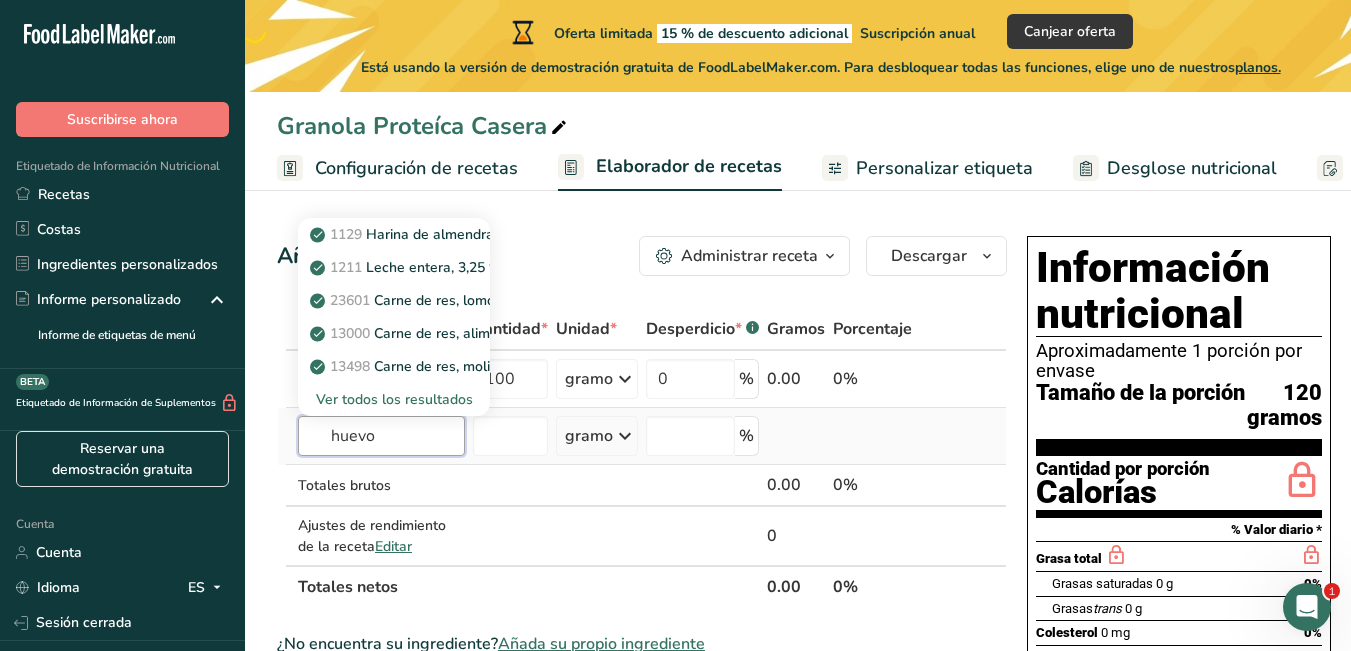 type on "huevo" 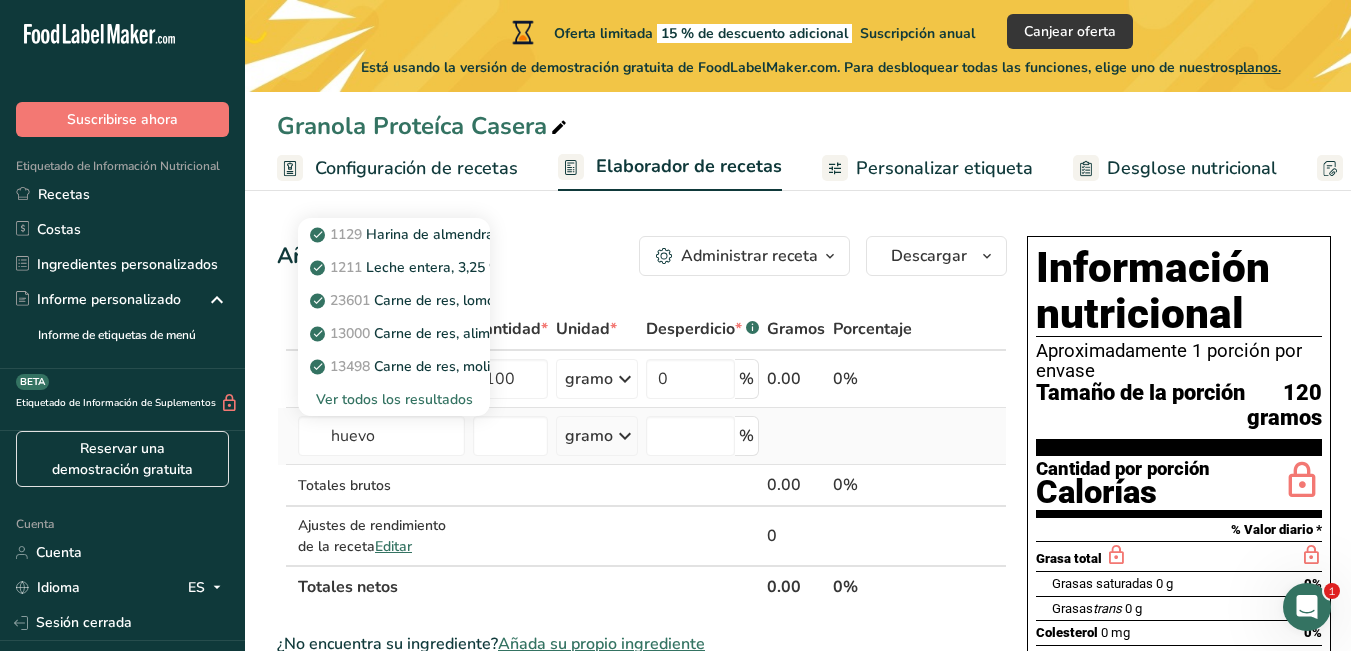 type 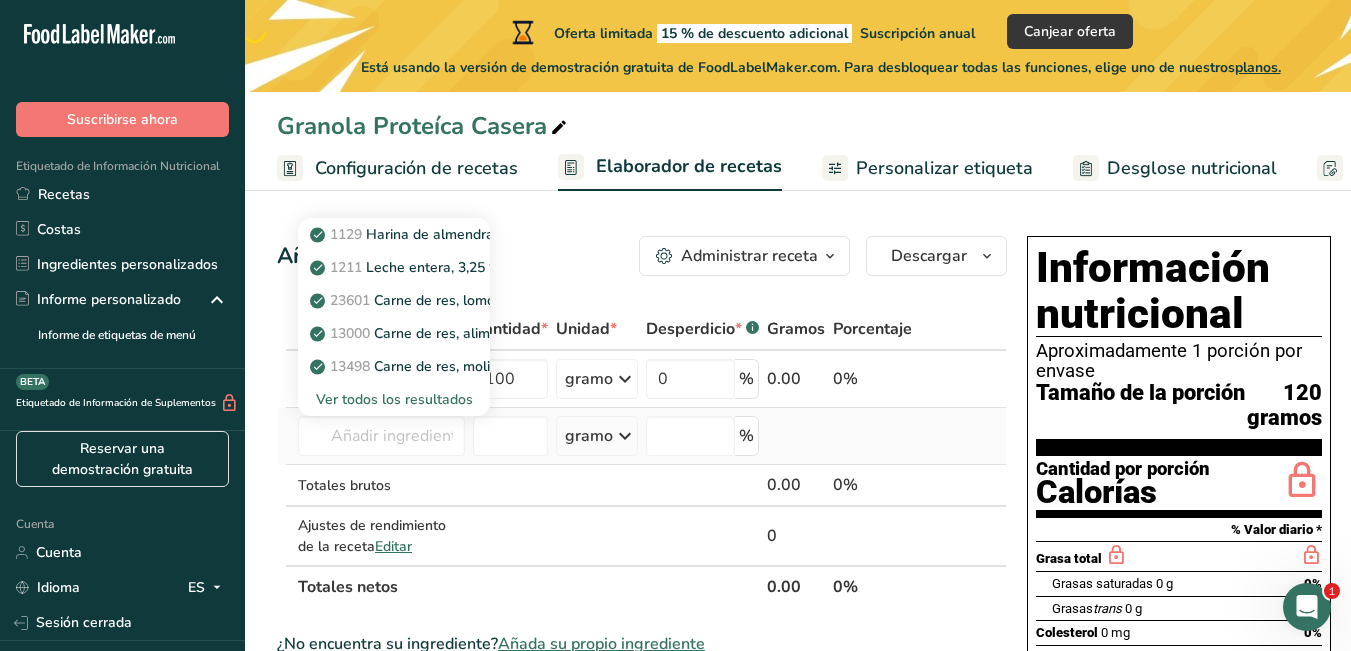 click on "Ver todos los resultados" at bounding box center [394, 399] 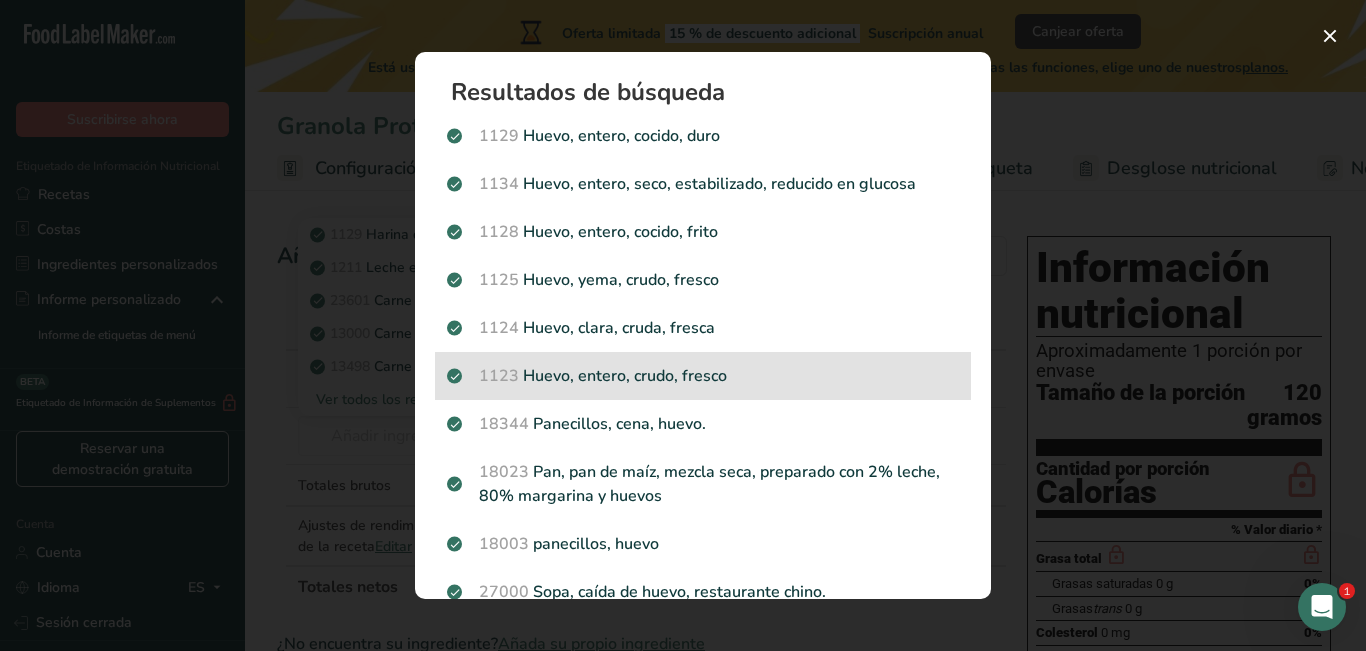 click on "Huevo, entero, crudo, fresco" at bounding box center (625, 376) 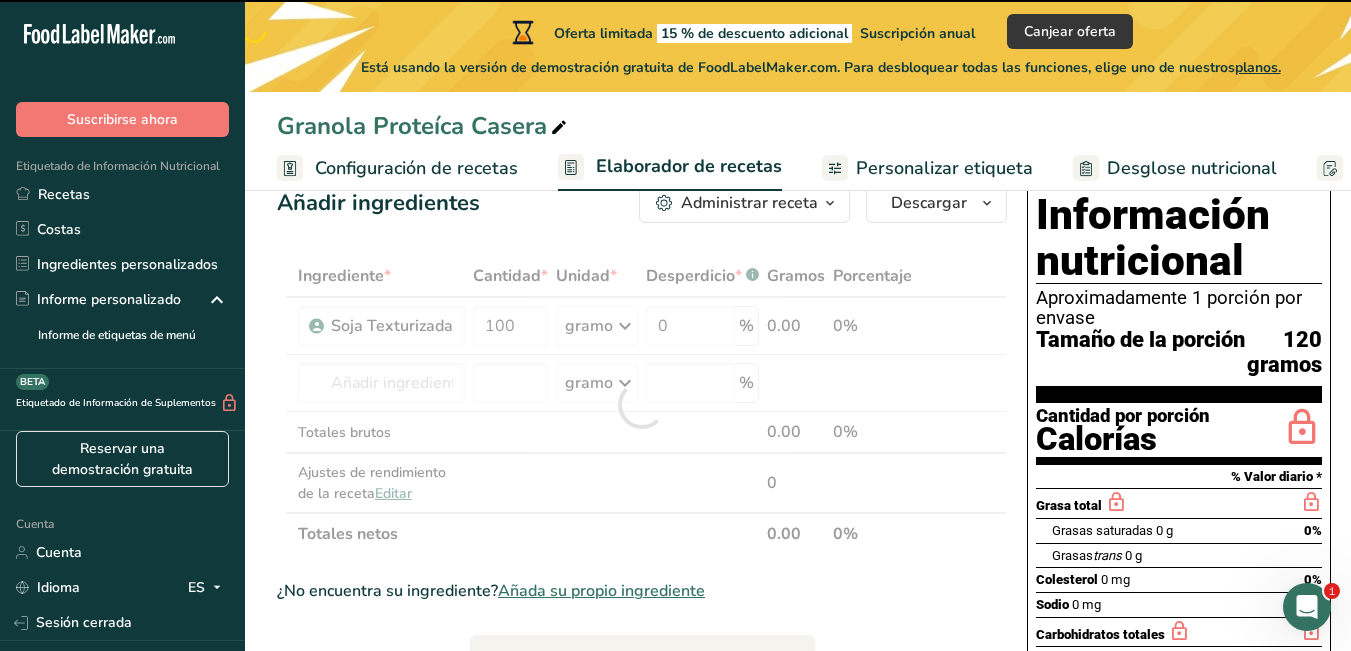 scroll, scrollTop: 54, scrollLeft: 0, axis: vertical 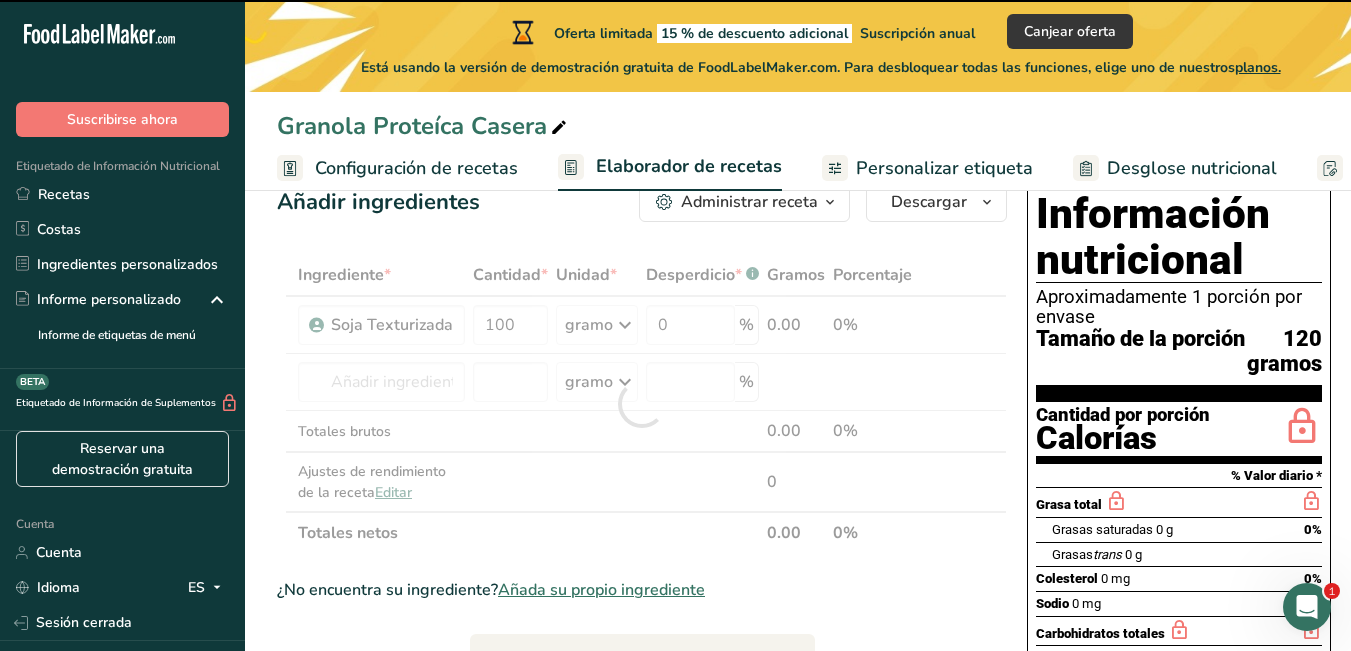 type on "0" 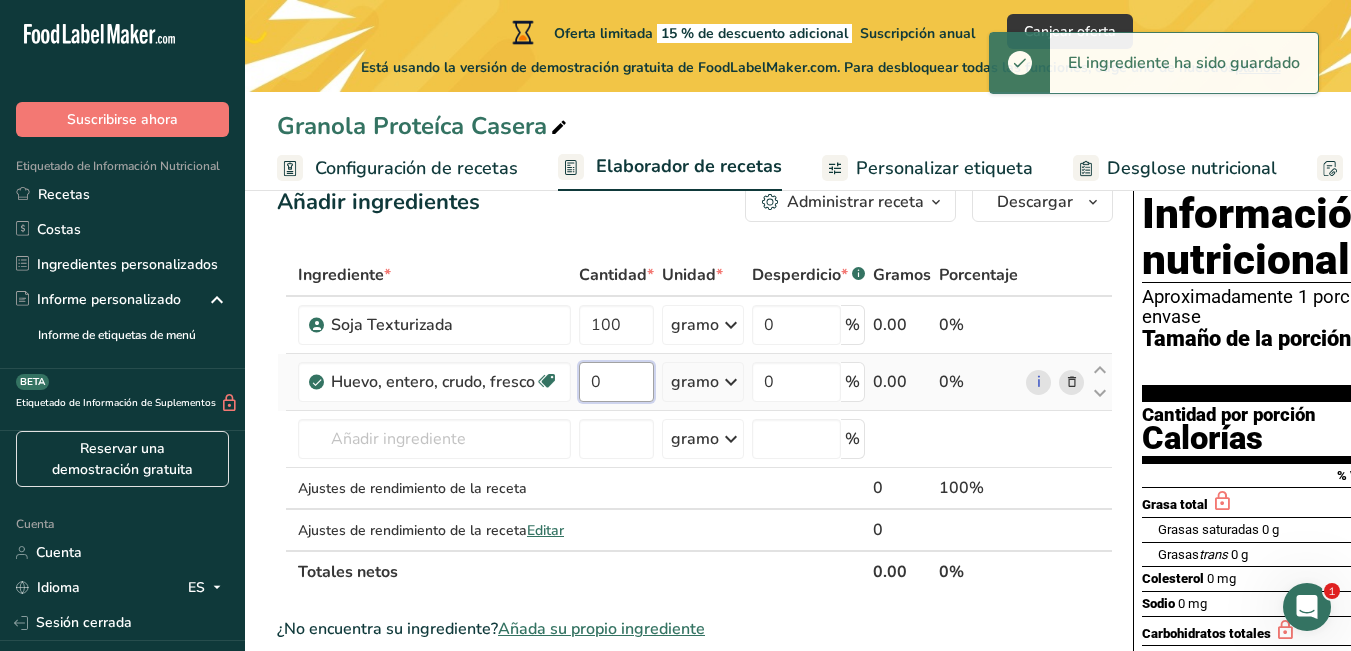 click on "0" at bounding box center [616, 382] 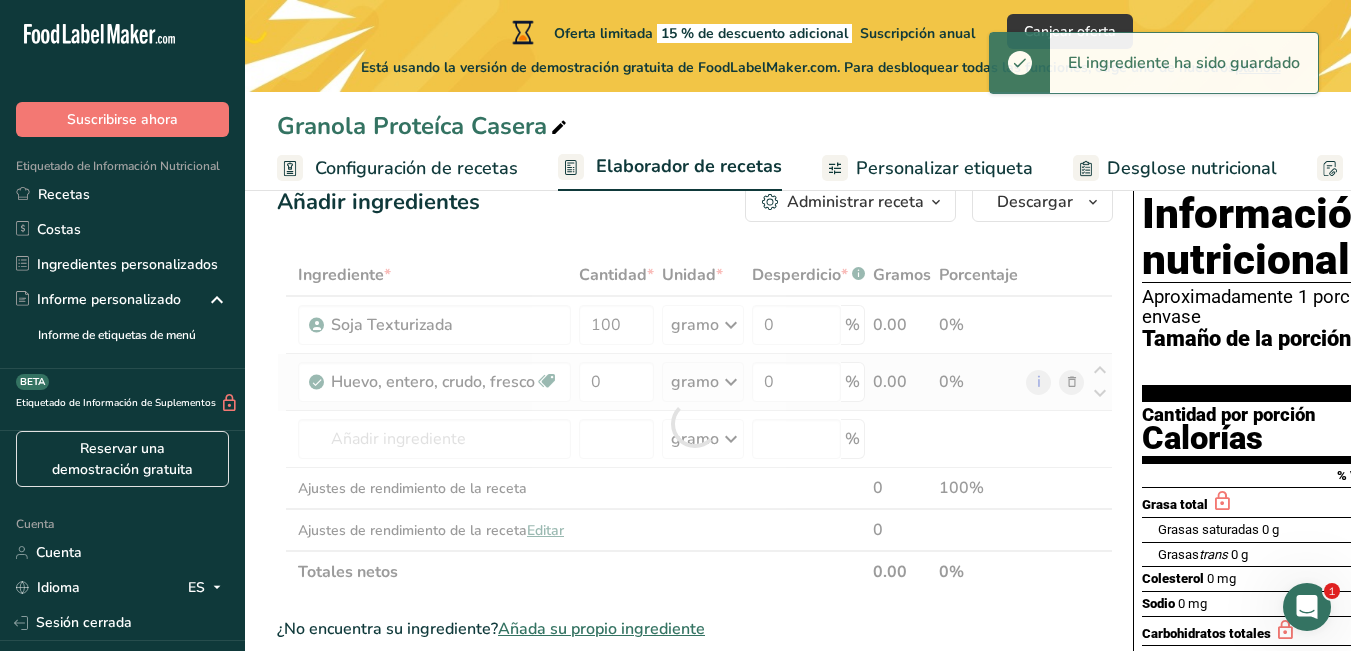 click on "Ingrediente  *
Cantidad  *
Unidad  *
Desperdicio *   .a-a{fill:#347362;}.b-a{fill:#fff;}         Gramos
Porcentaje
Soja Texturizada
100
gramo
Unidades de peso
gramo
kilogramo
mg
Ver más
Unidades de volumen
litro
ml
onza líquida
Ver más
0
%
0.00
0%
Huevo, entero, crudo, fresco
Libre de gluten
Vegetariano
Libre de soja
0
gramo
Porciones
1 grande
1 extra grande
1 gigante
Ver más
Unidades de peso
gramo
kilogramo
mg
Ver más" at bounding box center (695, 423) 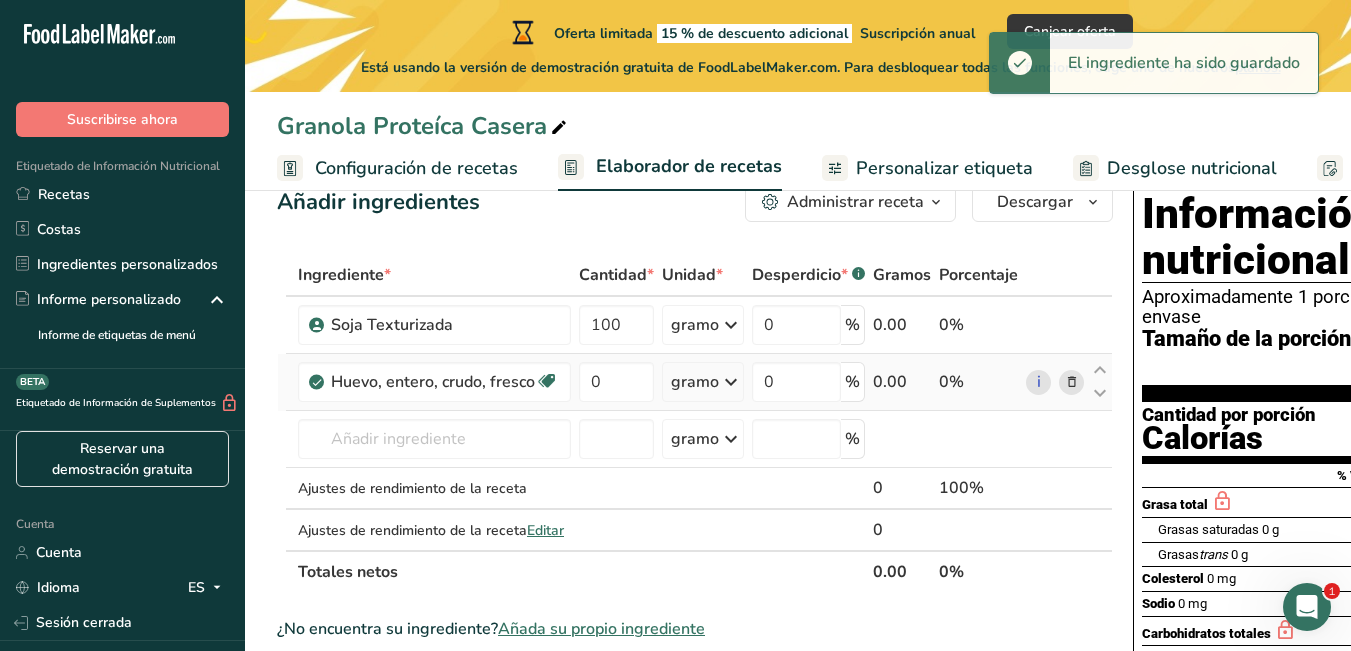 click at bounding box center [731, 382] 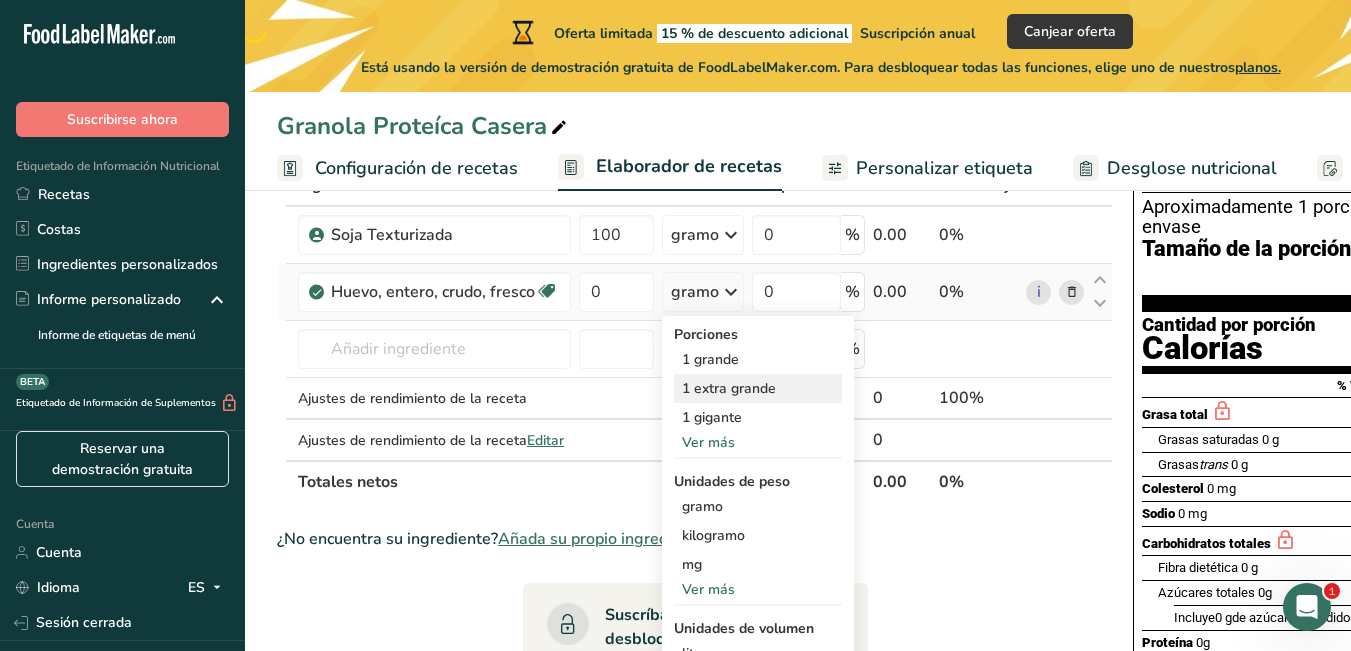 scroll, scrollTop: 145, scrollLeft: 0, axis: vertical 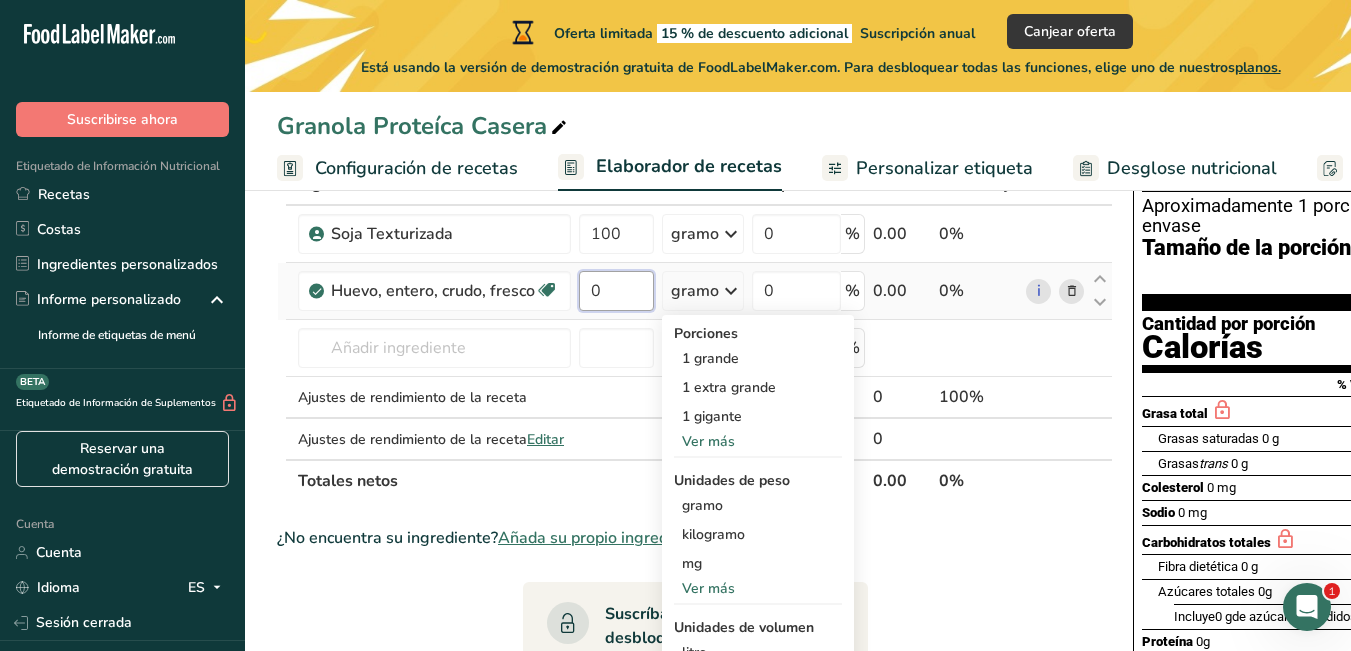 click on "0" at bounding box center [616, 291] 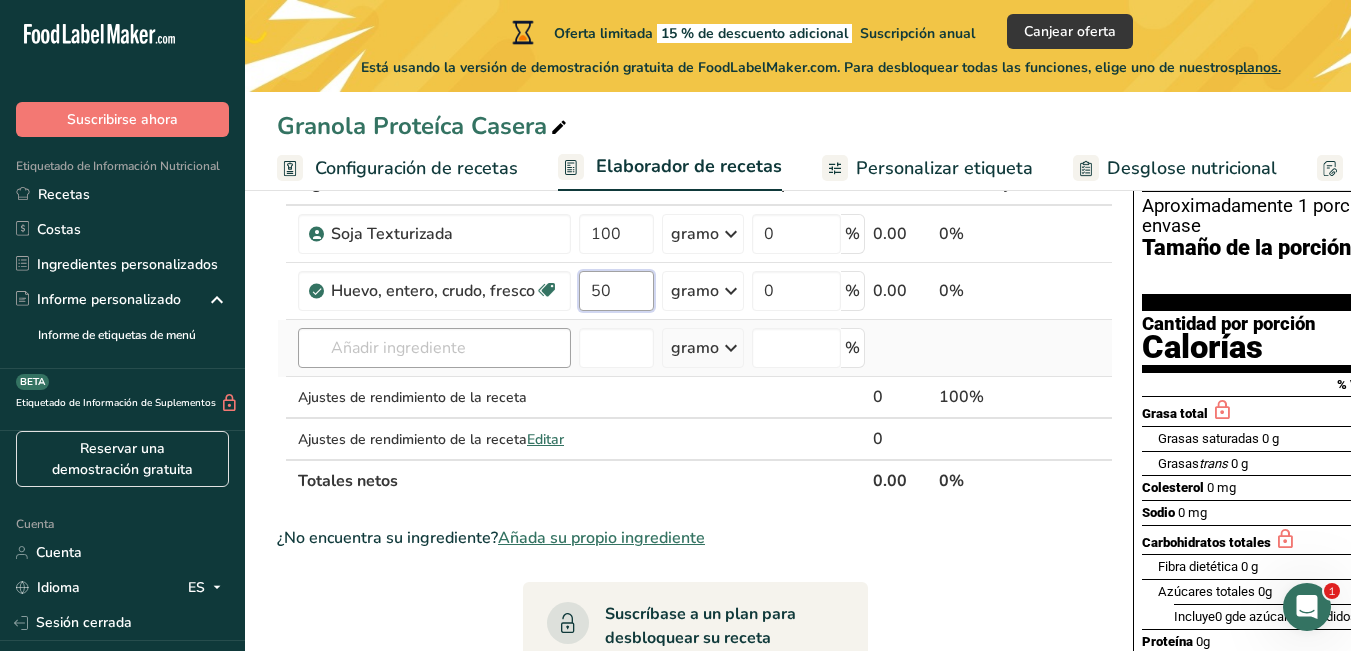 type on "50" 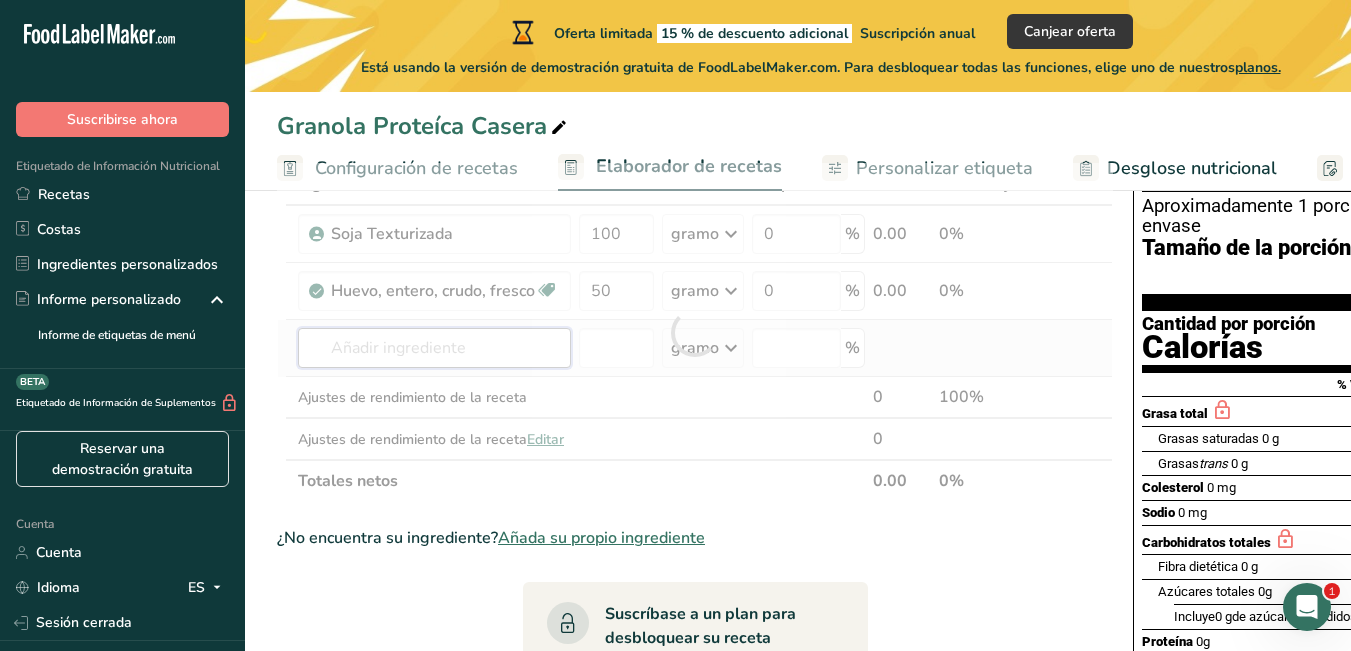 click on "Ingrediente  *
Cantidad  *
Unidad  *
Desperdicio *   .a-a{fill:#347362;}.b-a{fill:#fff;}         Gramos
Porcentaje
Soja Texturizada
100
gramo
Unidades de peso
gramo
kilogramo
mg
Ver más
Unidades de volumen
litro
ml
onza líquida
Ver más
0
%
0.00
0%
Huevo, entero, crudo, fresco
Libre de gluten
Vegetariano
Libre de soja
50
gramo
Porciones
1 grande
1 extra grande
1 gigante
Ver más
Unidades de peso
gramo
kilogramo
mg
Ver más" at bounding box center [695, 332] 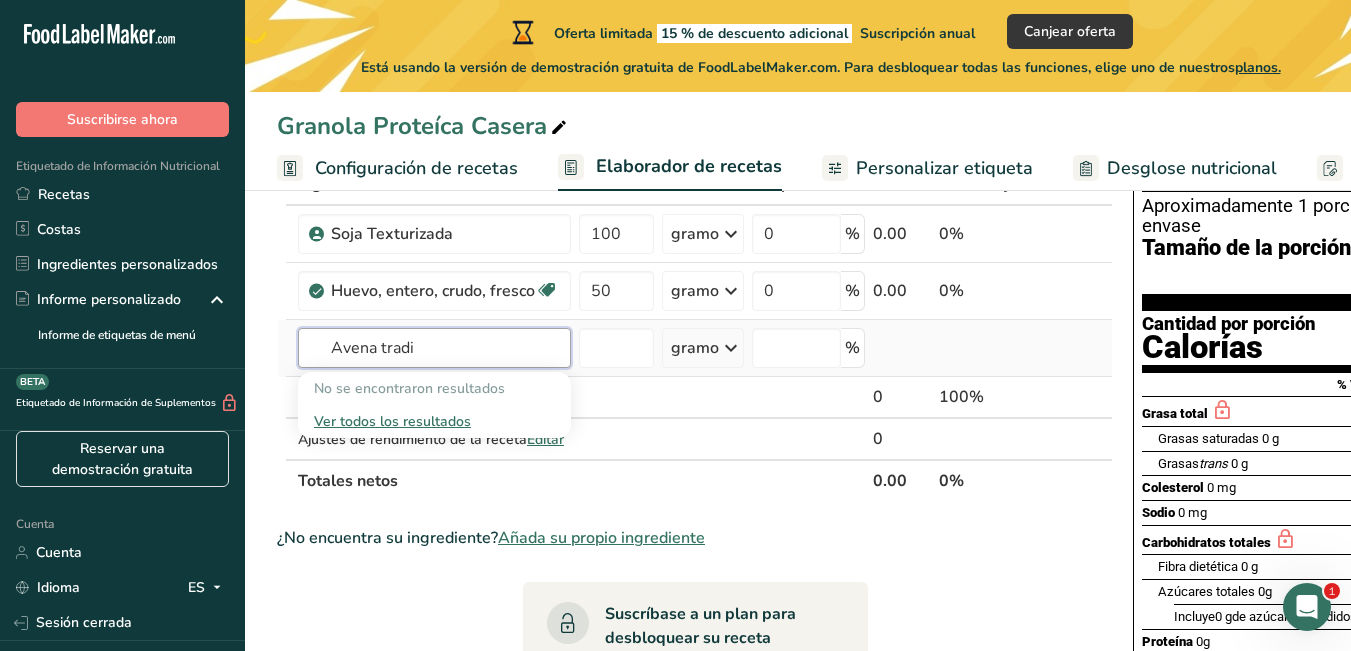 type on "Avena tradi" 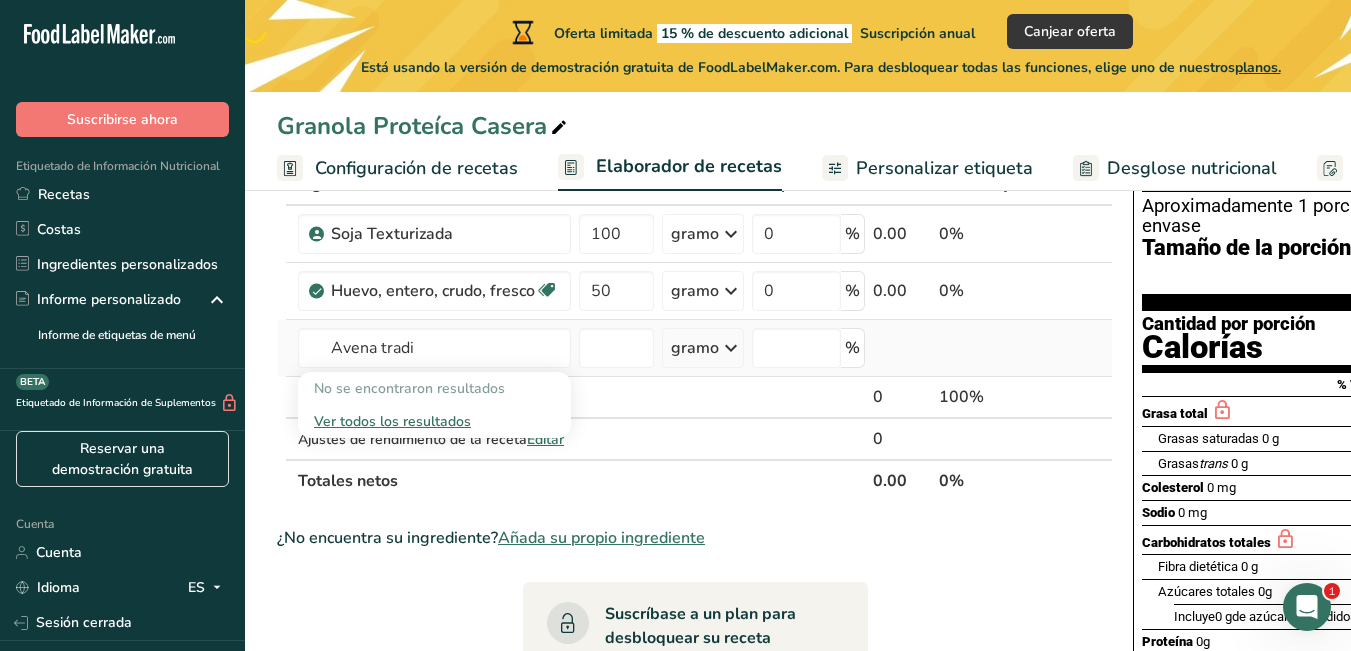 type 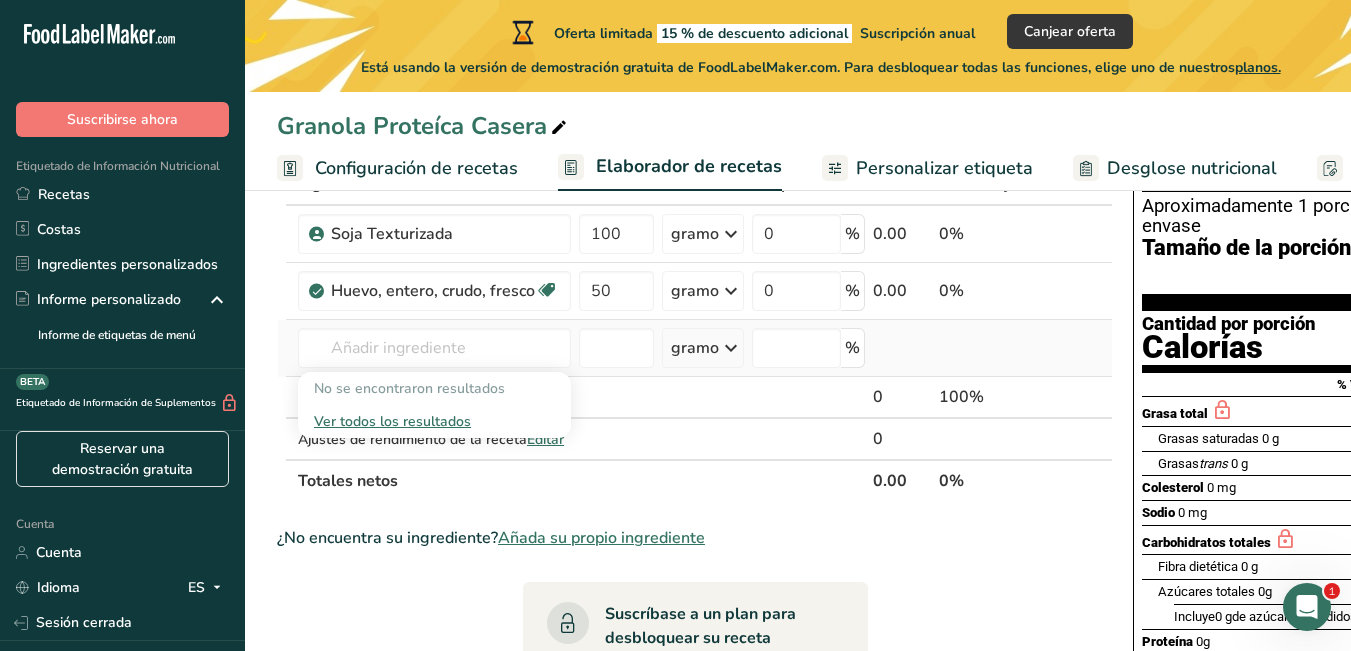 click on "Ver todos los resultados" at bounding box center [392, 421] 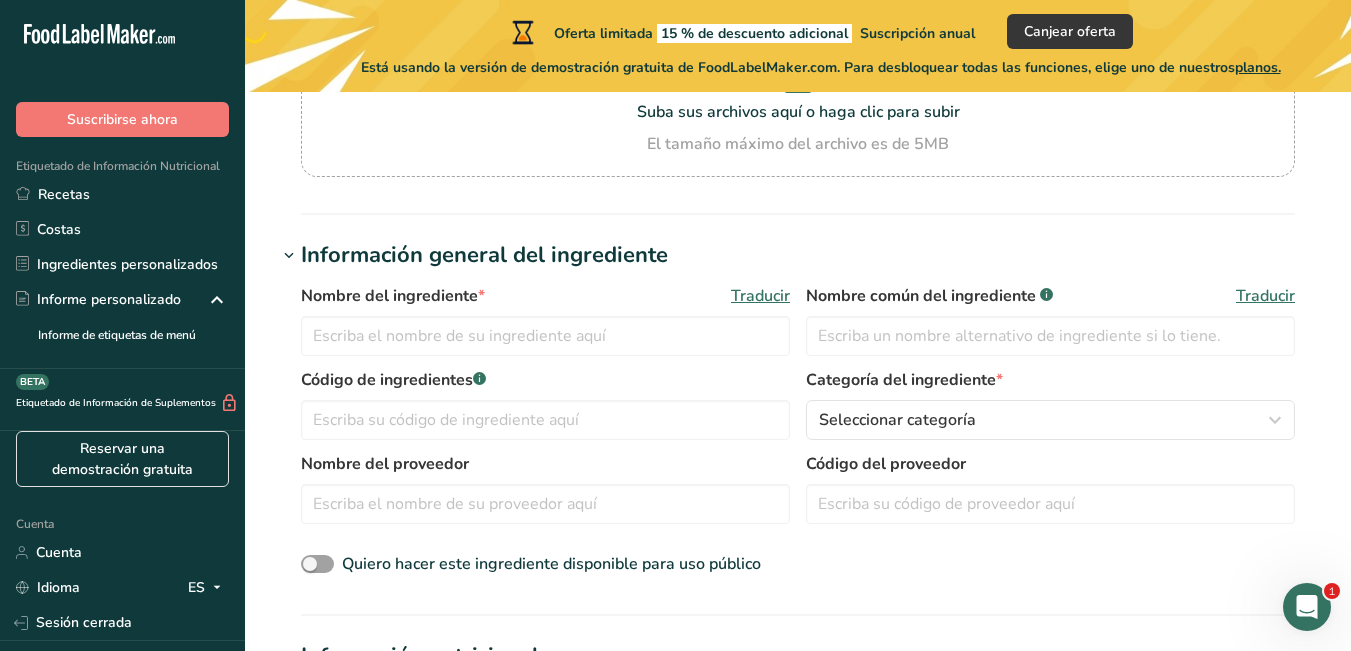scroll, scrollTop: 0, scrollLeft: 0, axis: both 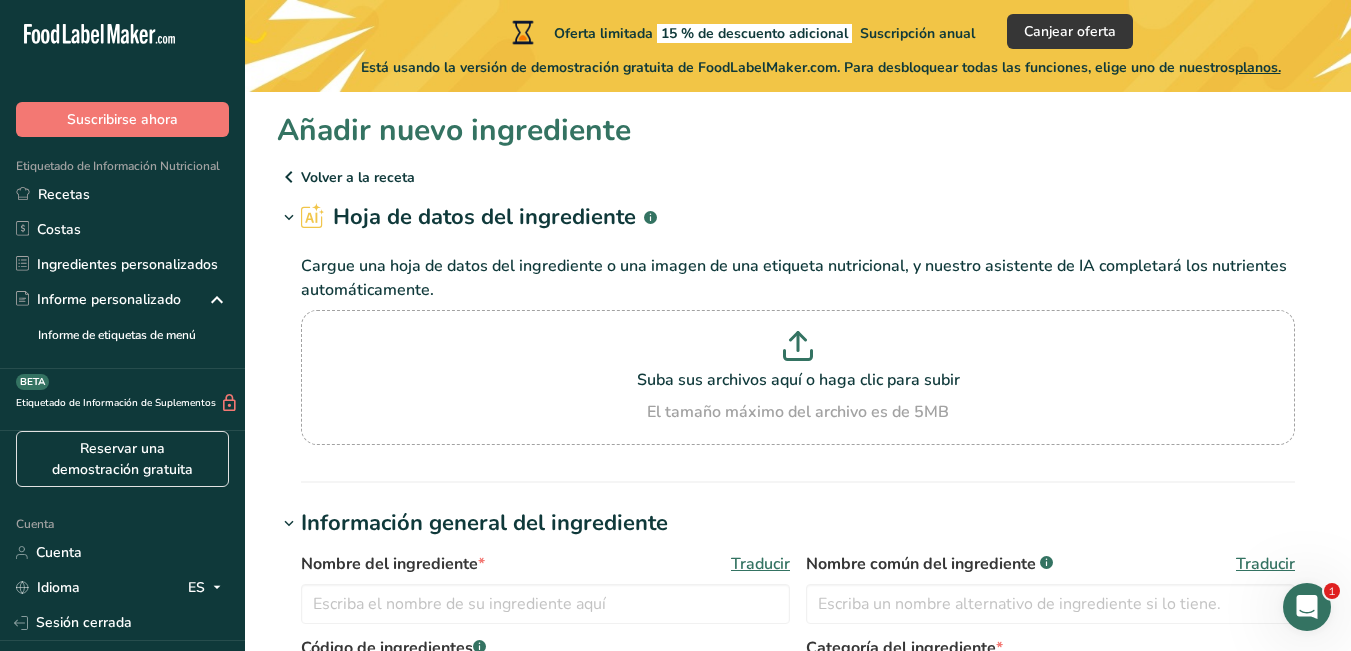click at bounding box center (289, 177) 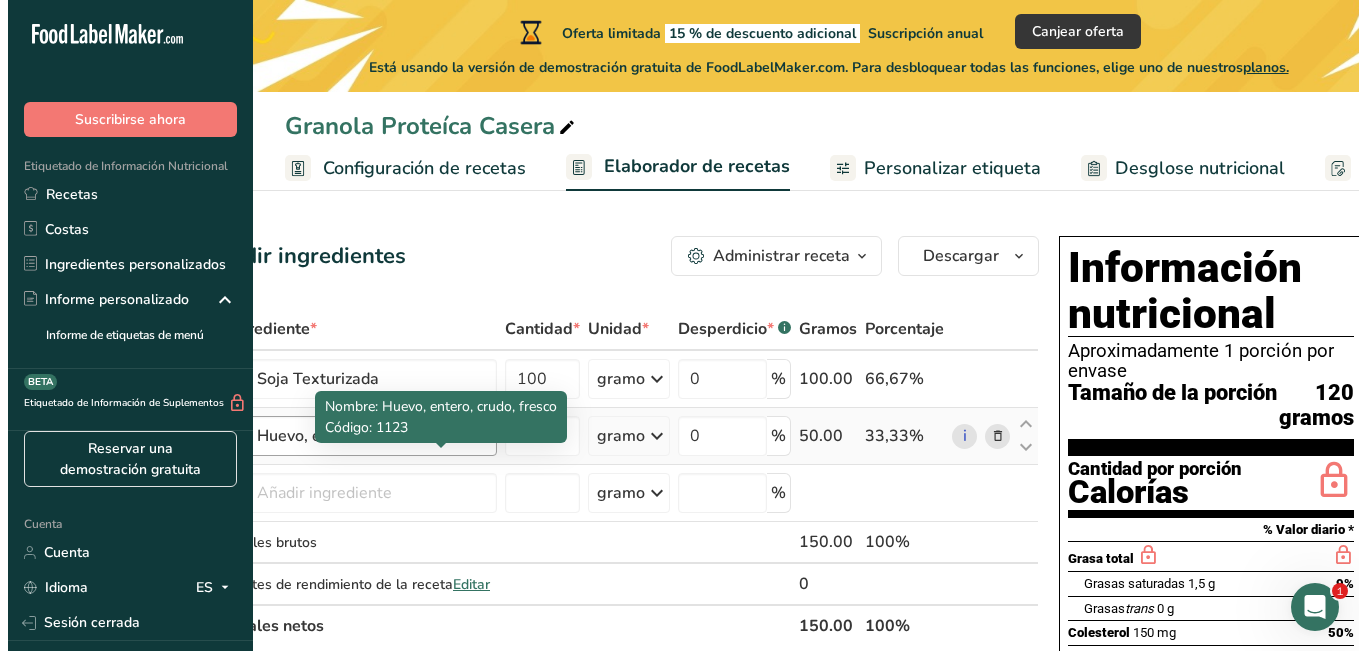 scroll, scrollTop: 0, scrollLeft: 0, axis: both 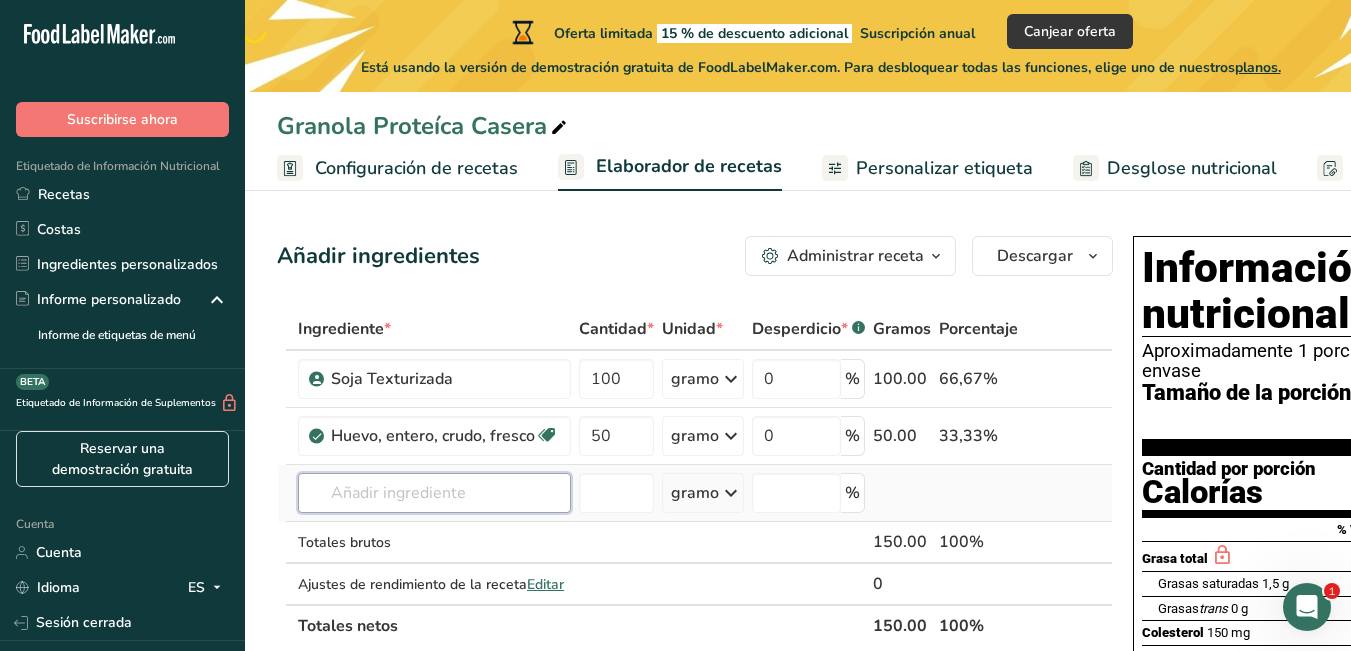 click at bounding box center [434, 493] 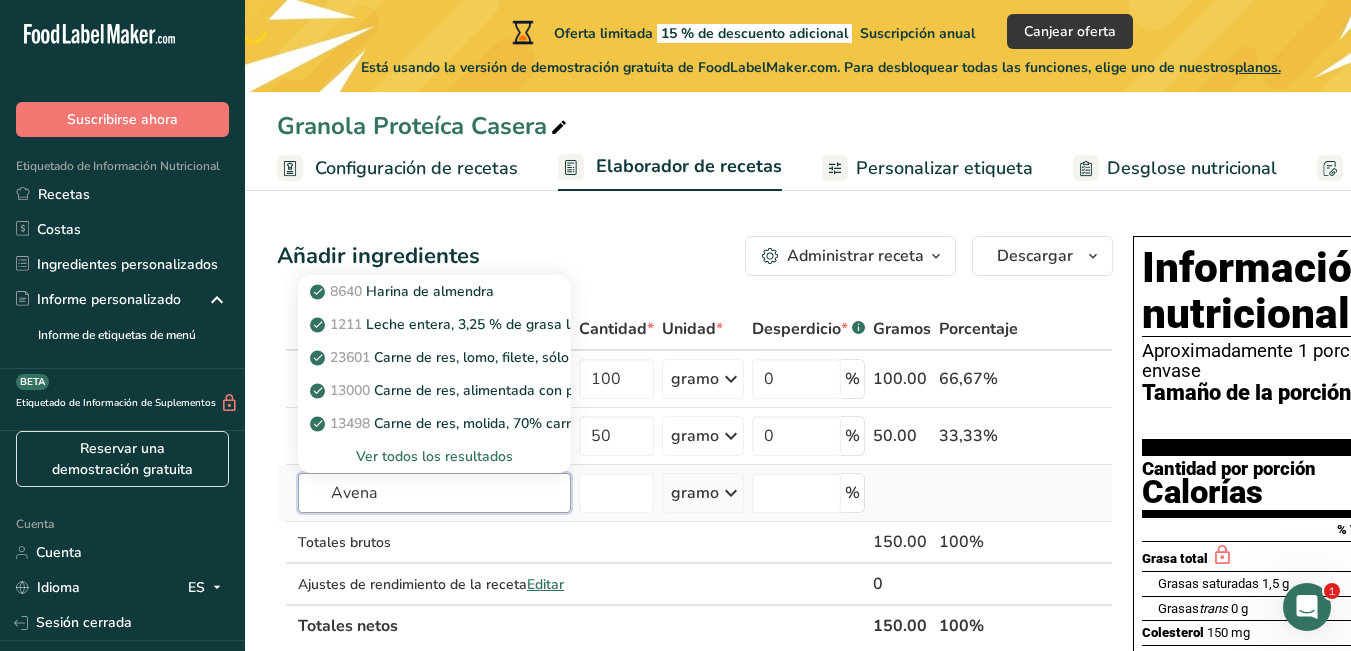 type on "Avena" 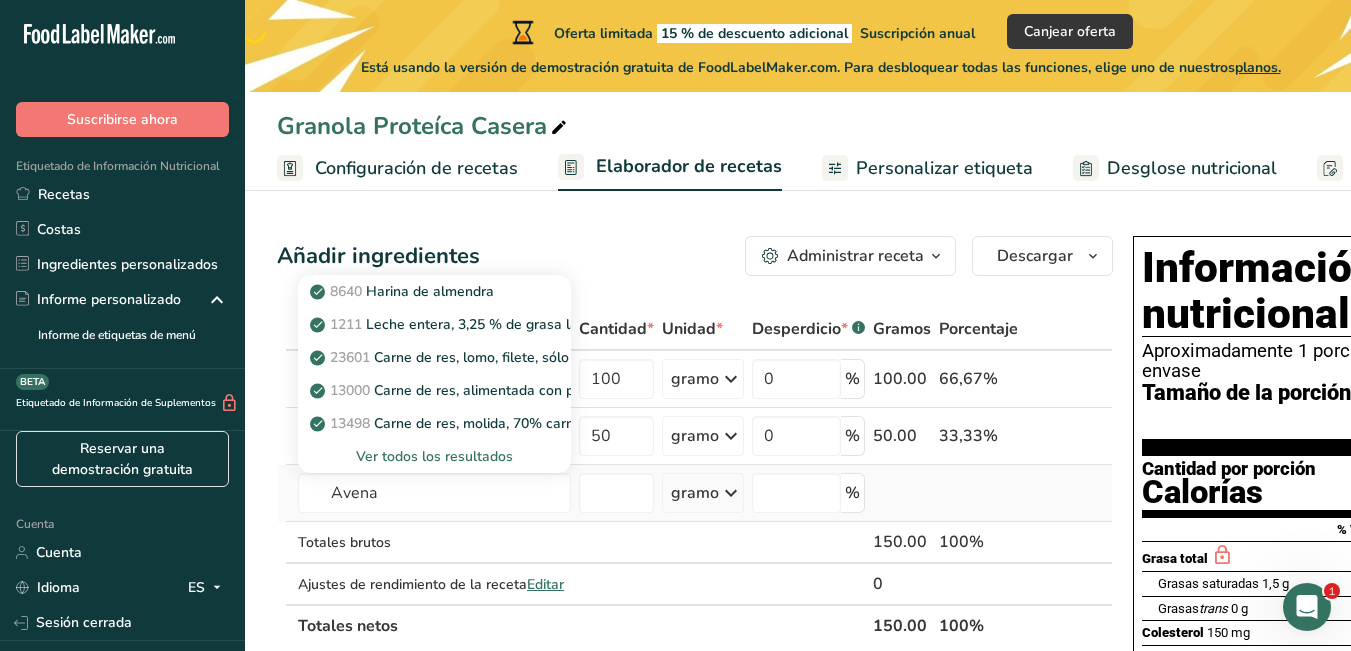 type 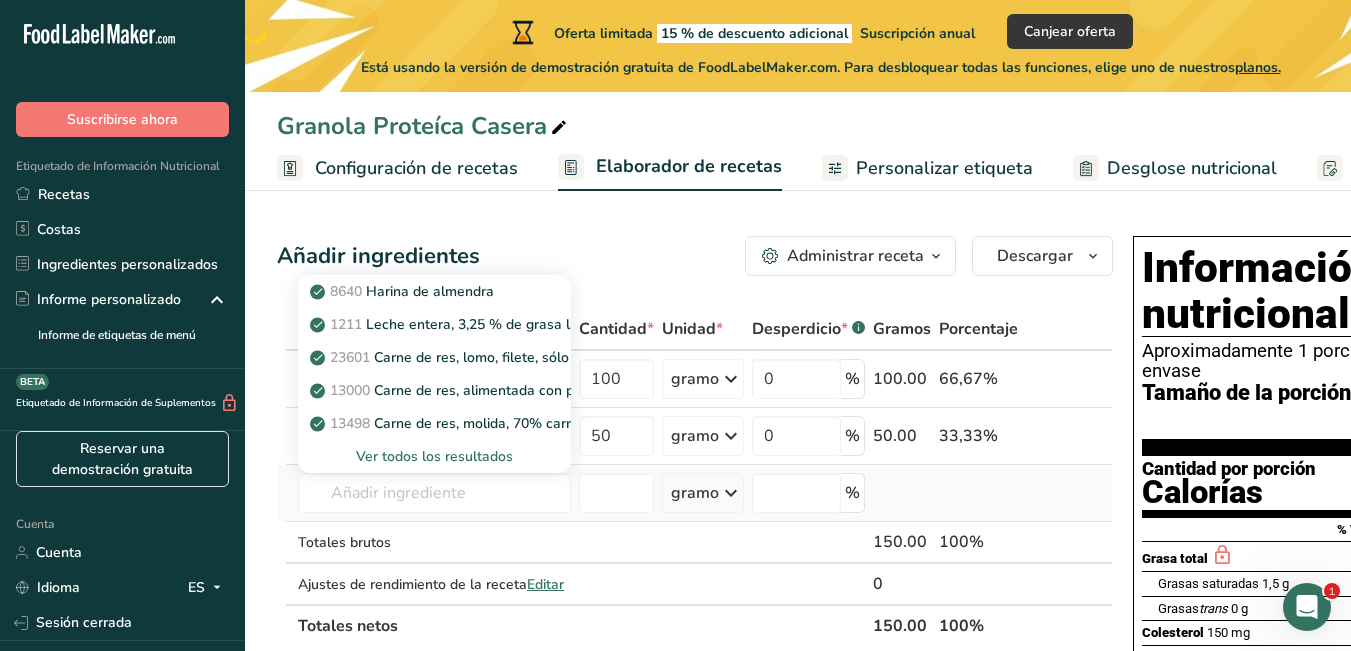 click on "Ver todos los resultados" at bounding box center (434, 456) 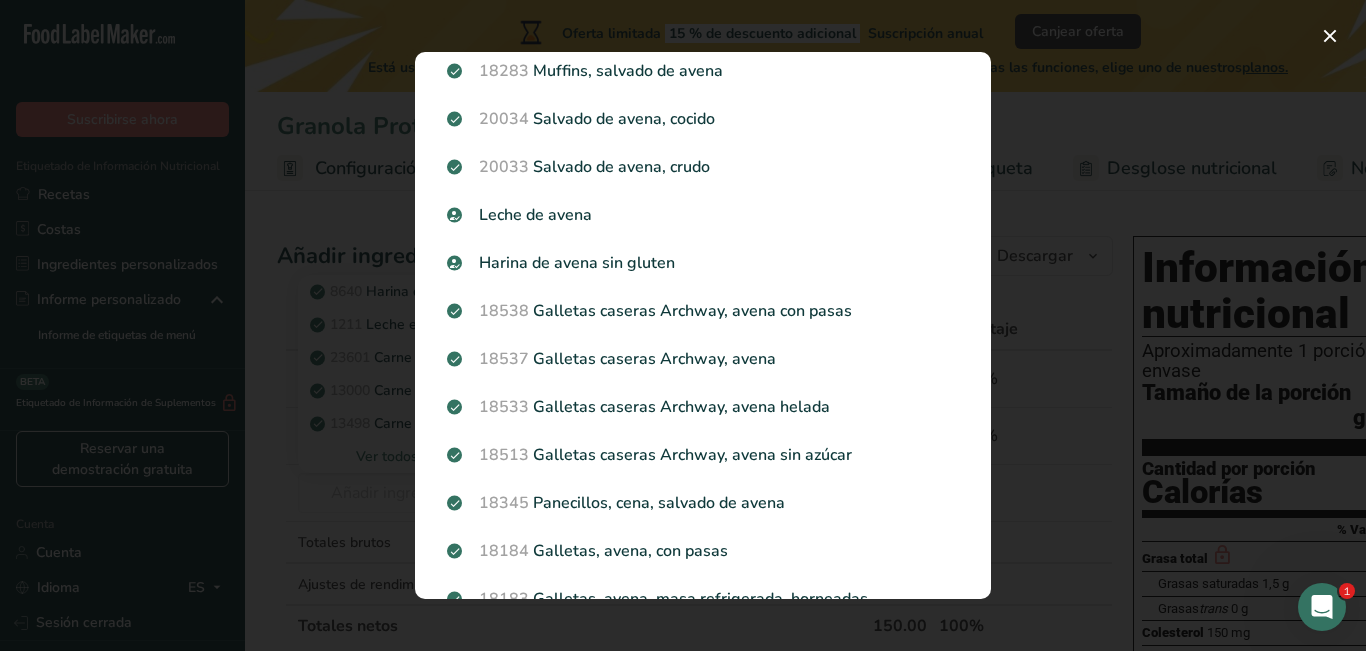 scroll, scrollTop: 0, scrollLeft: 0, axis: both 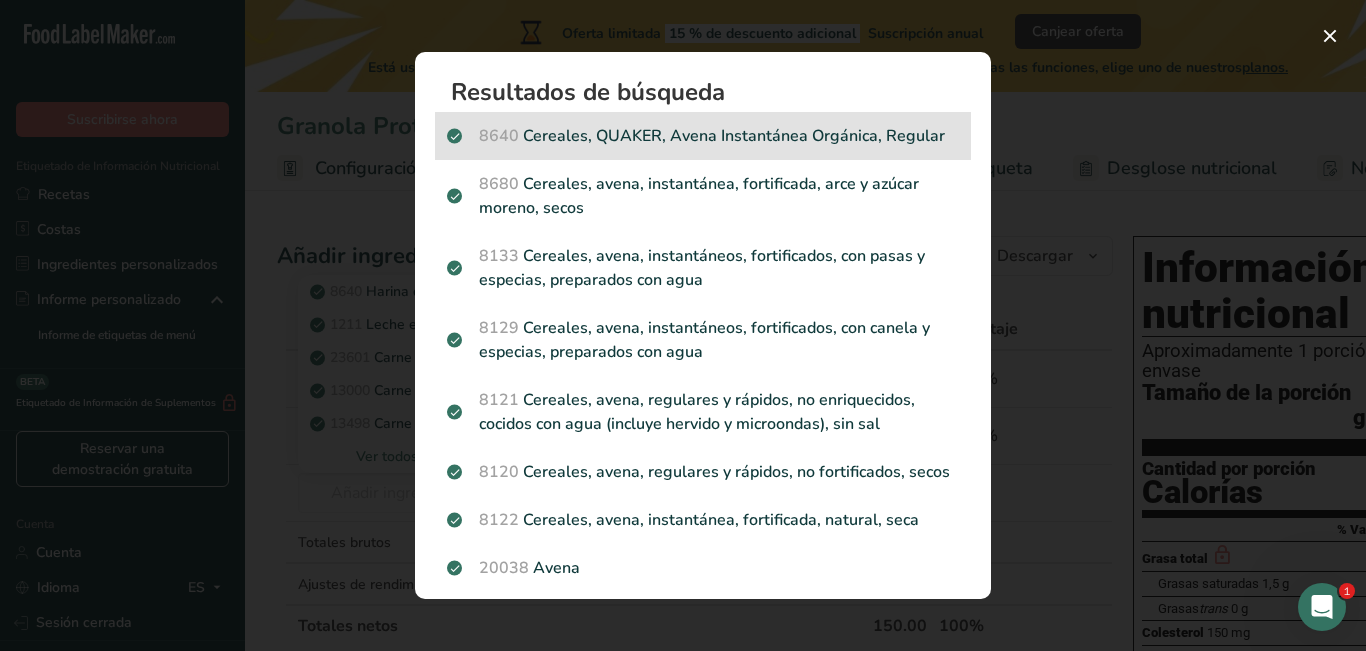 click on "Cereales, QUAKER, Avena Instantánea Orgánica, Regular" at bounding box center (734, 136) 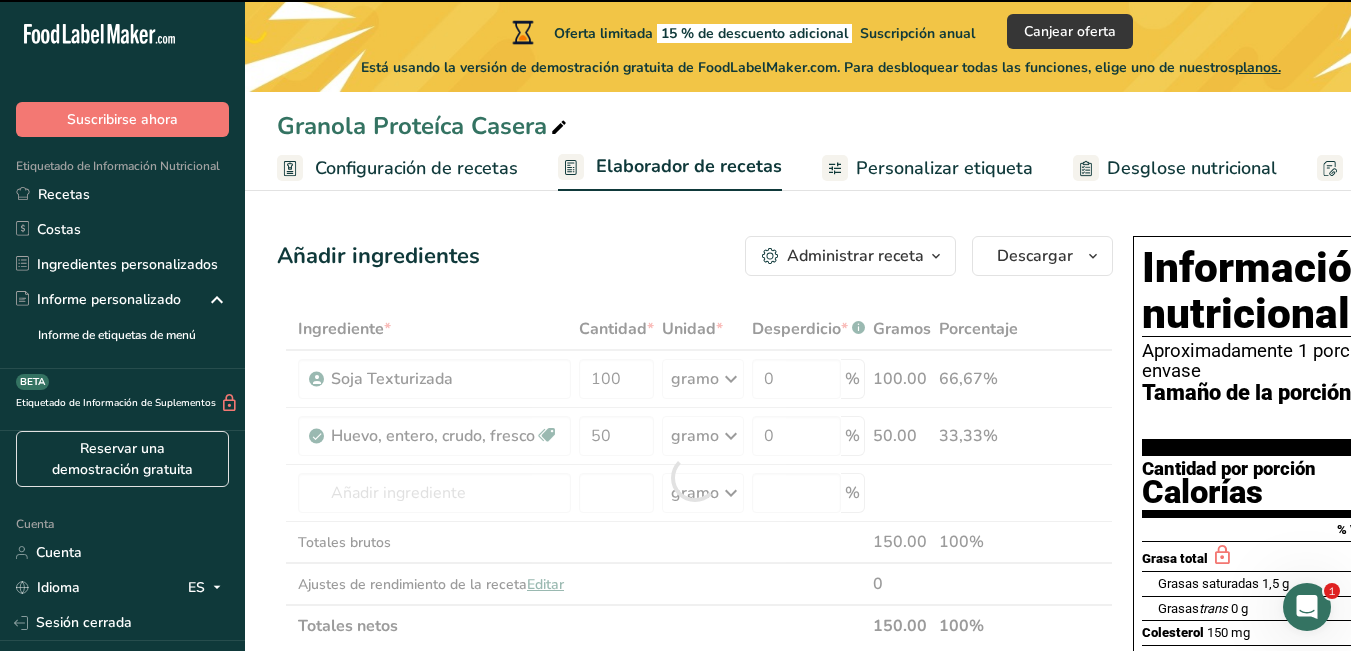 type on "0" 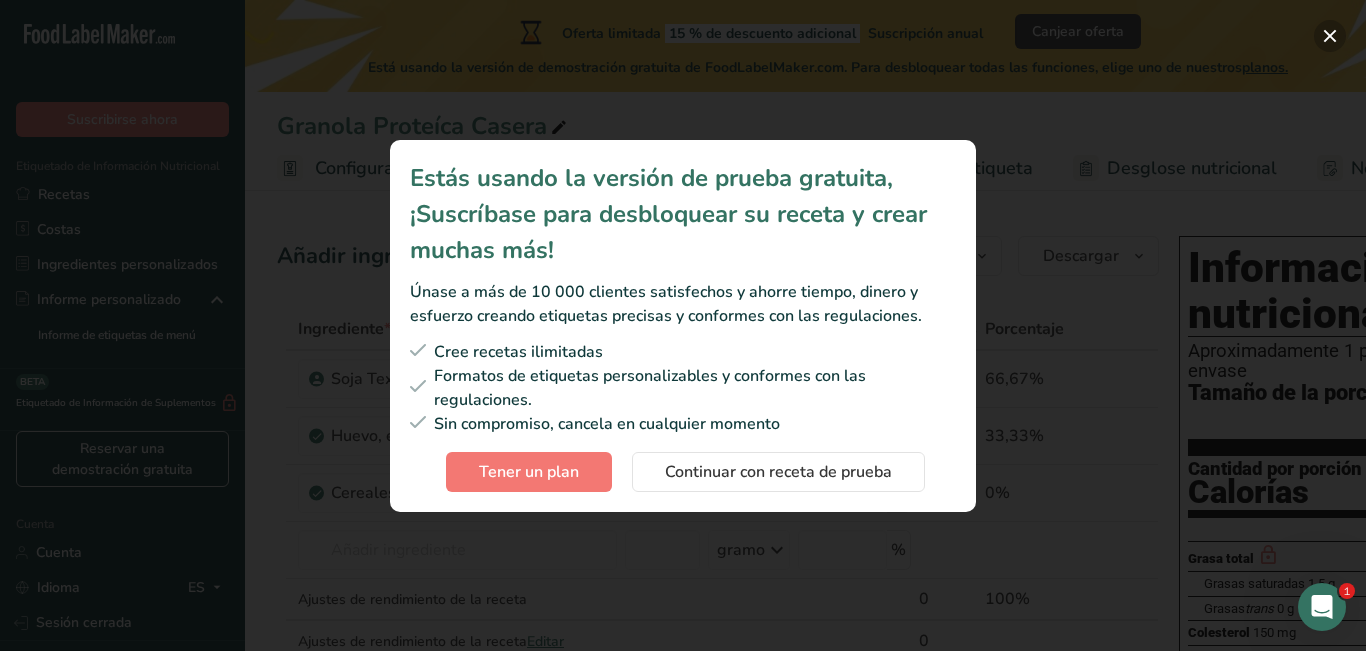 click at bounding box center (1330, 36) 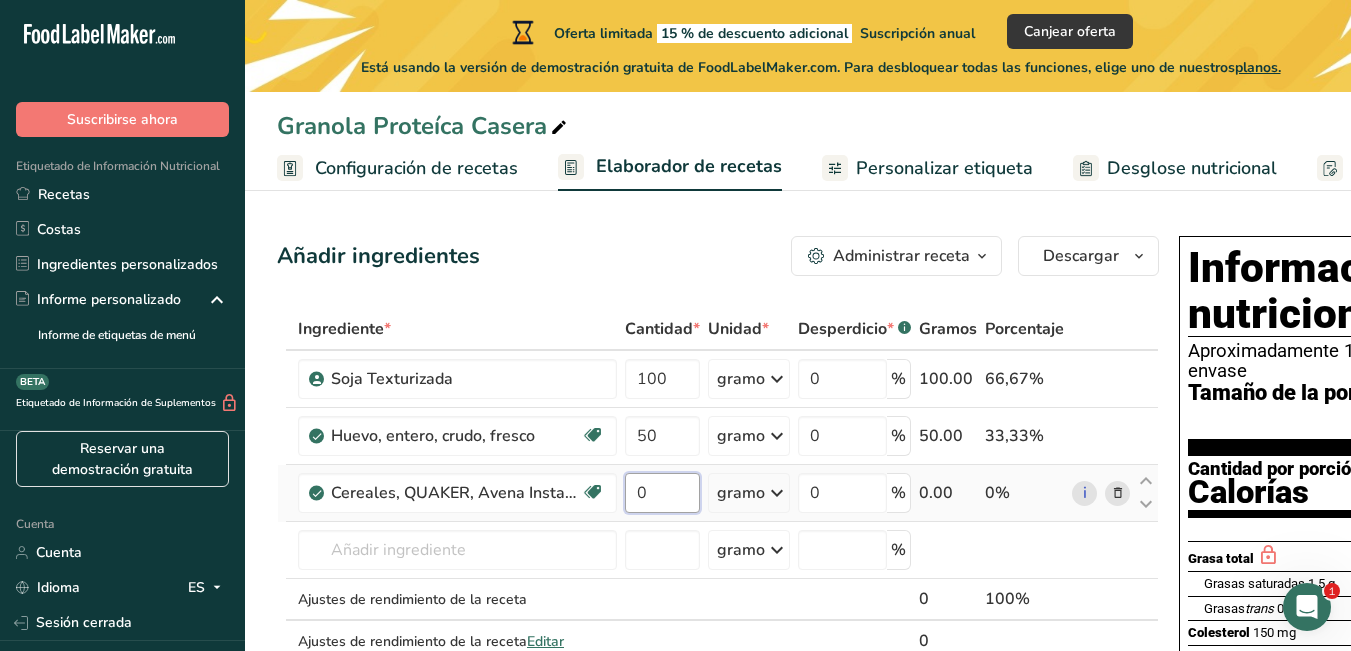 click on "0" at bounding box center [662, 493] 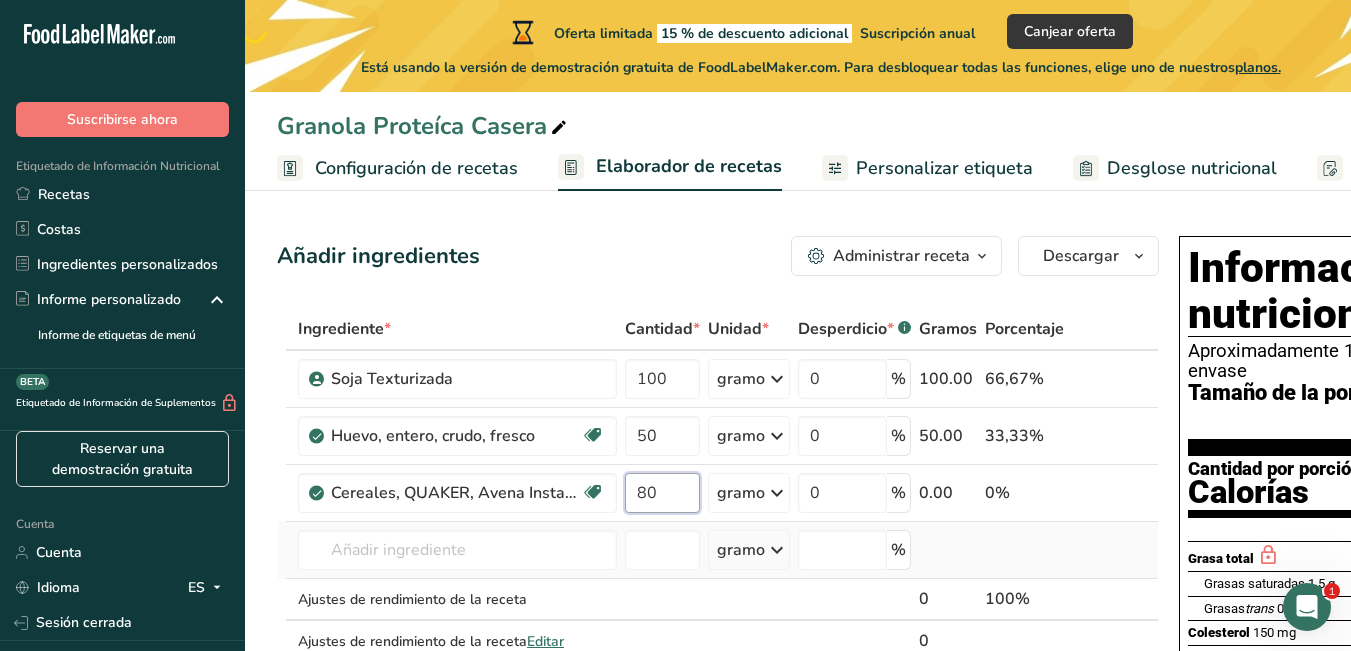 type on "80" 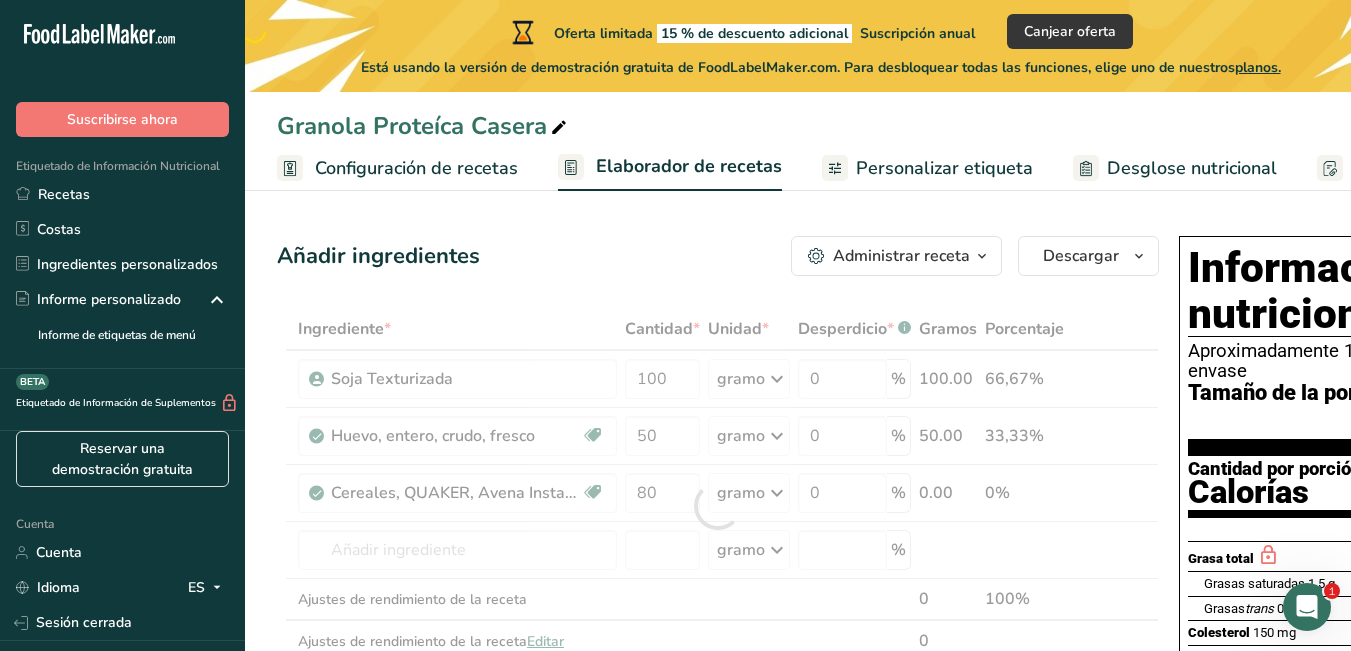 drag, startPoint x: 493, startPoint y: 595, endPoint x: 500, endPoint y: 584, distance: 13.038404 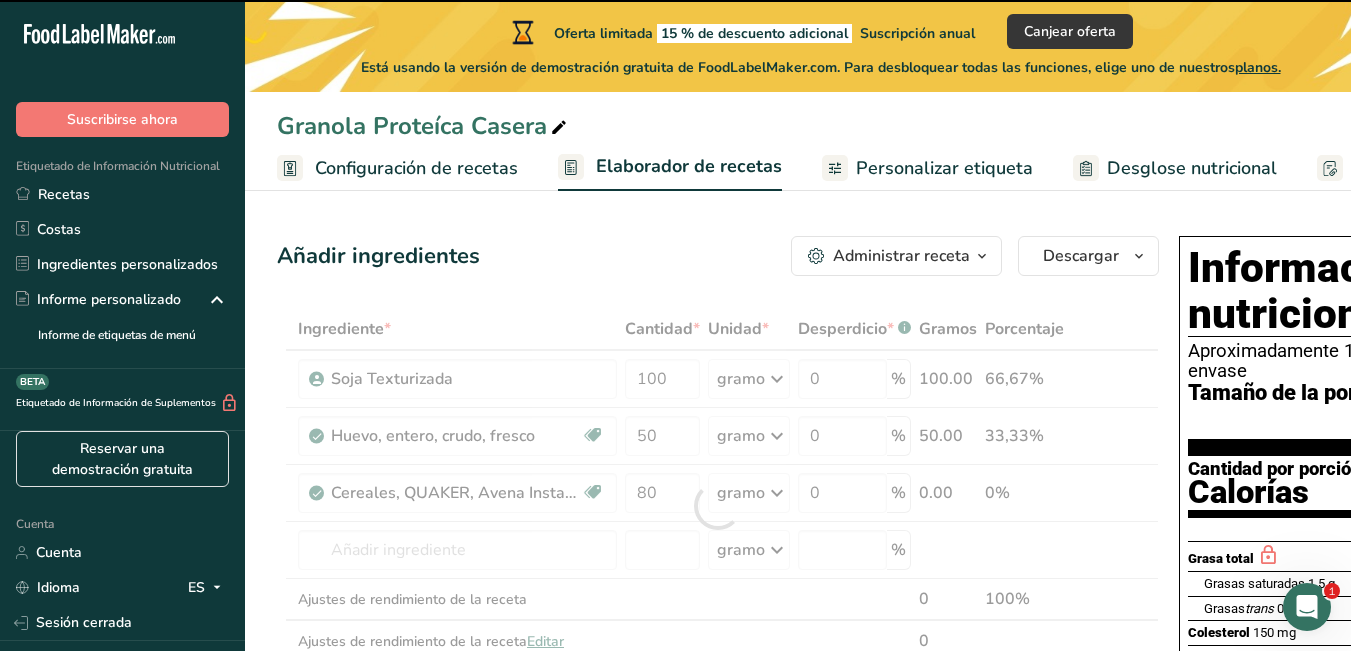 click at bounding box center (718, 506) 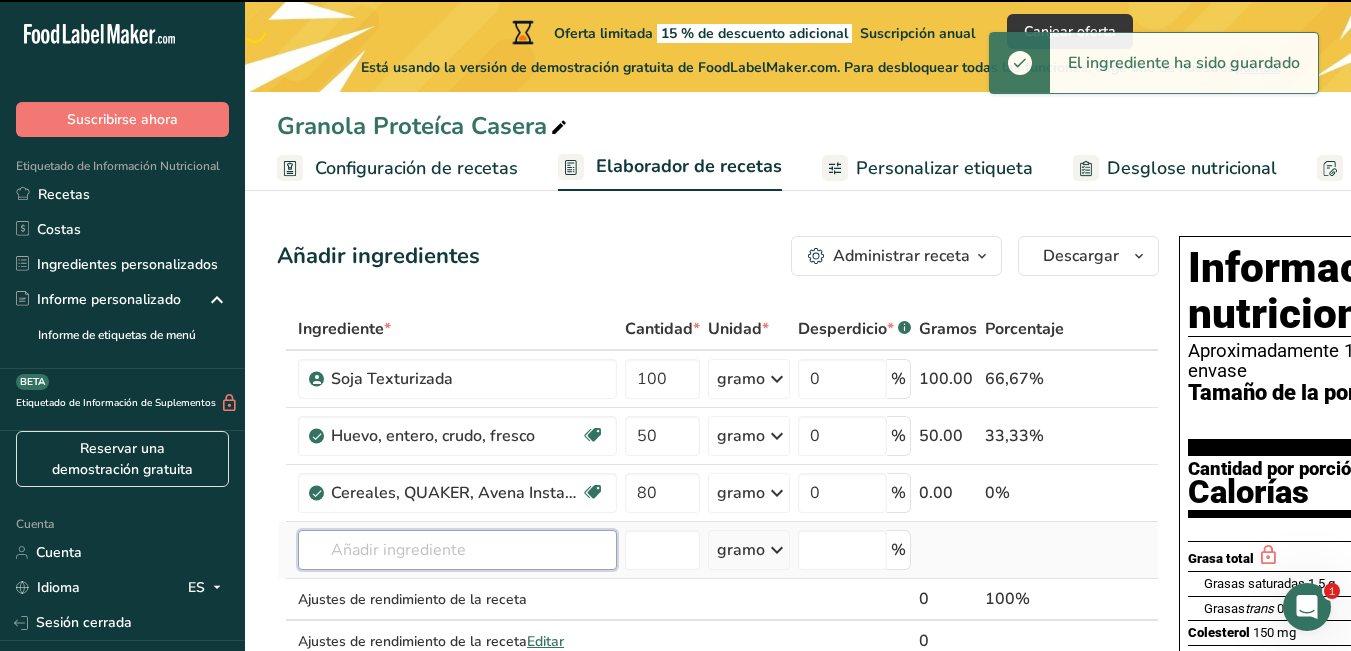 click at bounding box center (457, 550) 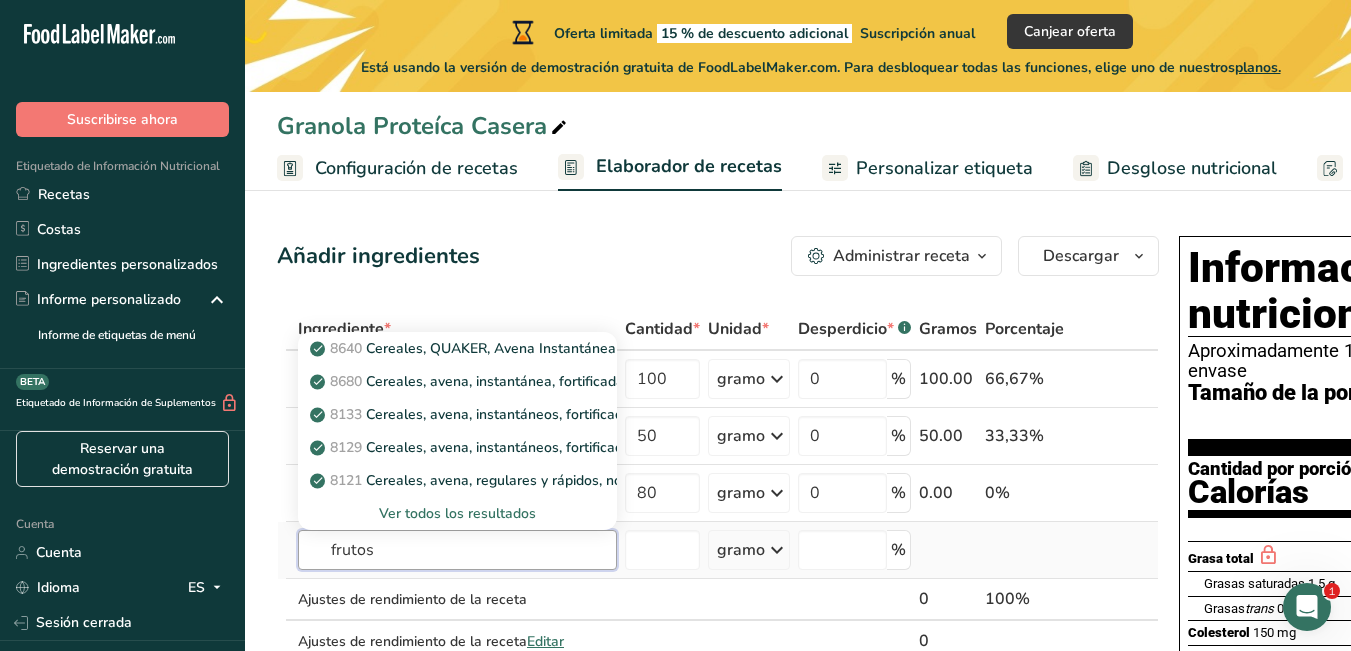 type on "frutos" 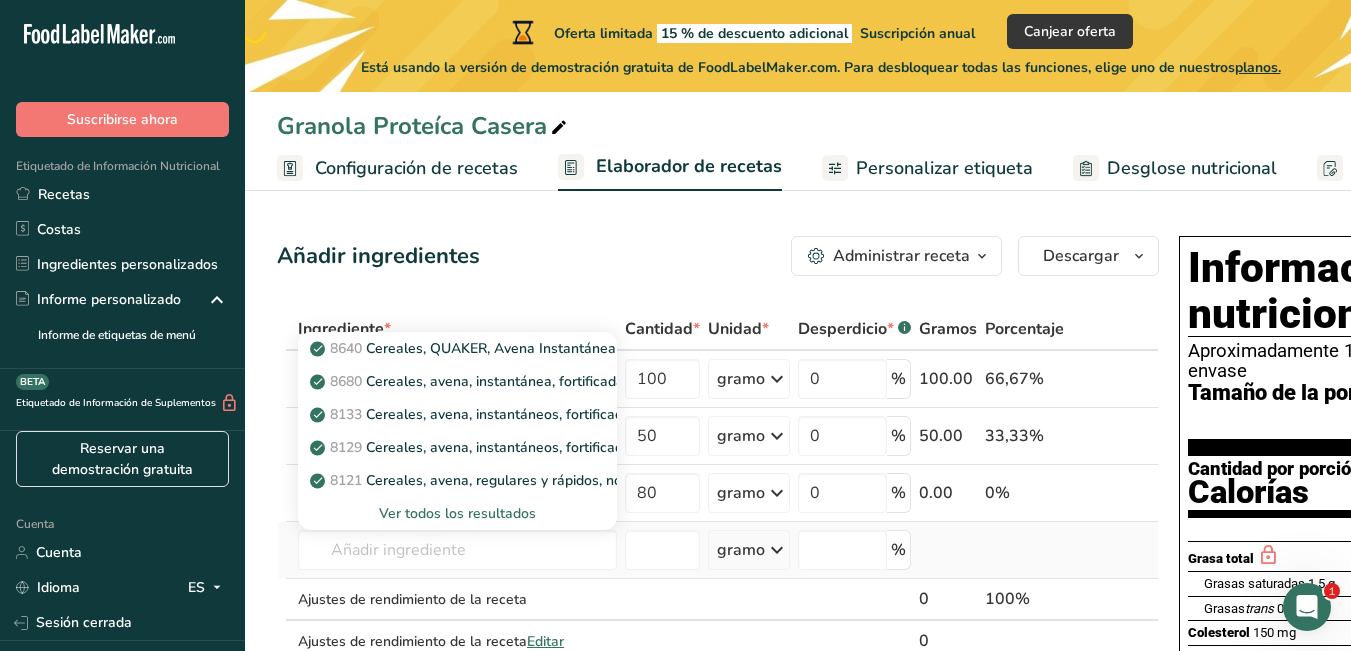 click on "Ver todos los resultados" at bounding box center [457, 513] 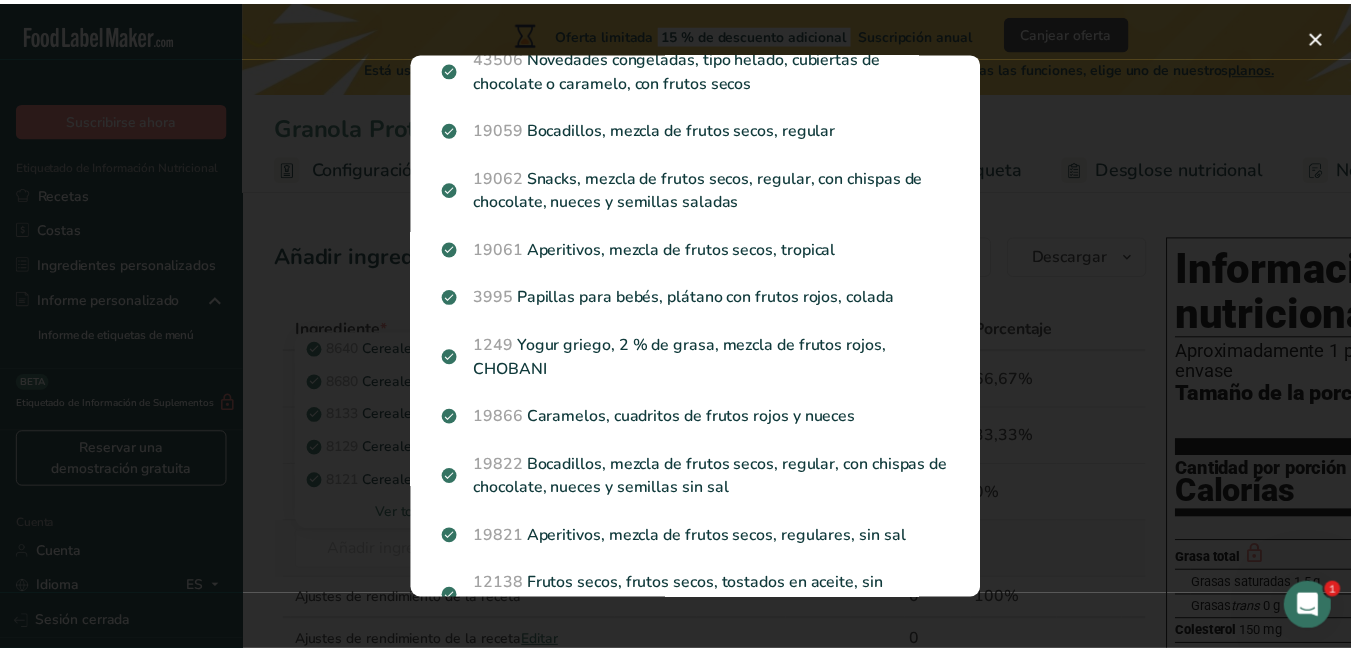 scroll, scrollTop: 81, scrollLeft: 0, axis: vertical 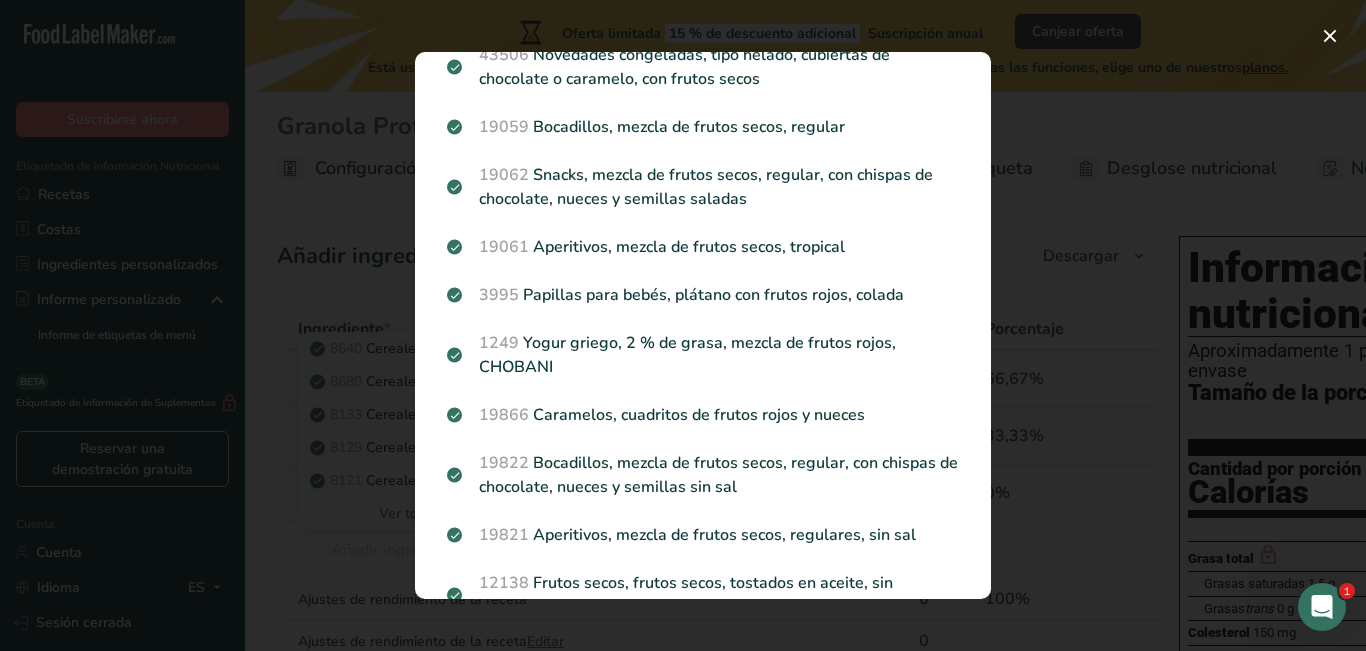 click at bounding box center (683, 325) 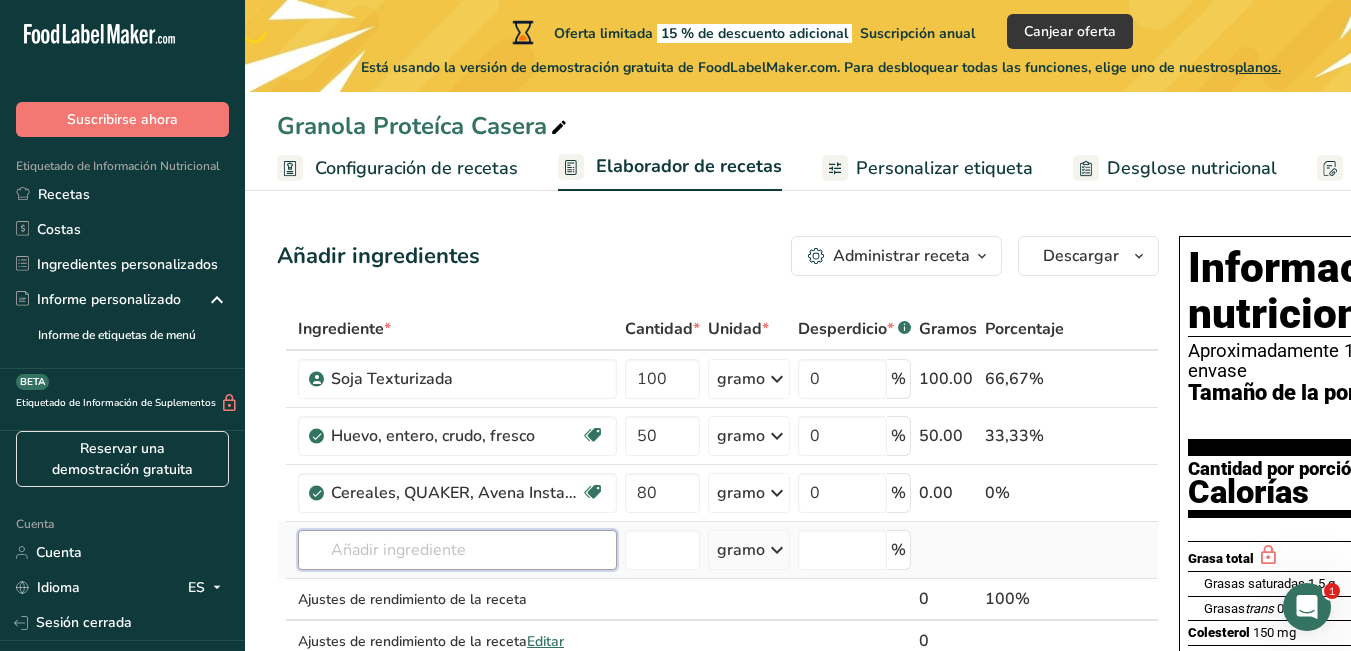 click at bounding box center [457, 550] 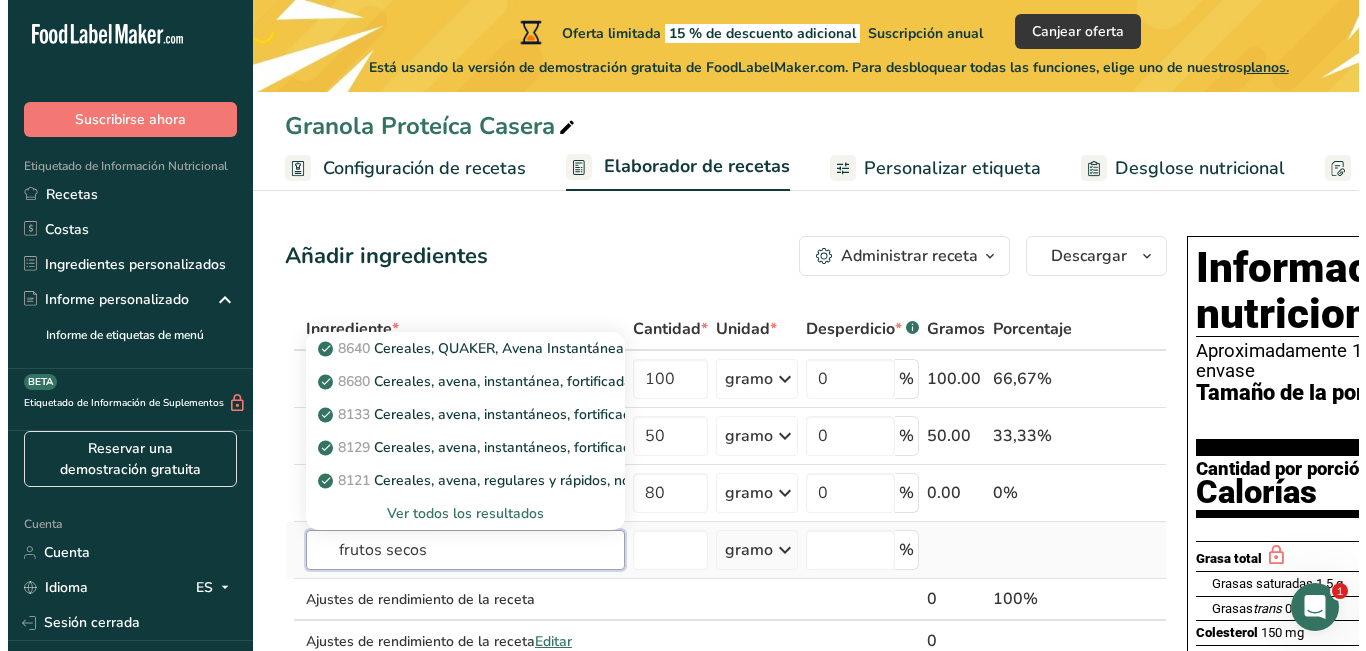 scroll, scrollTop: 63, scrollLeft: 0, axis: vertical 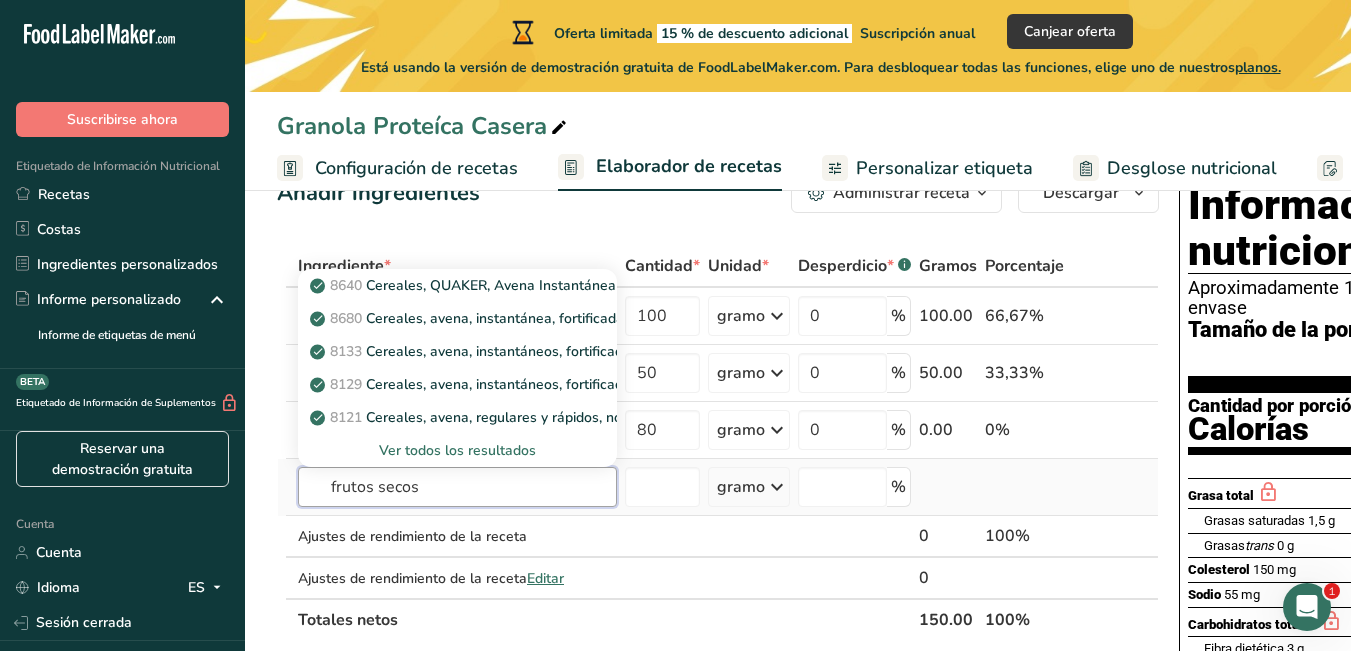 type on "frutos secos" 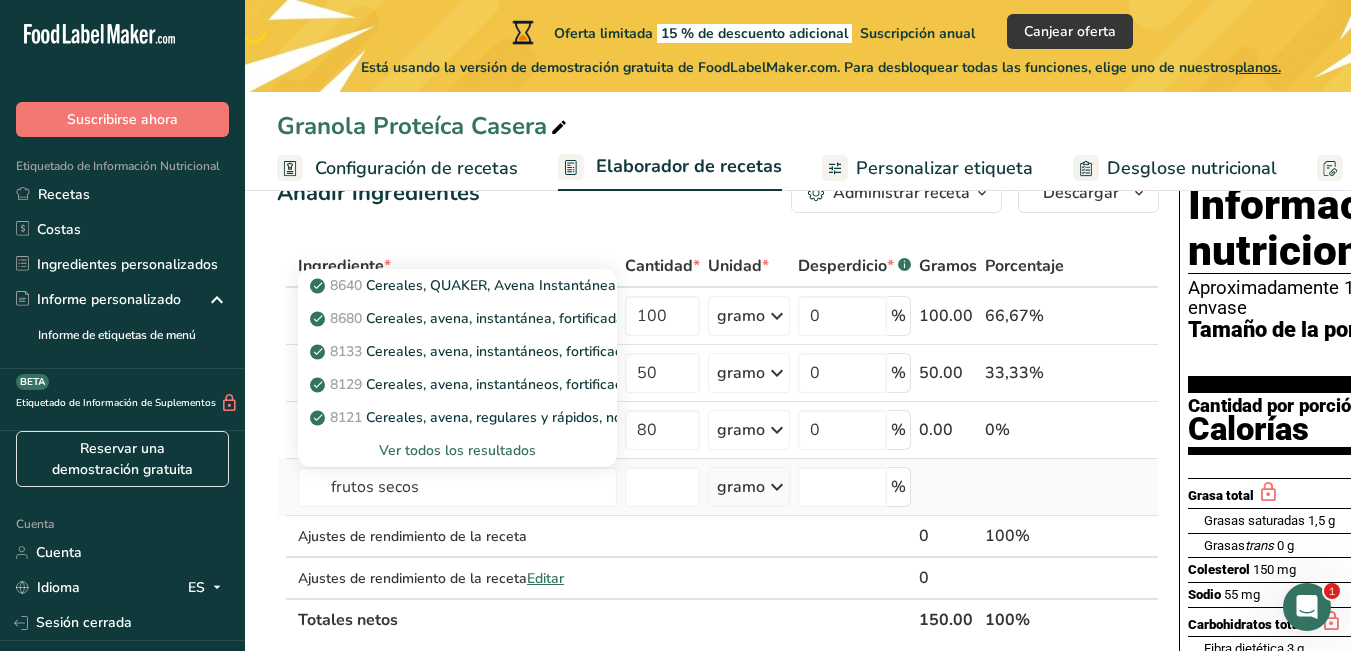 type 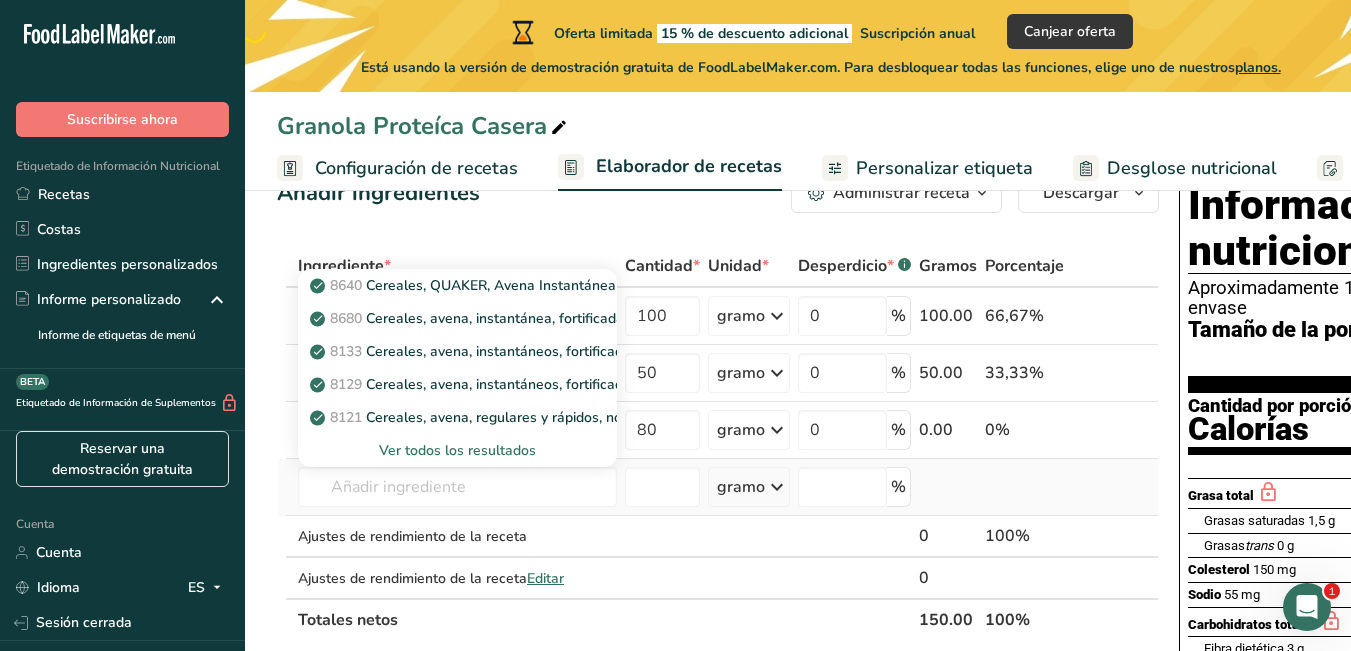 click on "Ver todos los resultados" at bounding box center [457, 450] 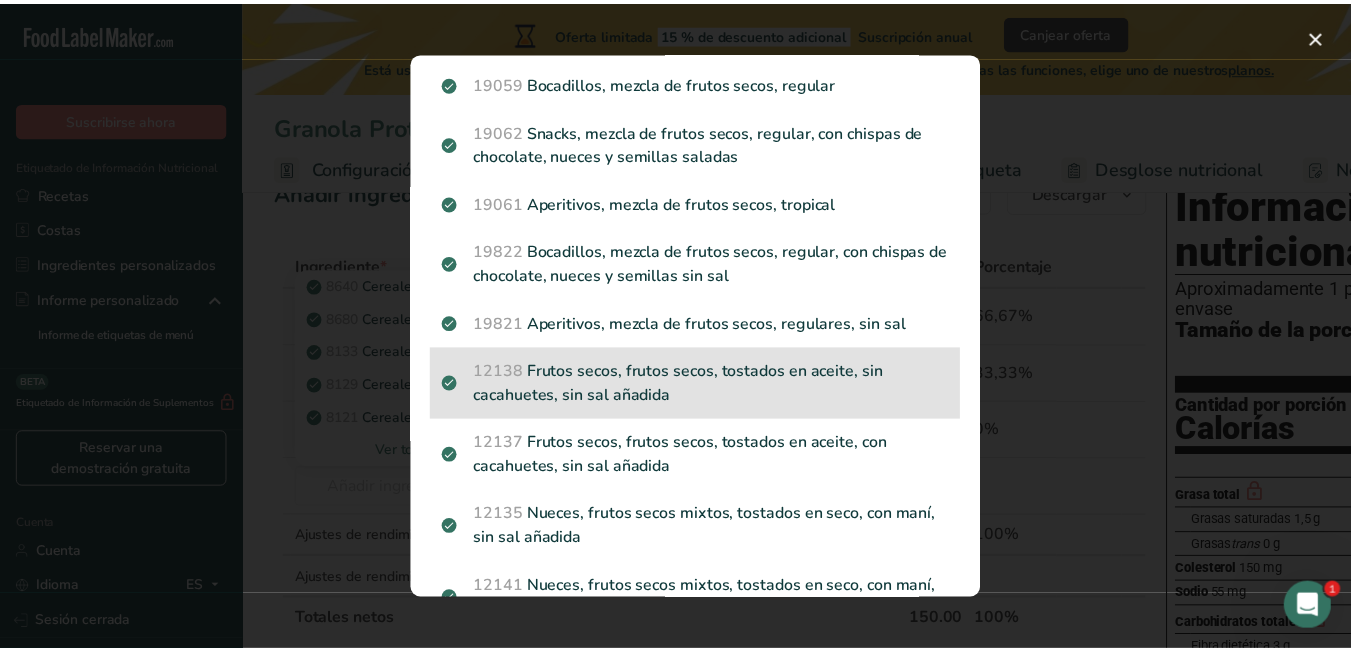 scroll, scrollTop: 126, scrollLeft: 0, axis: vertical 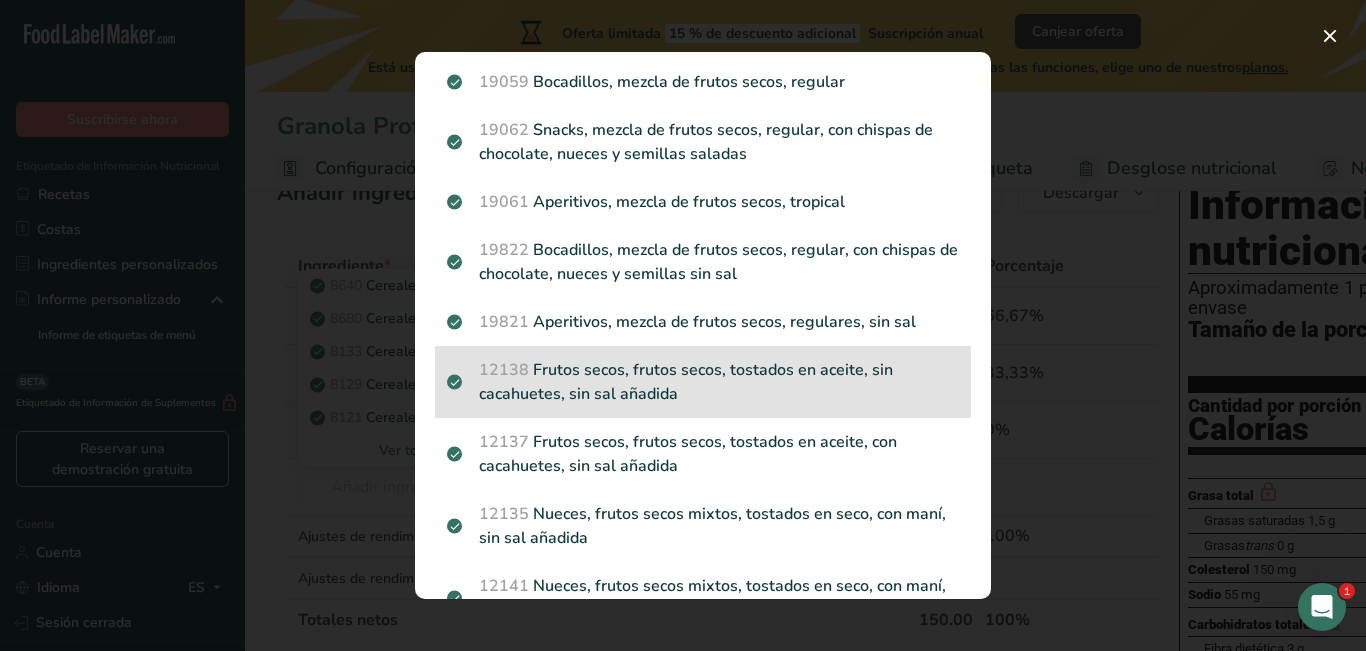 click on "12135
Nueces, frutos secos mixtos, tostados en seco, con maní, sin sal añadida" at bounding box center [703, 526] 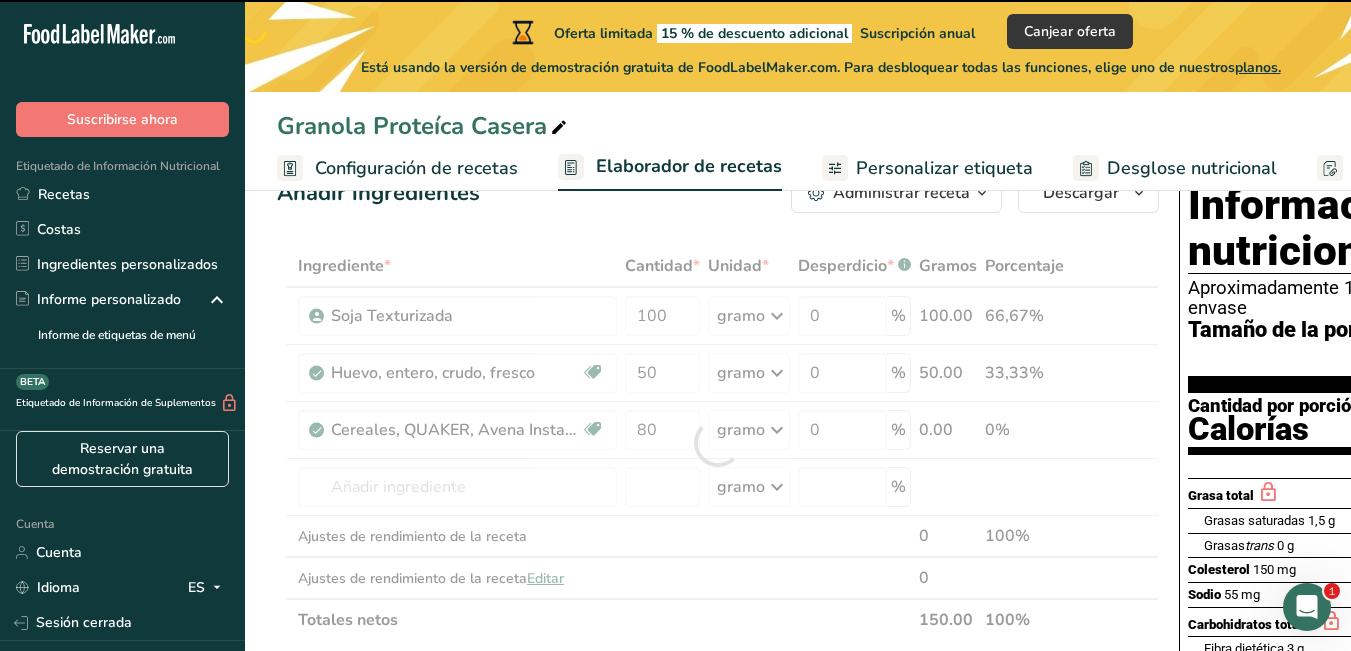 type on "0" 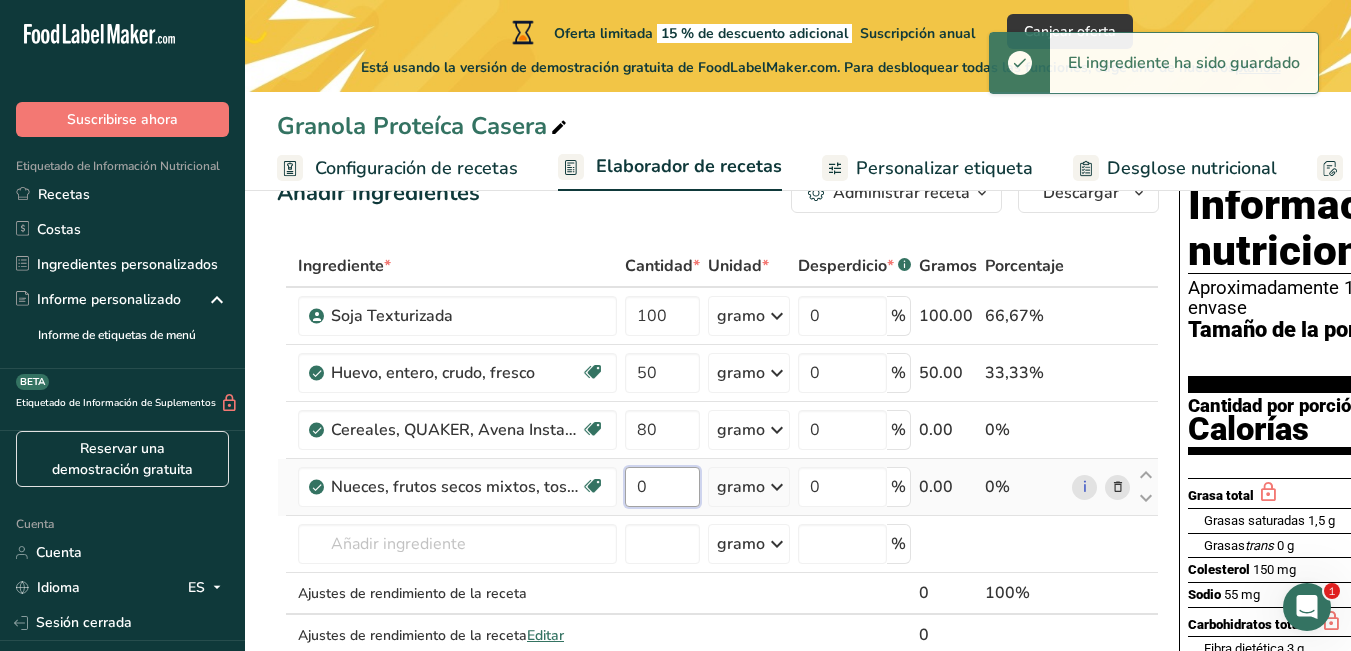 click on "0" at bounding box center (662, 487) 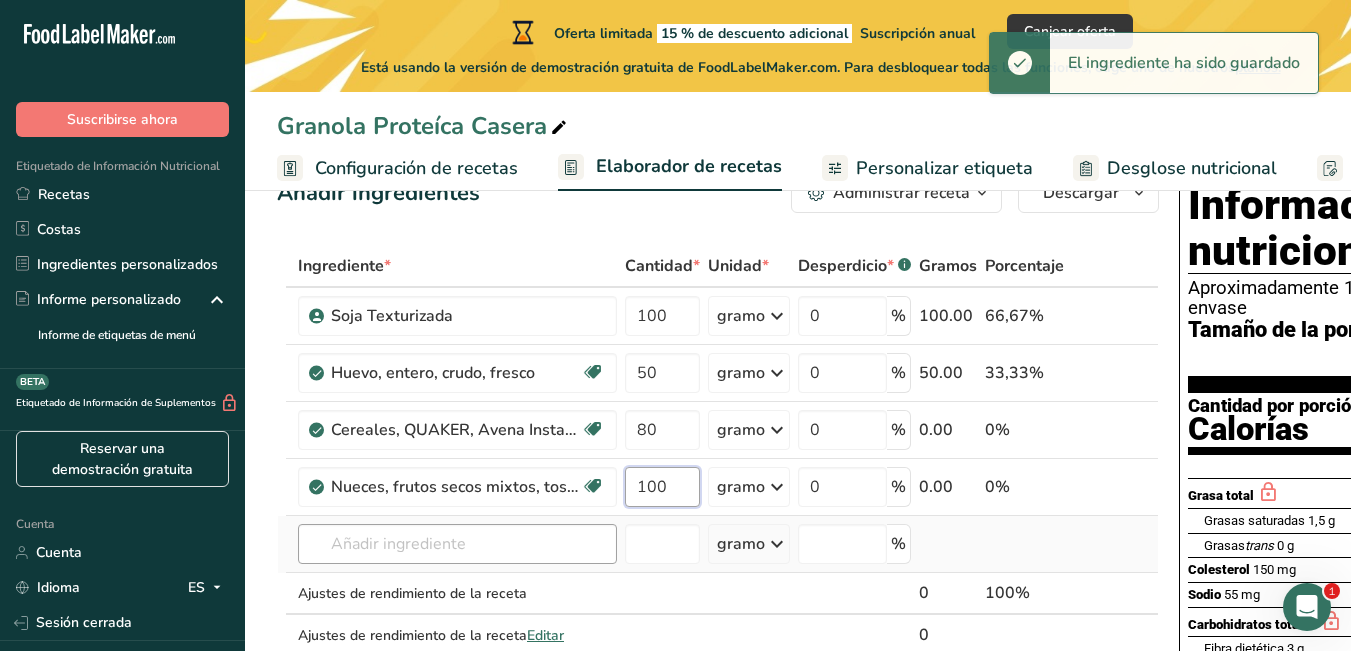 type on "100" 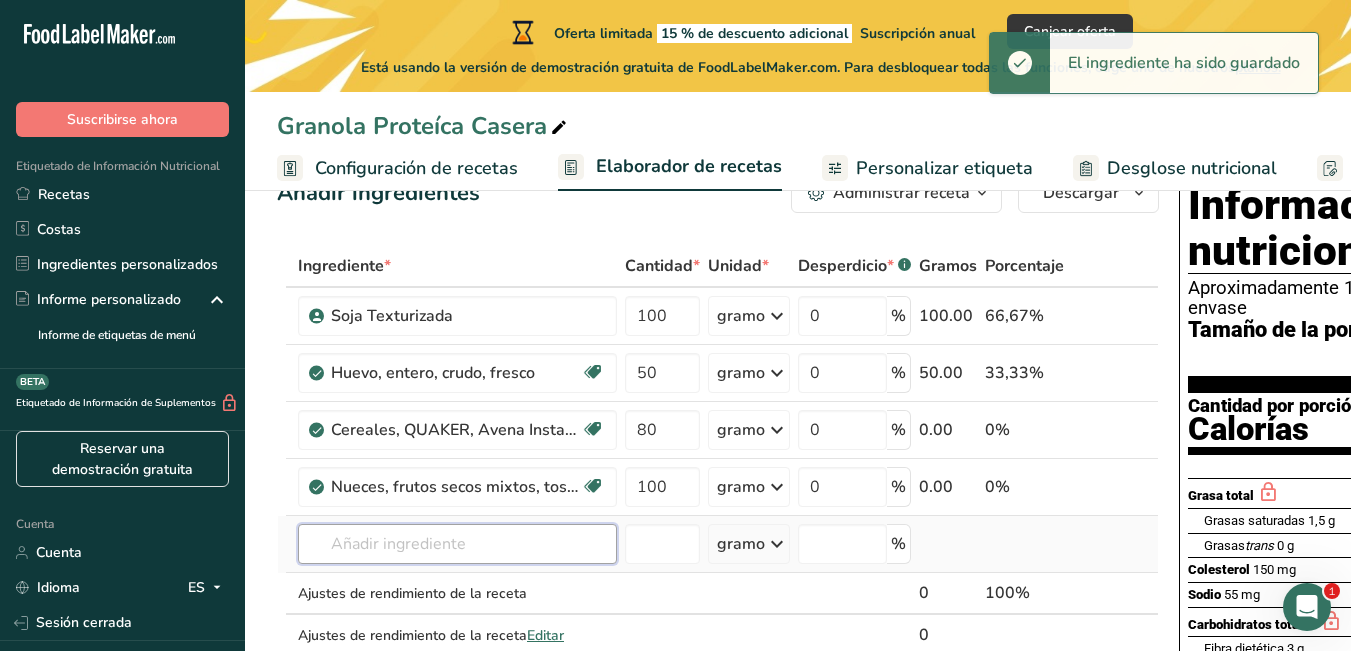 click on "Ingrediente  *
Cantidad  *
Unidad  *
Desperdicio *   .a-a{fill:#347362;}.b-a{fill:#fff;}         Gramos
Porcentaje
Soja Texturizada
100
gramo
Unidades de peso
gramo
kilogramo
mg
Ver más
Unidades de volumen
litro
ml
onza líquida
Ver más
0
%
100.00
66,67%
Huevo, entero, crudo, fresco
Libre de gluten
Vegetariano
Libre de soja
50
gramo
Porciones
1 grande
1 extra grande
1 gigante
Ver más
Unidades de peso
gramo
kilogramo
mg" at bounding box center [718, 471] 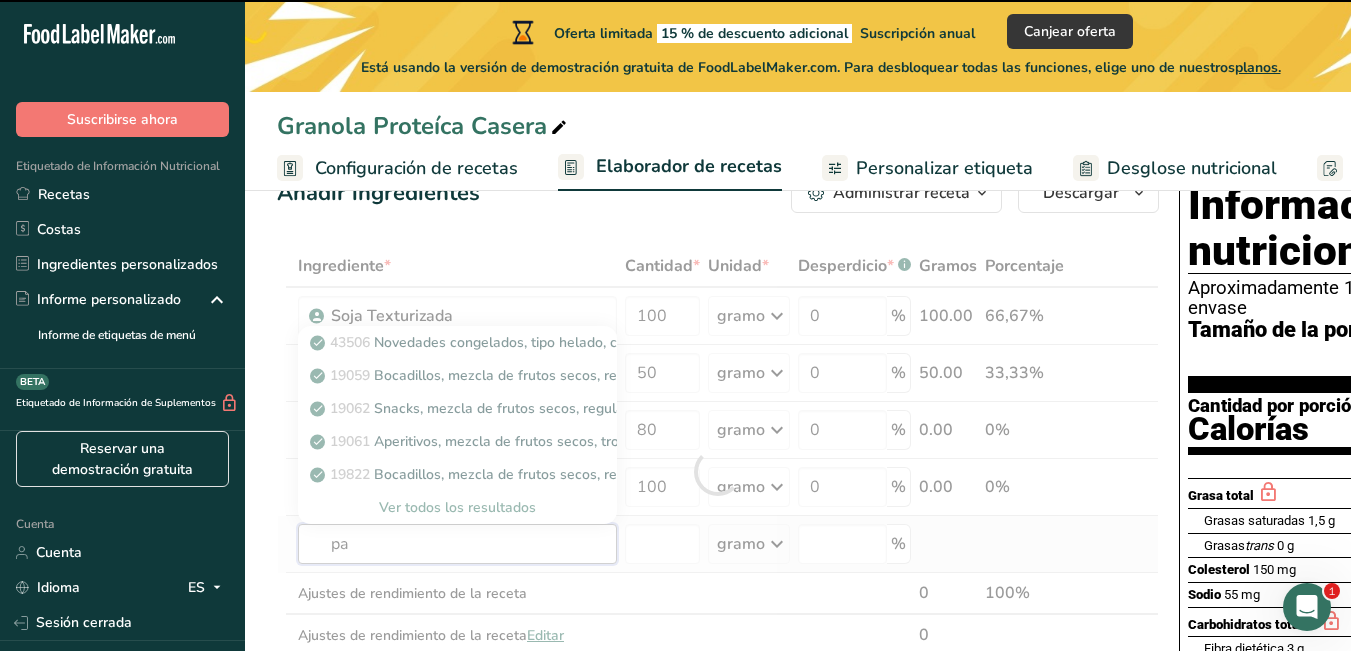 type on "pas" 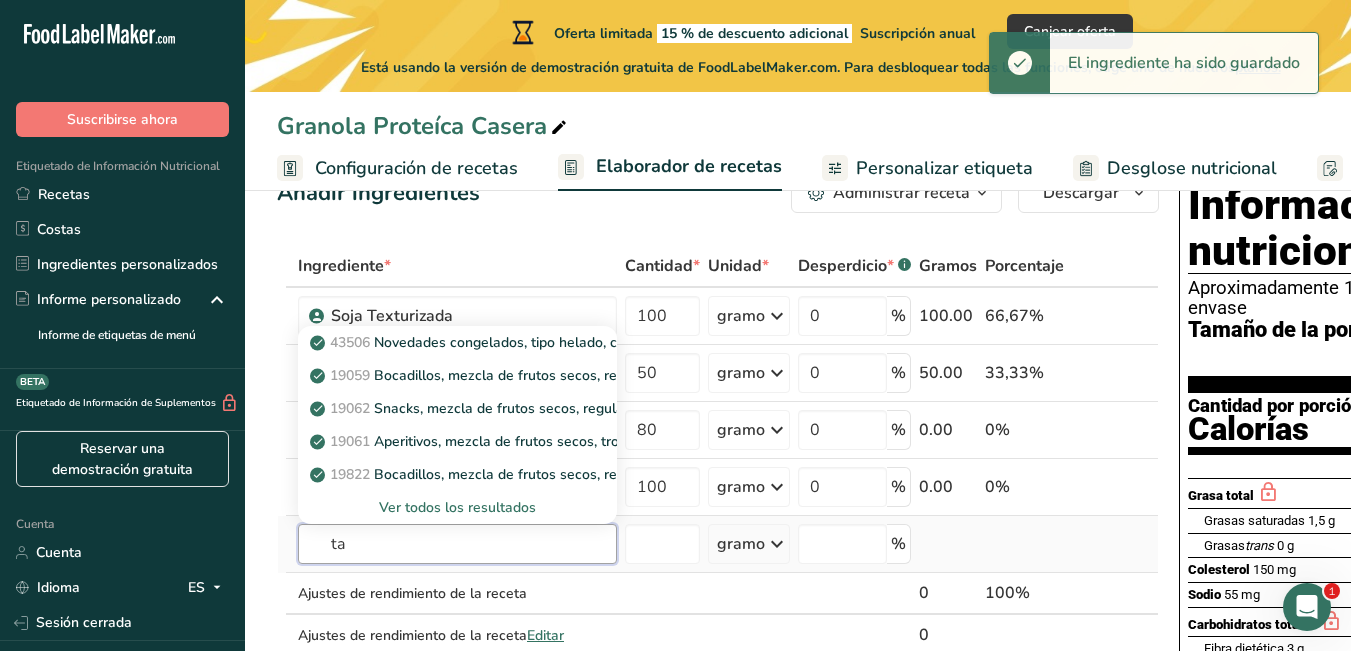 type on "t" 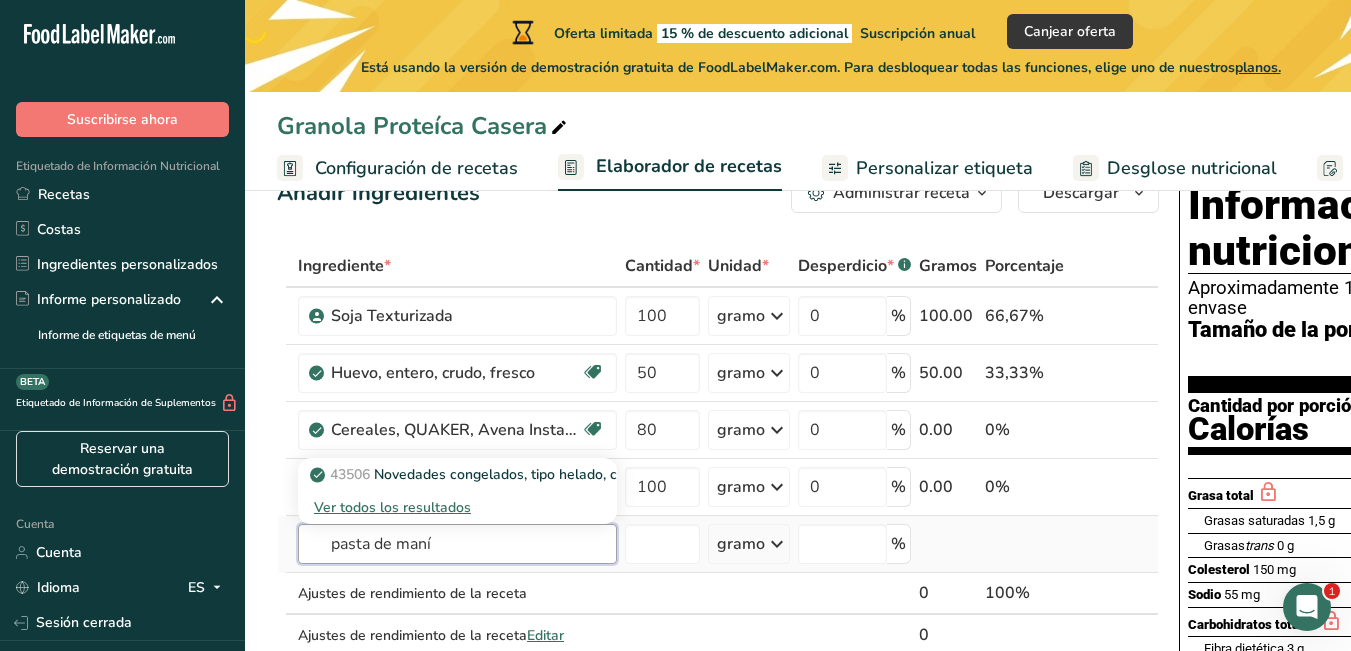 type on "pasta de maní" 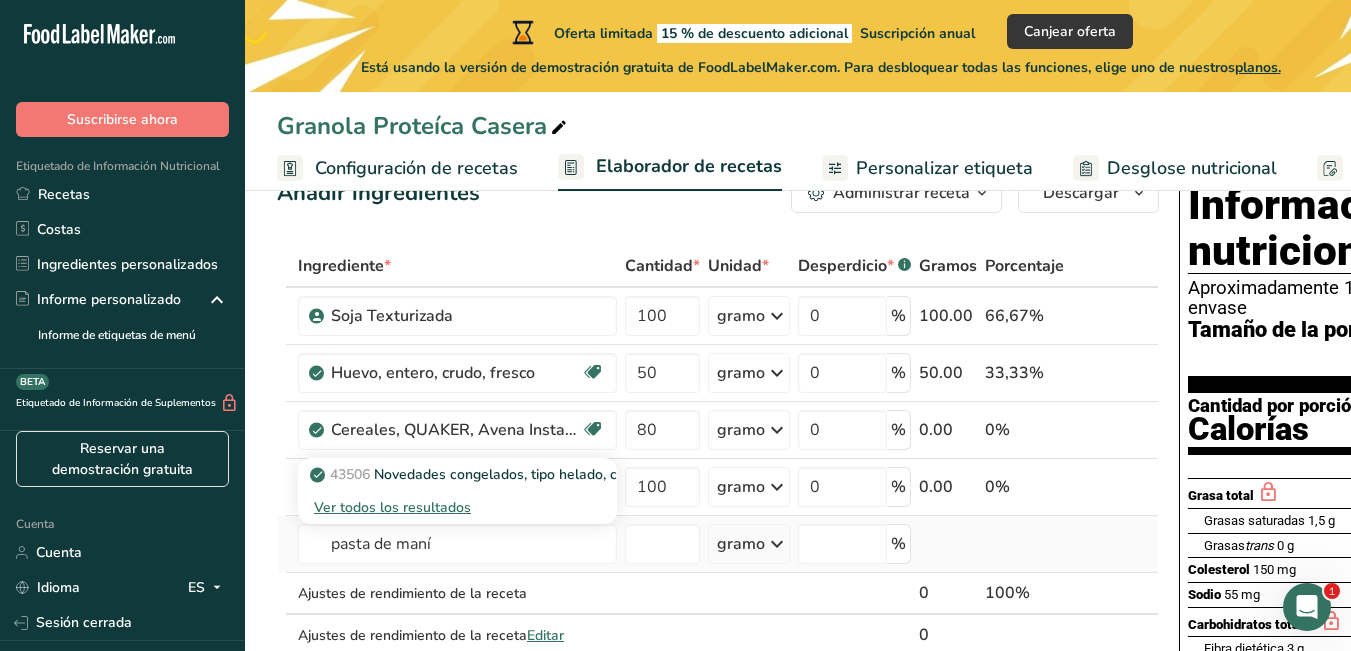 type 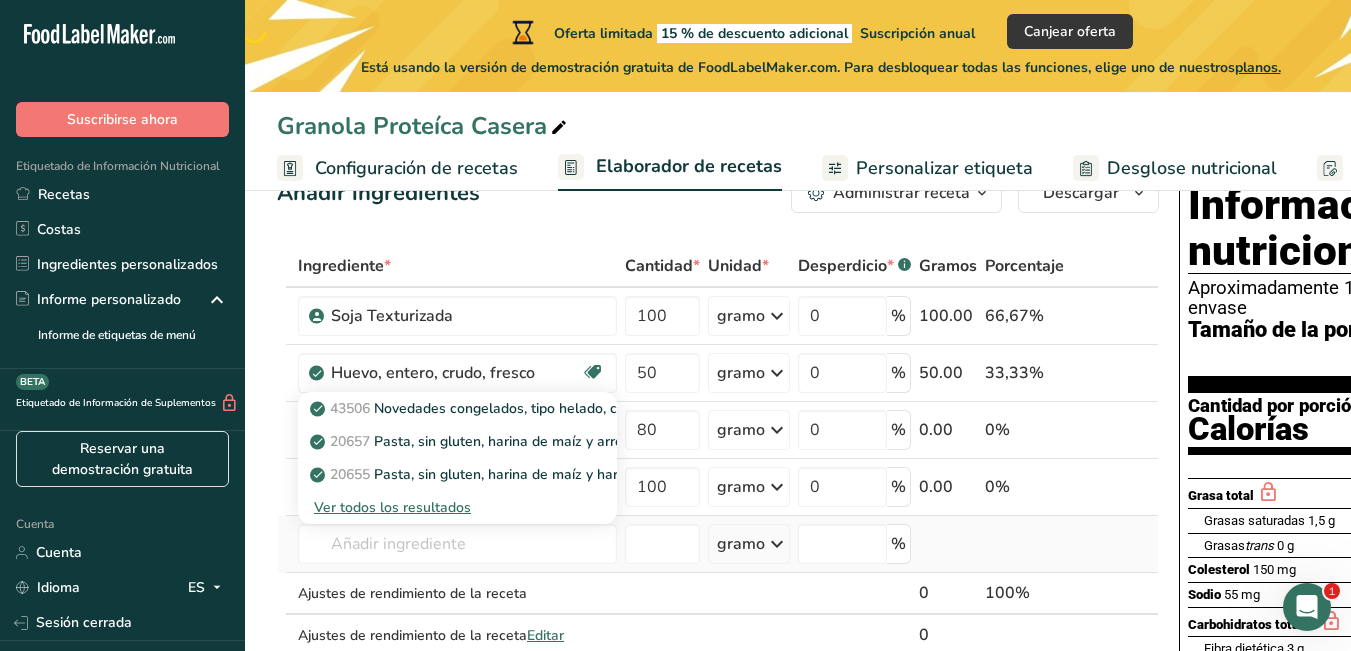 click on "Ver todos los resultados" at bounding box center [392, 507] 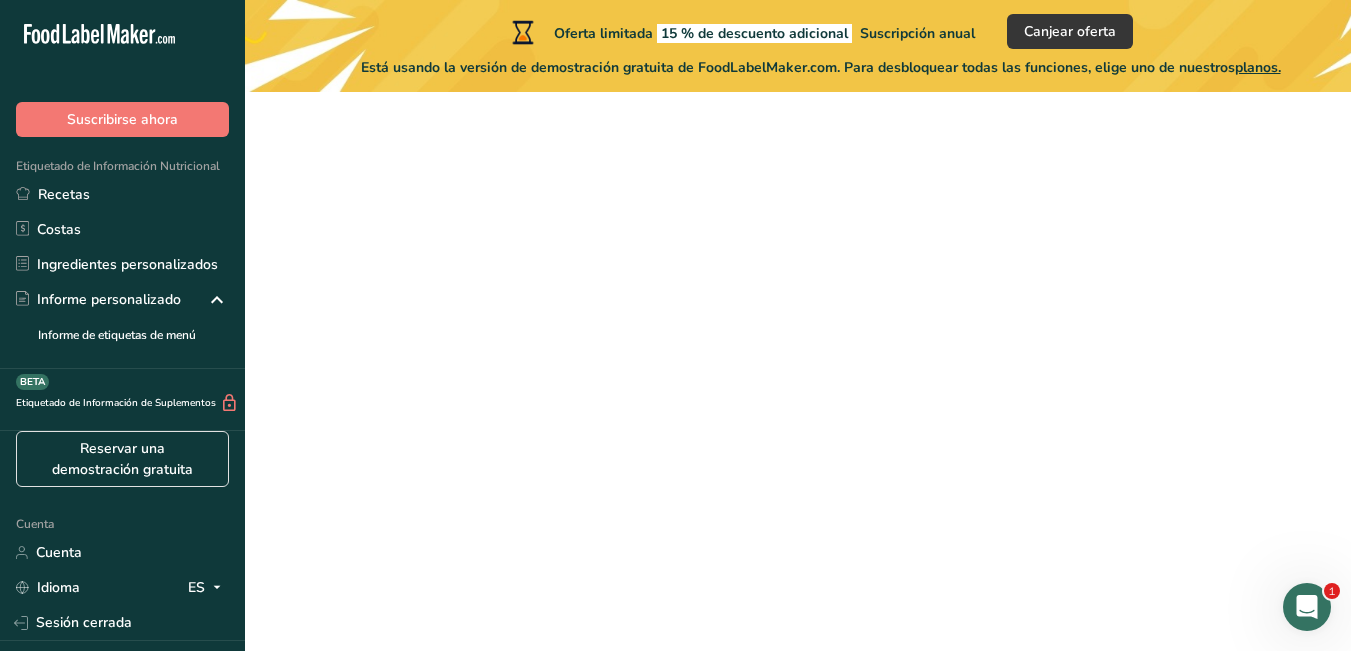 scroll, scrollTop: 0, scrollLeft: 0, axis: both 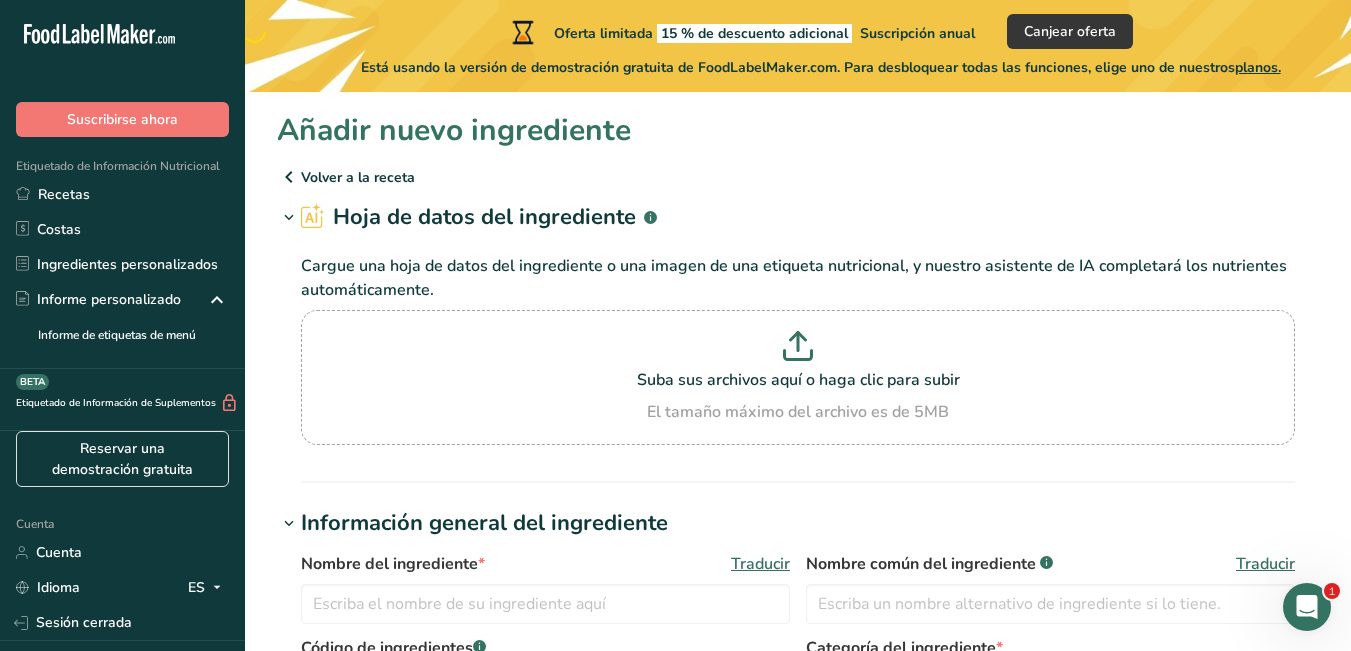 click at bounding box center [289, 177] 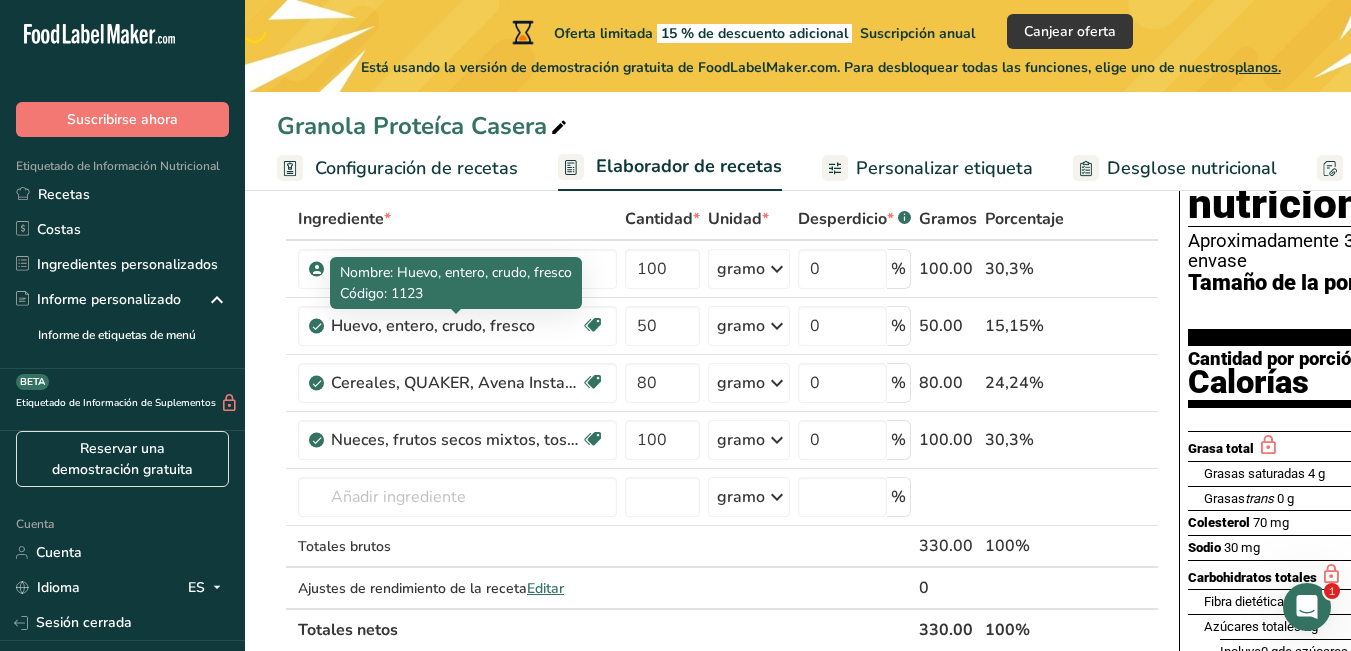 scroll, scrollTop: 115, scrollLeft: 0, axis: vertical 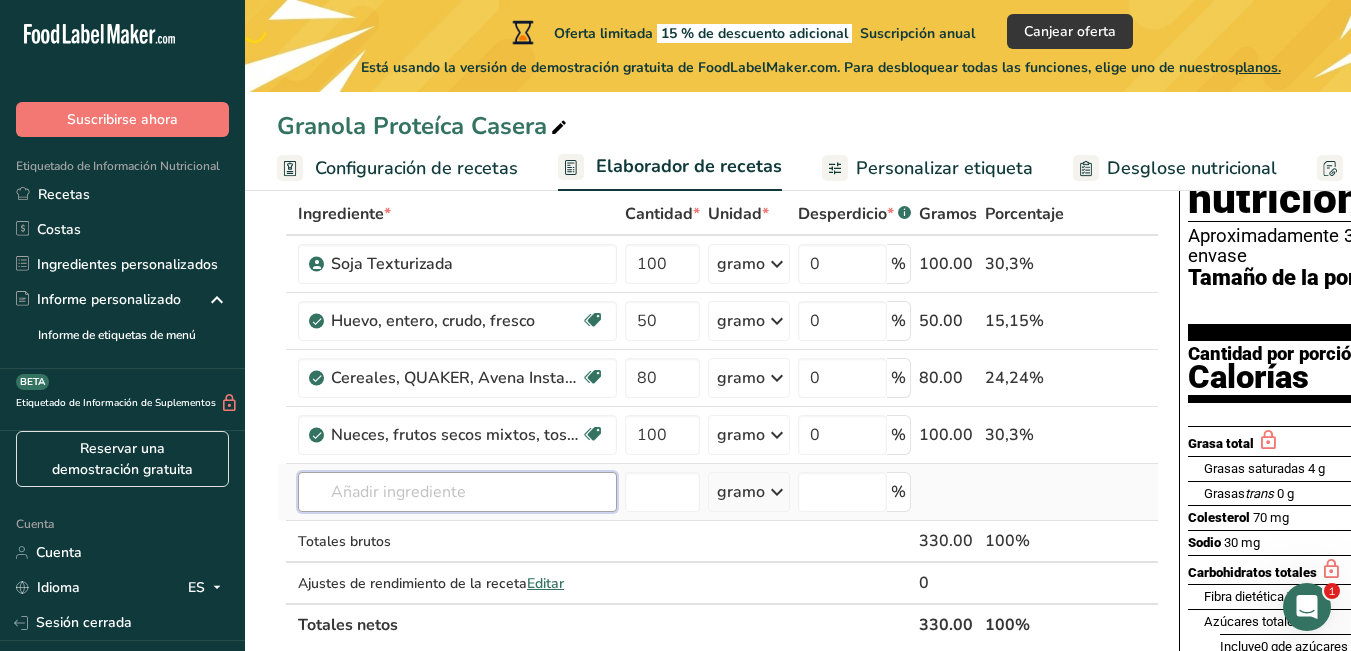 click at bounding box center [457, 492] 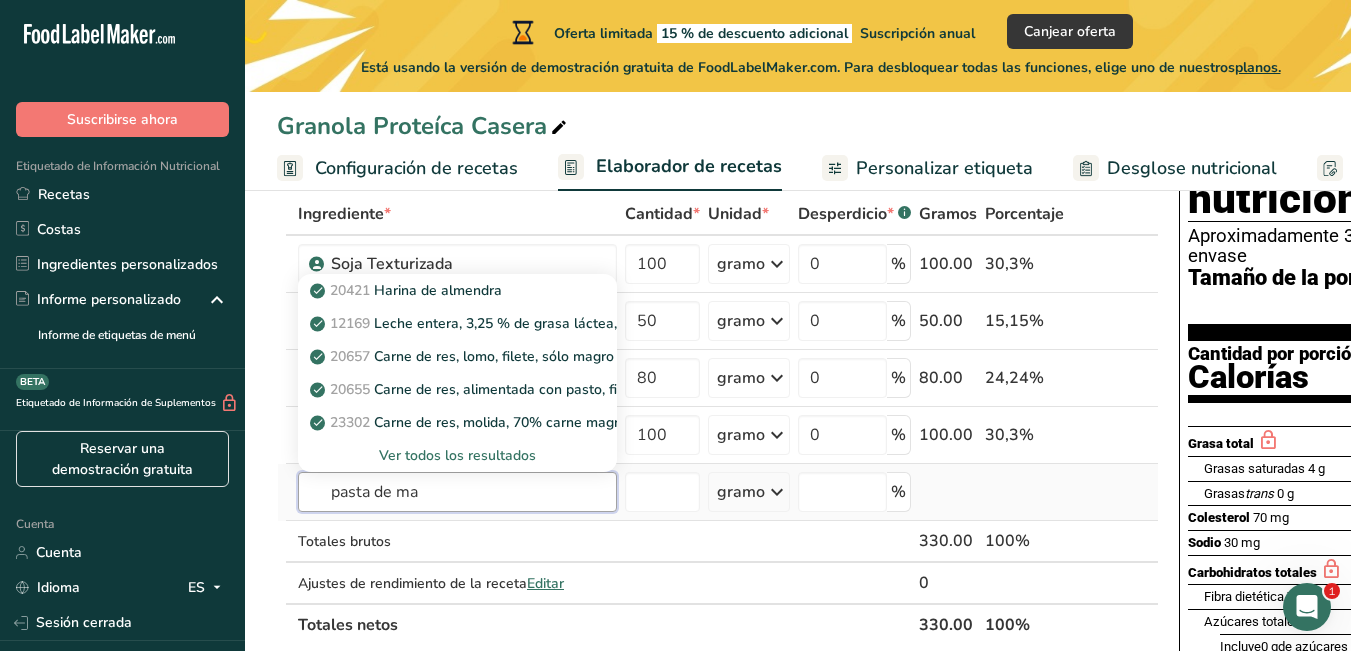 type on "pasta de ma" 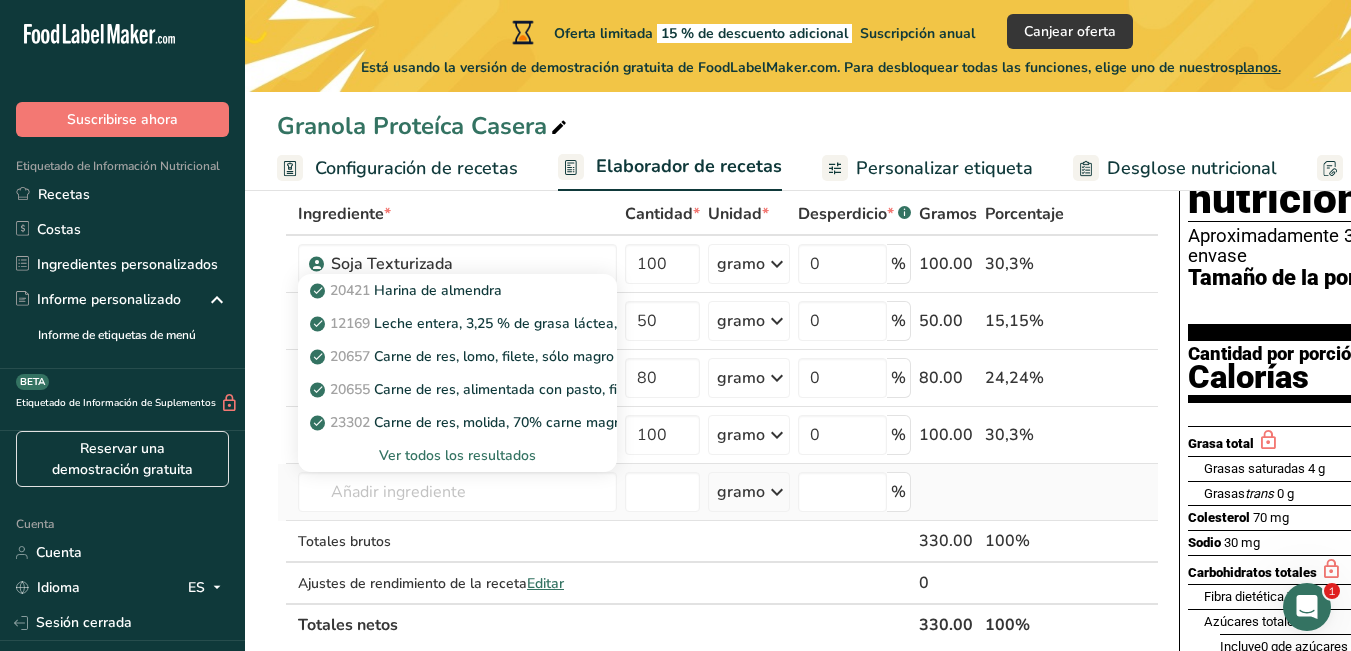 click on "Ver todos los resultados" at bounding box center (457, 455) 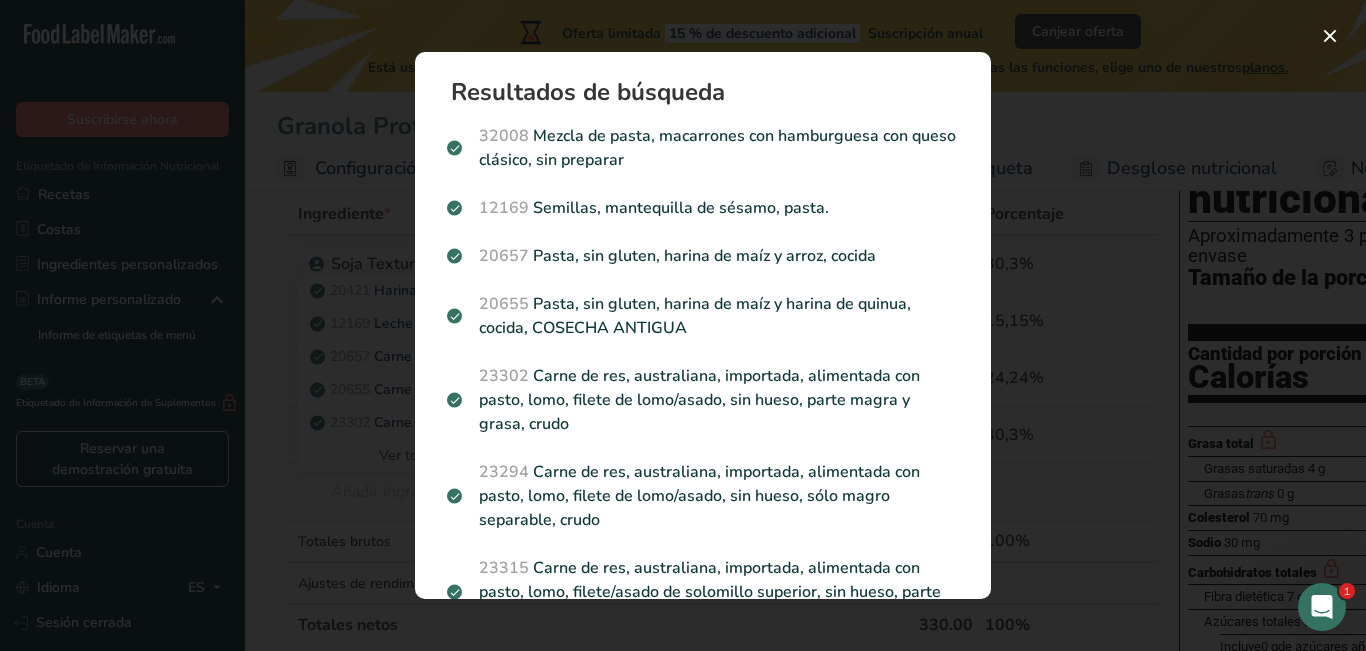 click at bounding box center [683, 325] 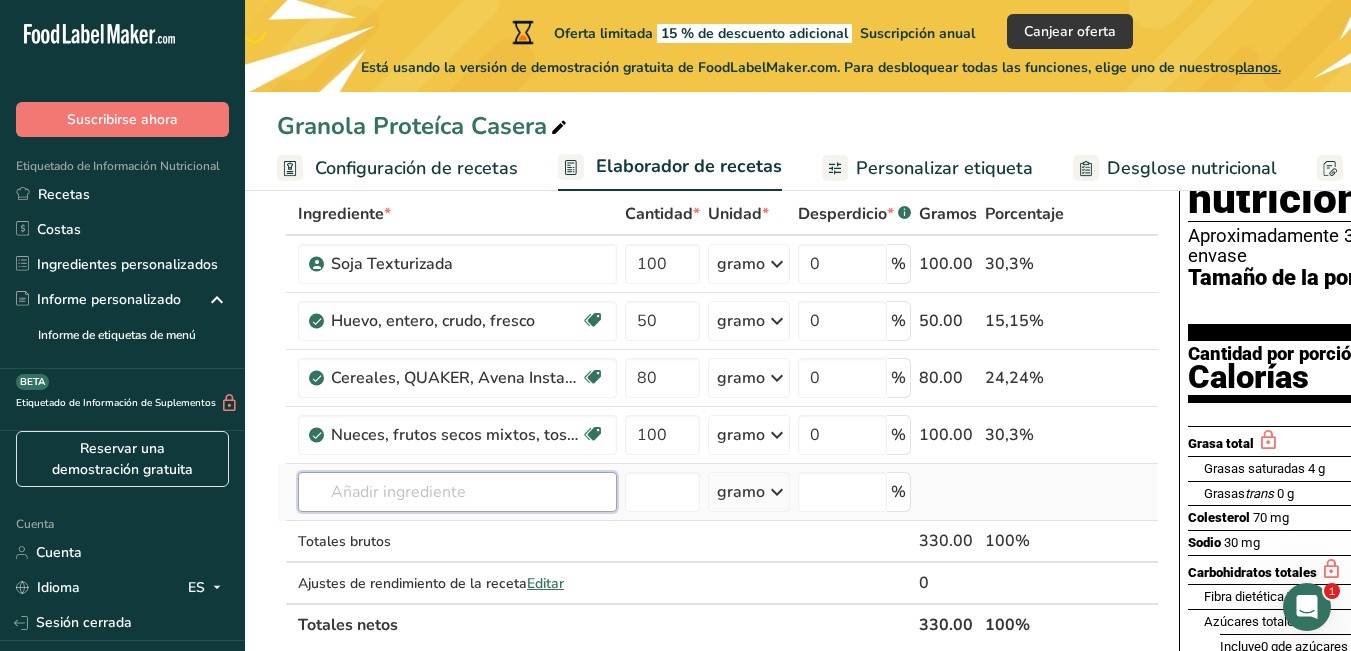 click at bounding box center [457, 492] 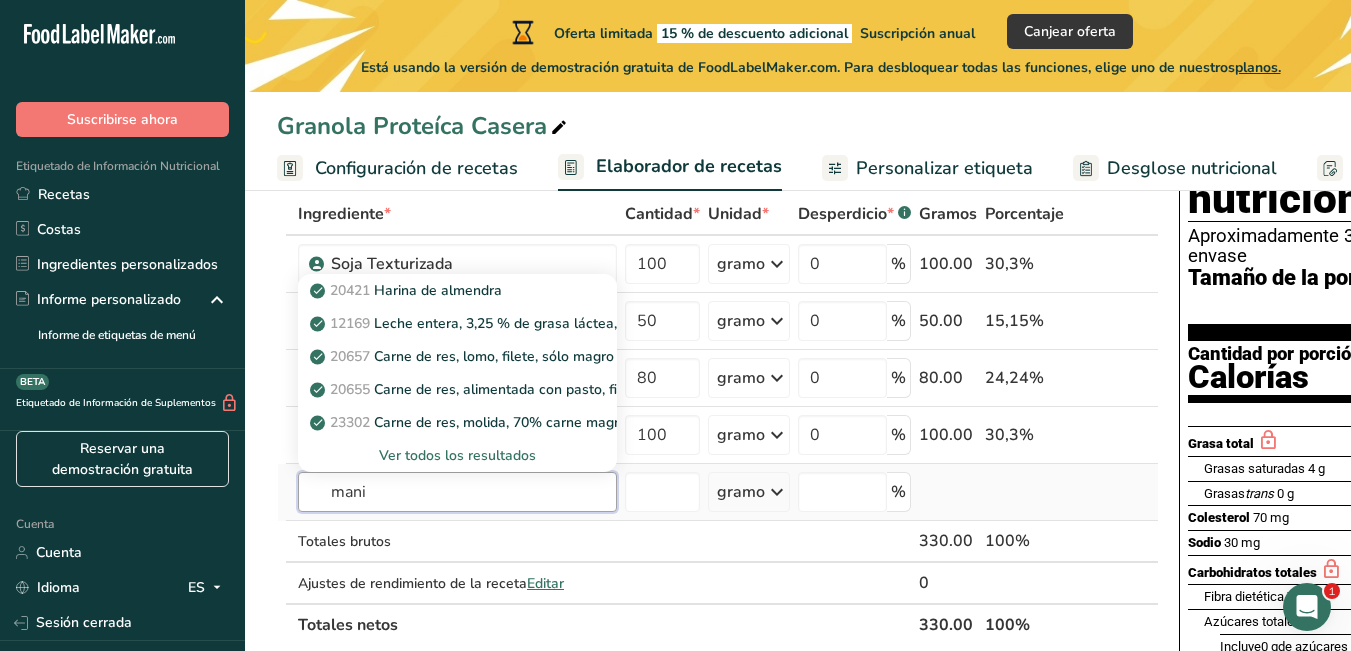 type on "mani" 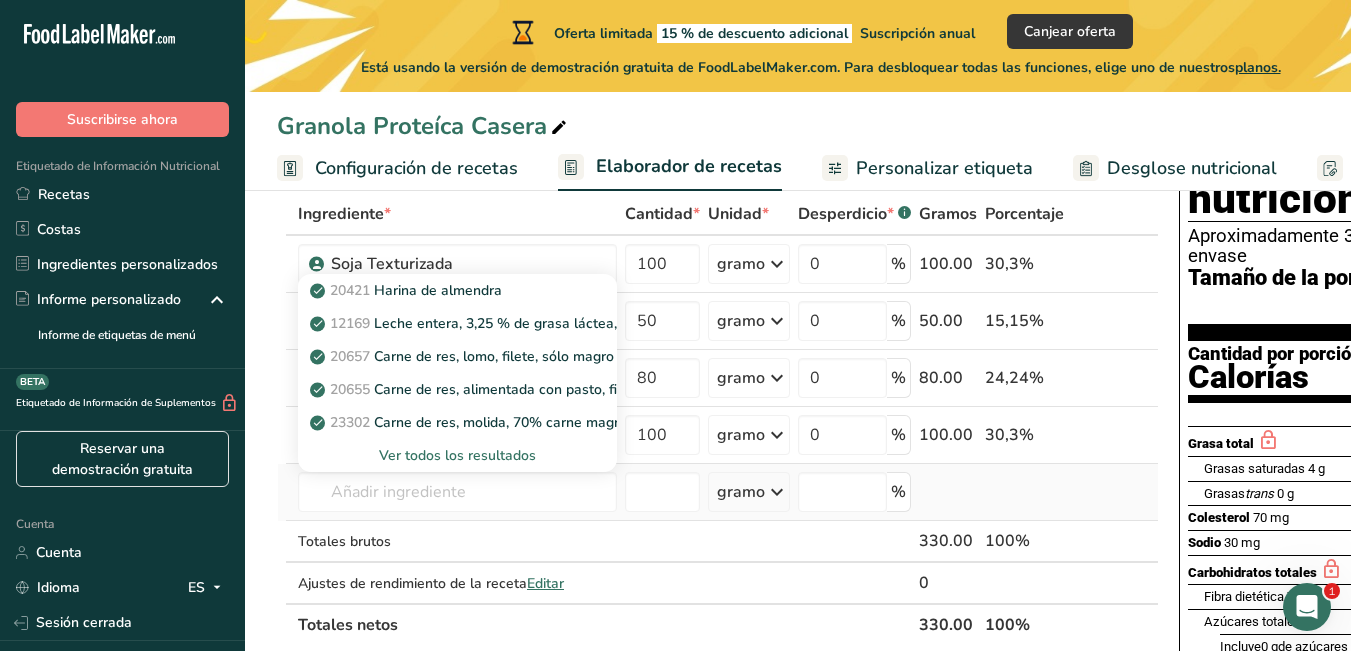 click on "Ver todos los resultados" at bounding box center [457, 455] 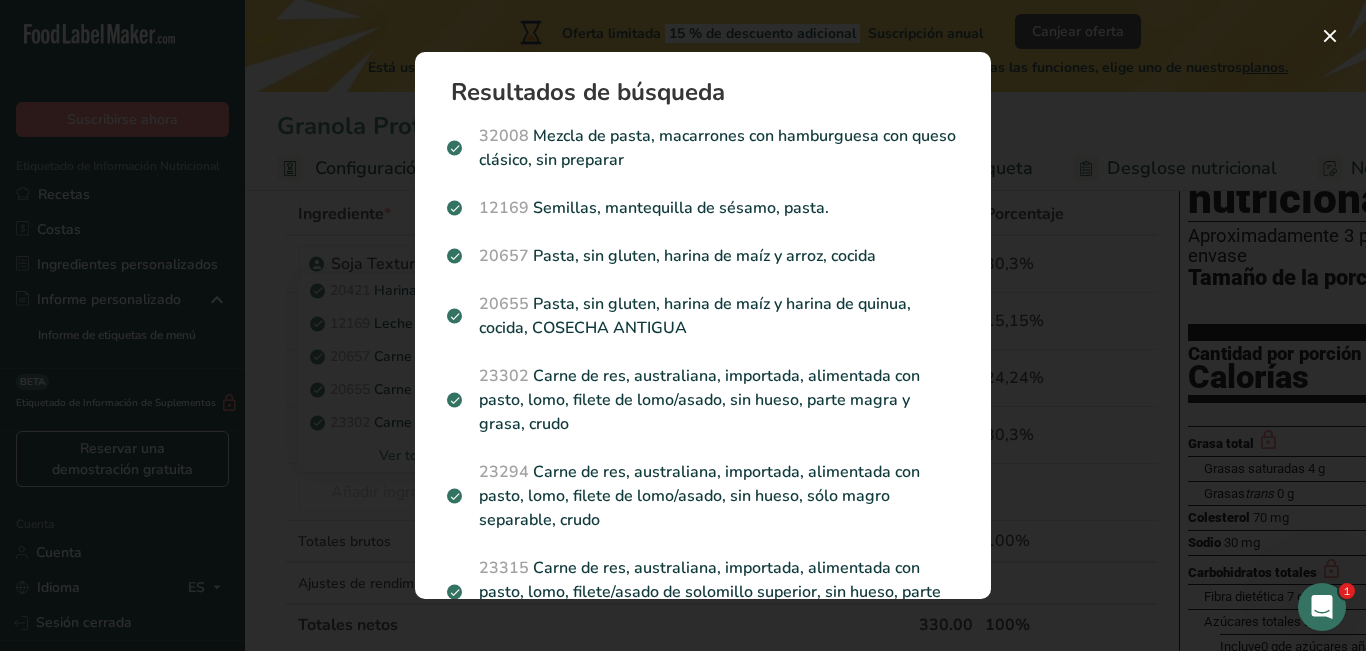click at bounding box center (683, 325) 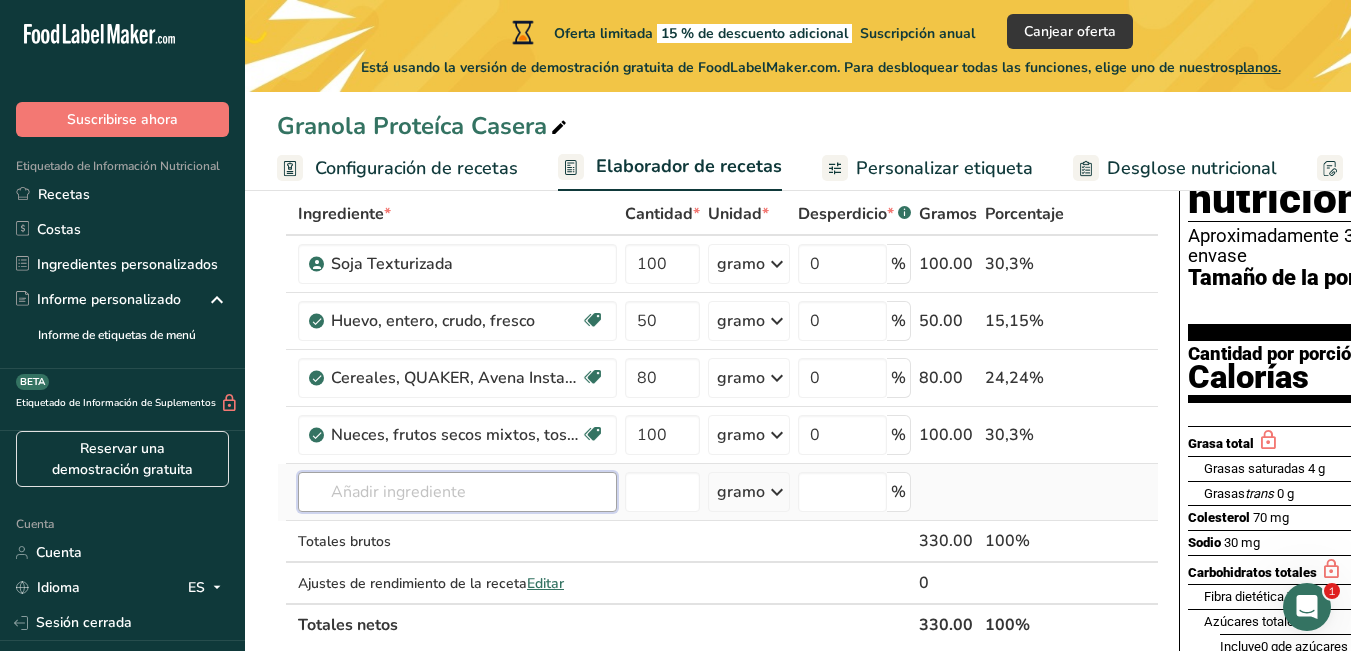 click at bounding box center [457, 492] 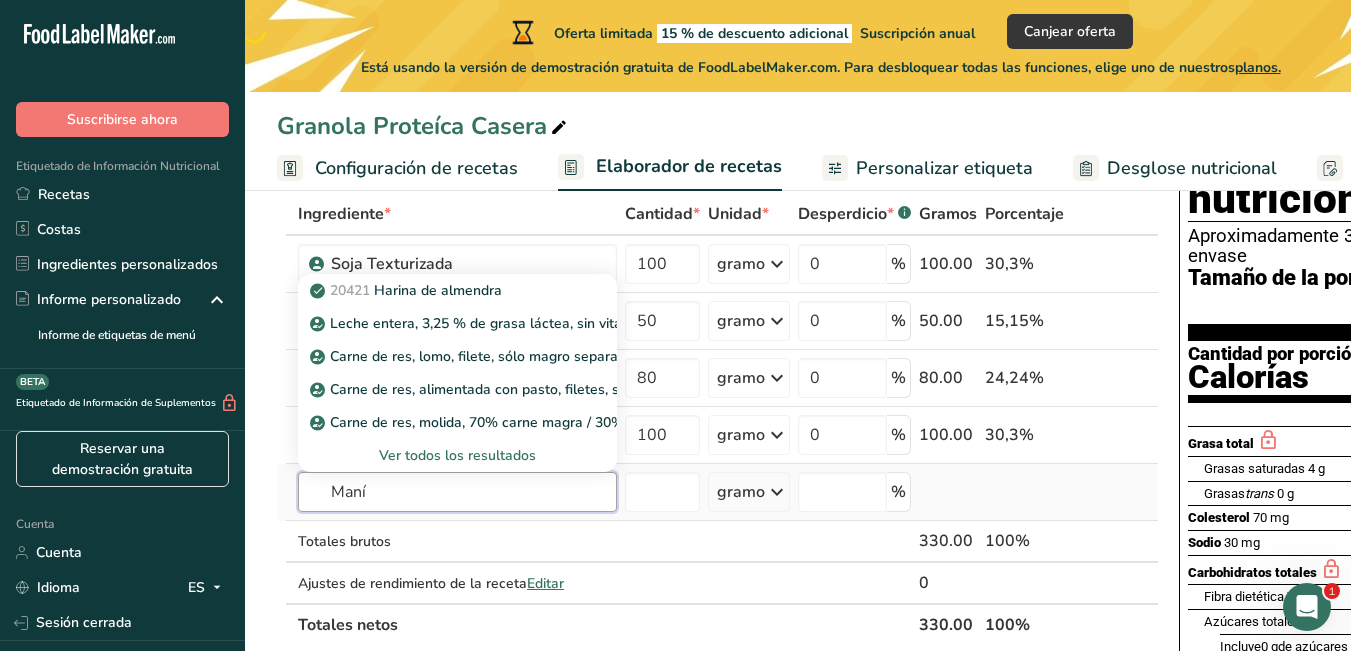 type on "Maní" 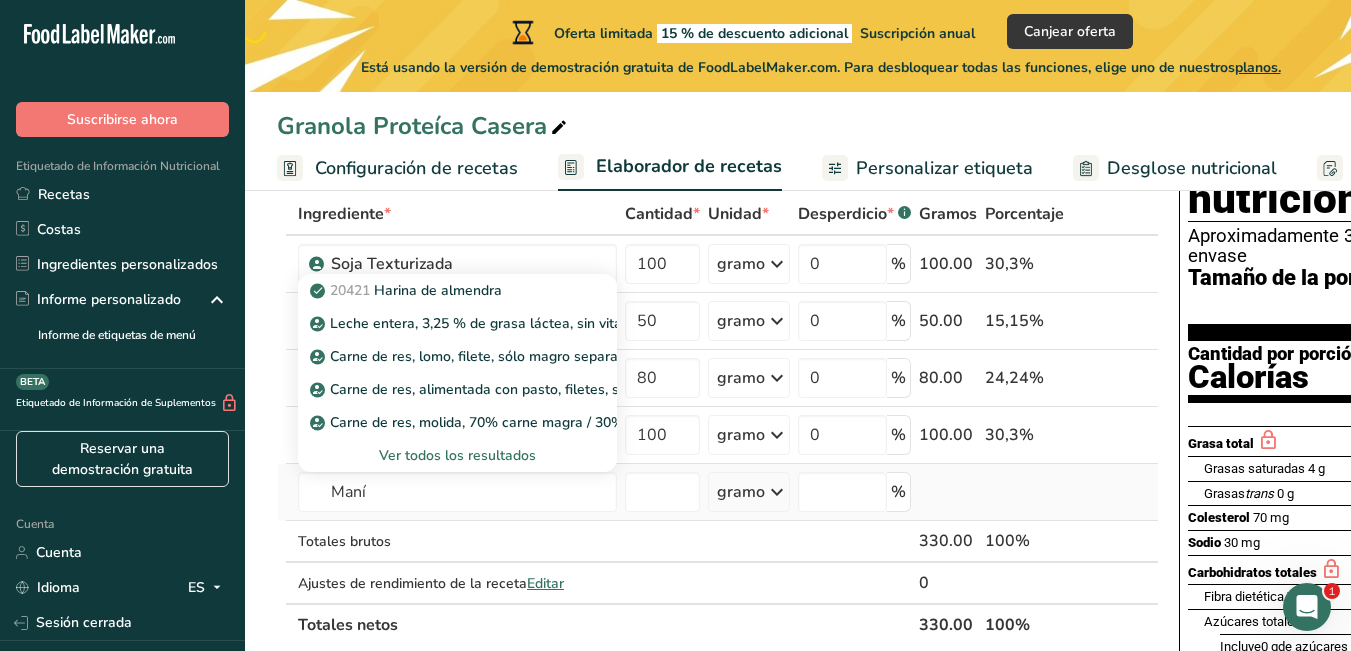 type 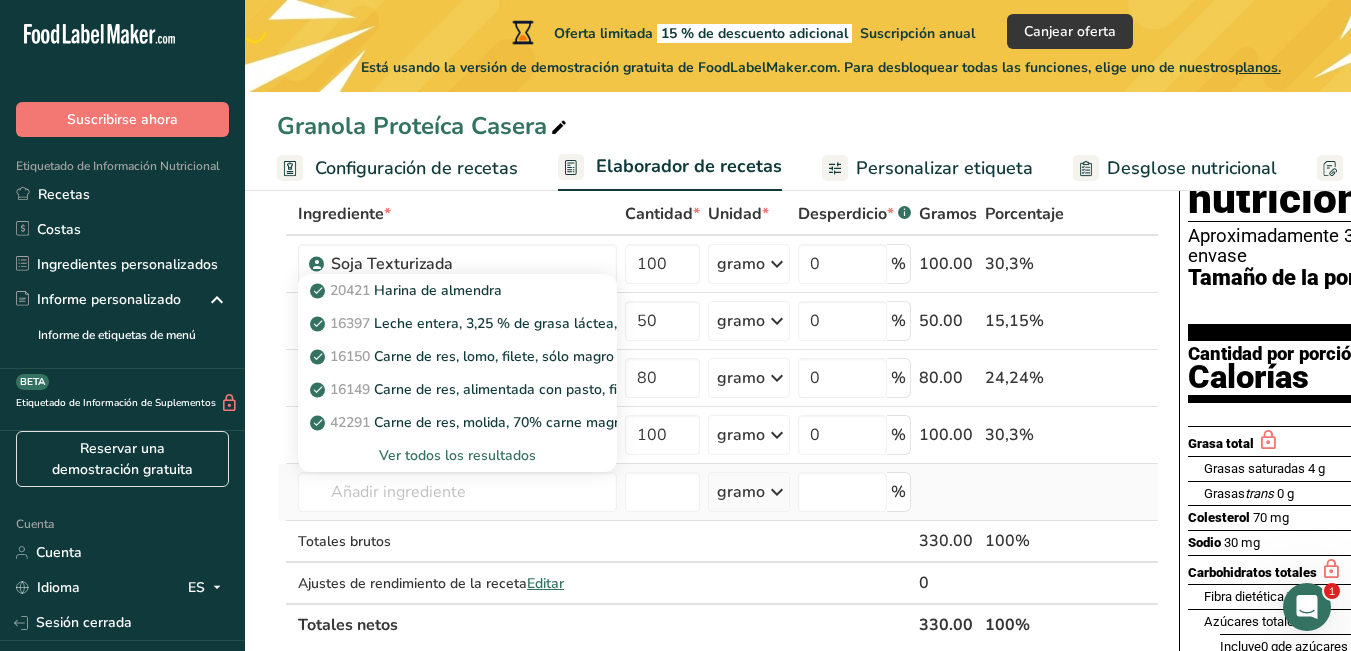 click on "Ver todos los resultados" at bounding box center (457, 455) 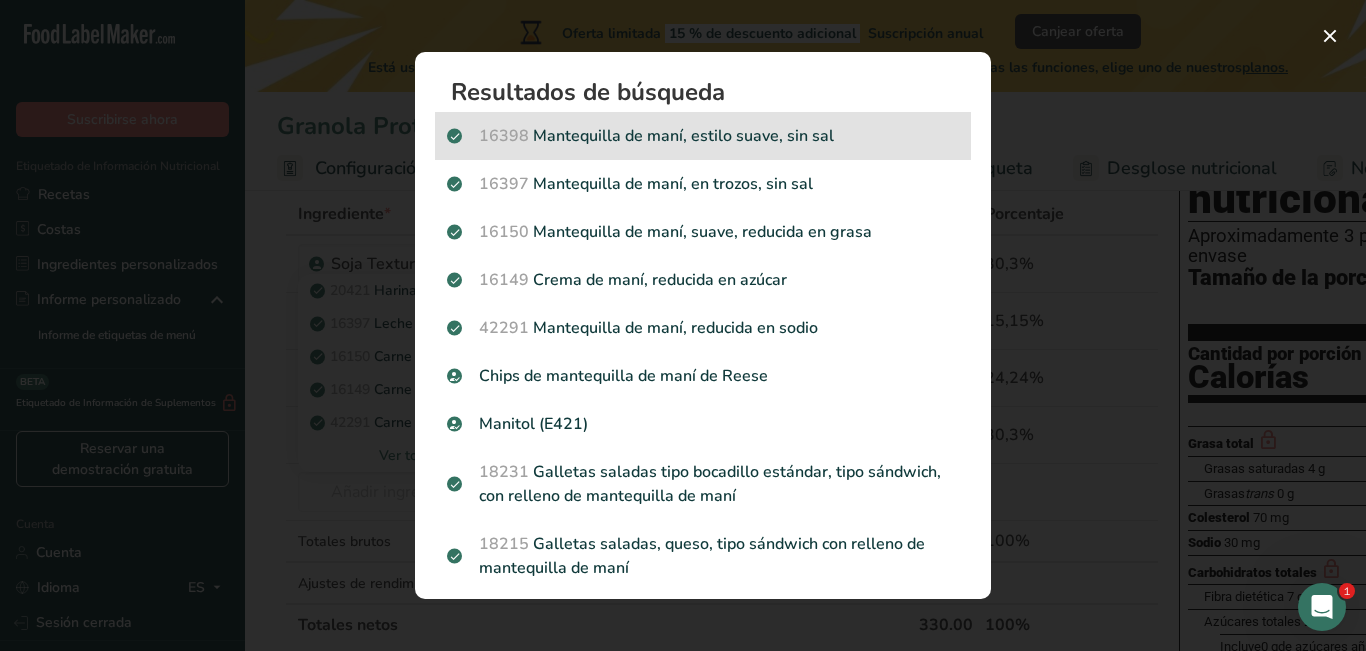 click on "16398
Mantequilla de maní, estilo suave, sin sal" at bounding box center (703, 136) 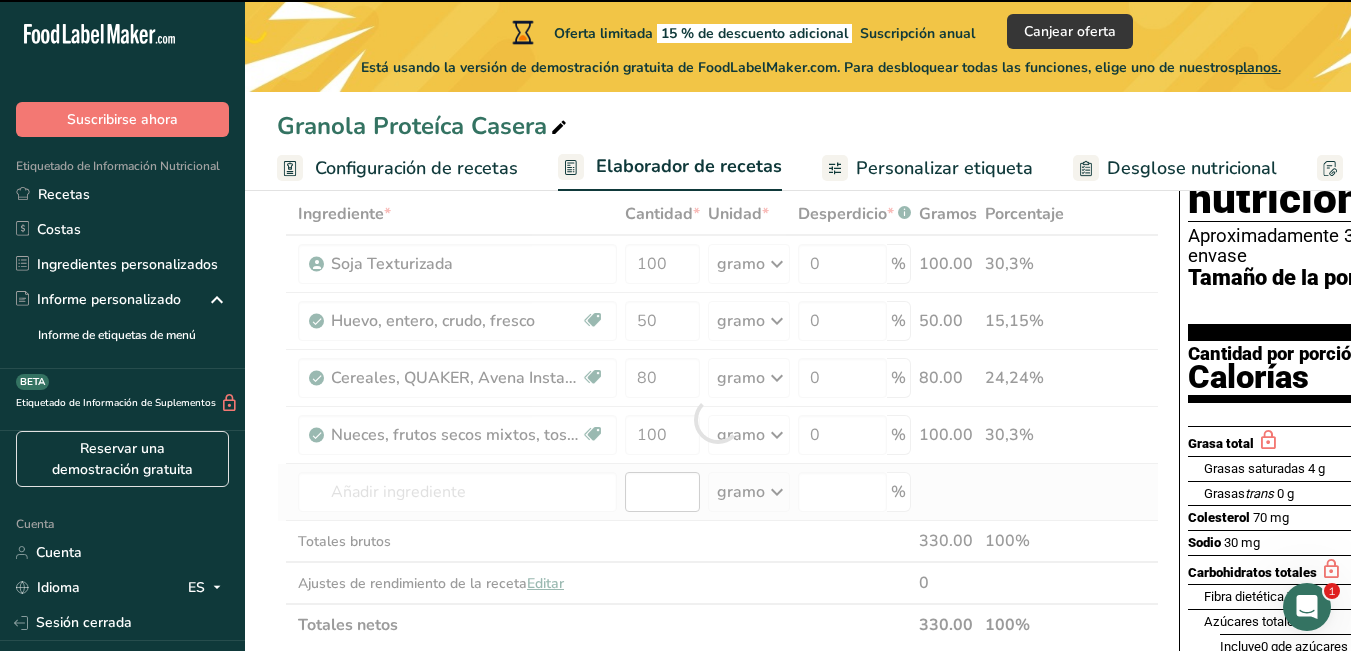 type on "0" 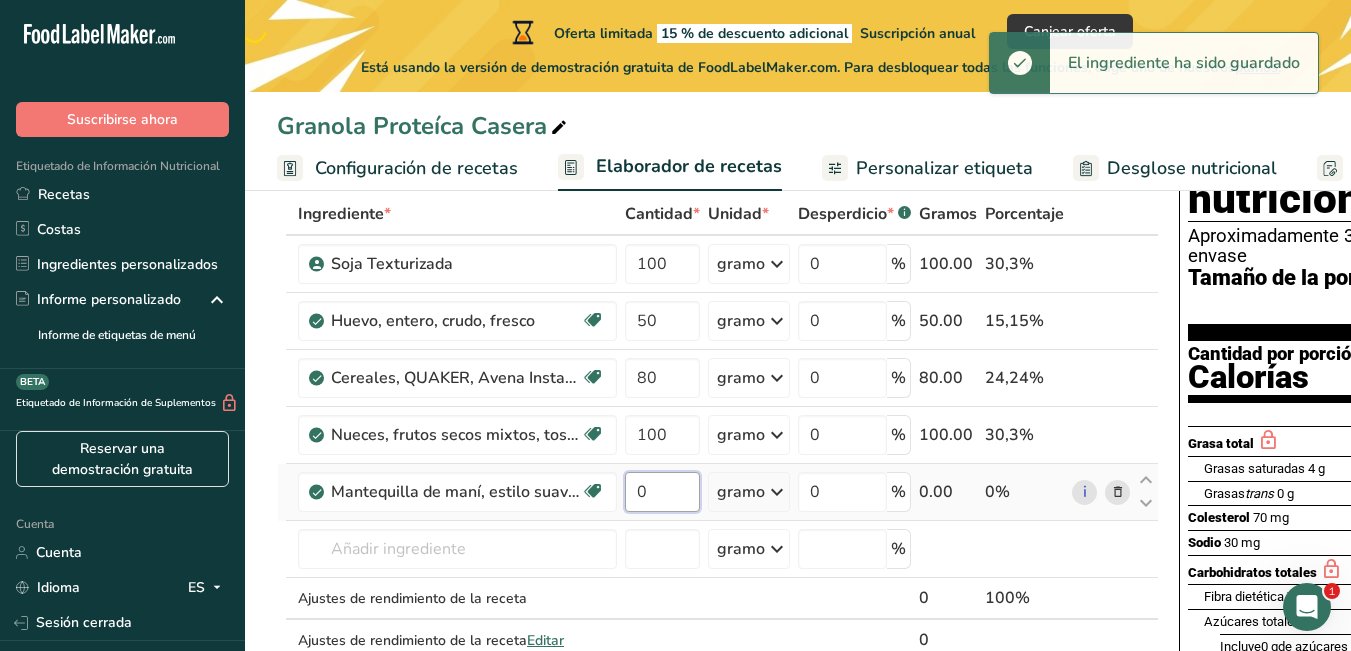click on "0" at bounding box center [662, 492] 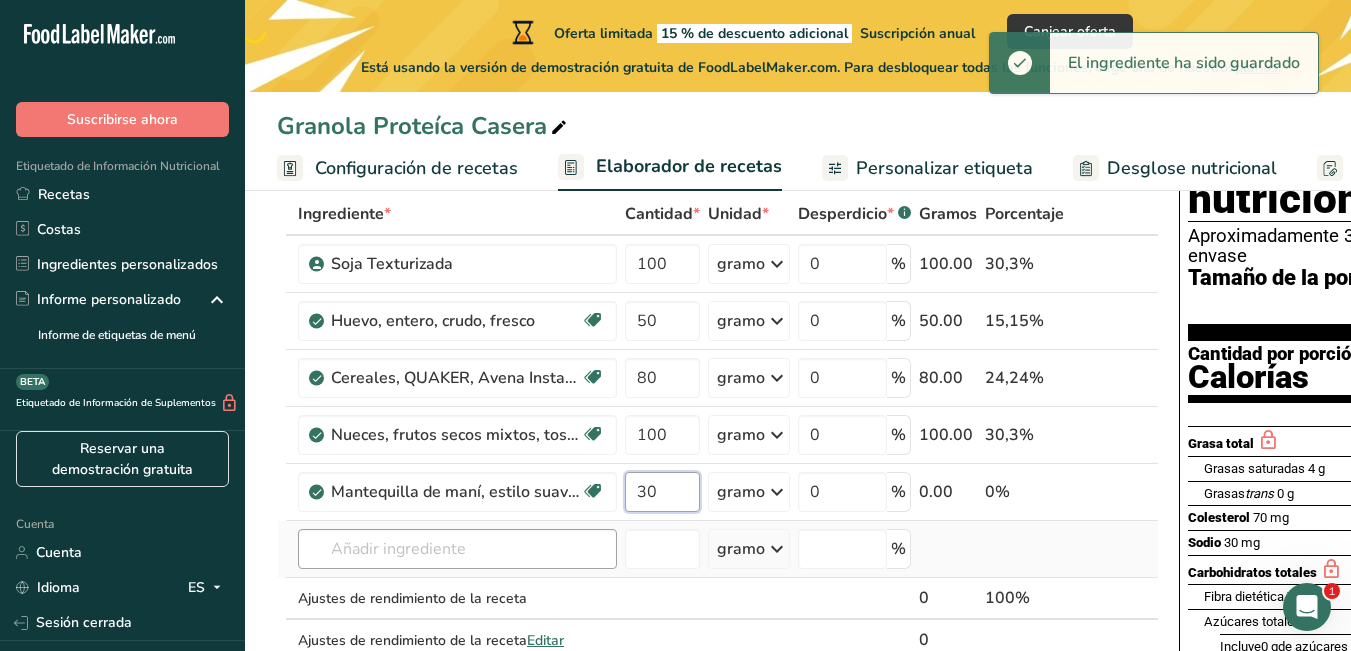 type on "30" 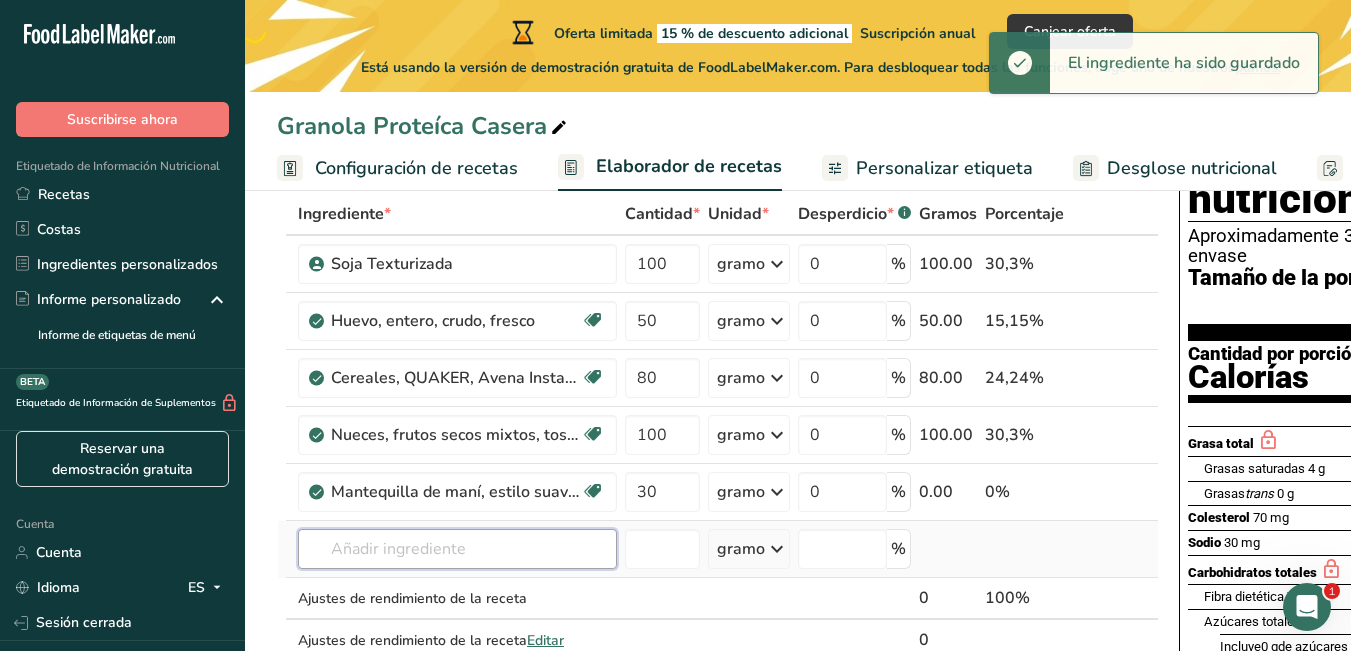 click on "Ingrediente  *
Cantidad  *
Unidad  *
Desperdicio *   .a-a{fill:#347362;}.b-a{fill:#fff;}         Gramos
Porcentaje
Soja Texturizada
100
gramo
Unidades de peso
gramo
kilogramo
mg
Ver más
Unidades de volumen
litro
ml
onza líquida
Ver más
0
%
100.00
30,3%
Huevo, entero, crudo, fresco
Libre de gluten
Vegetariano
Libre de soja
50
gramo
Porciones
1 grande
1 extra grande
1 gigante
Ver más
Unidades de peso
gramo
kilogramo
mg" at bounding box center [718, 448] 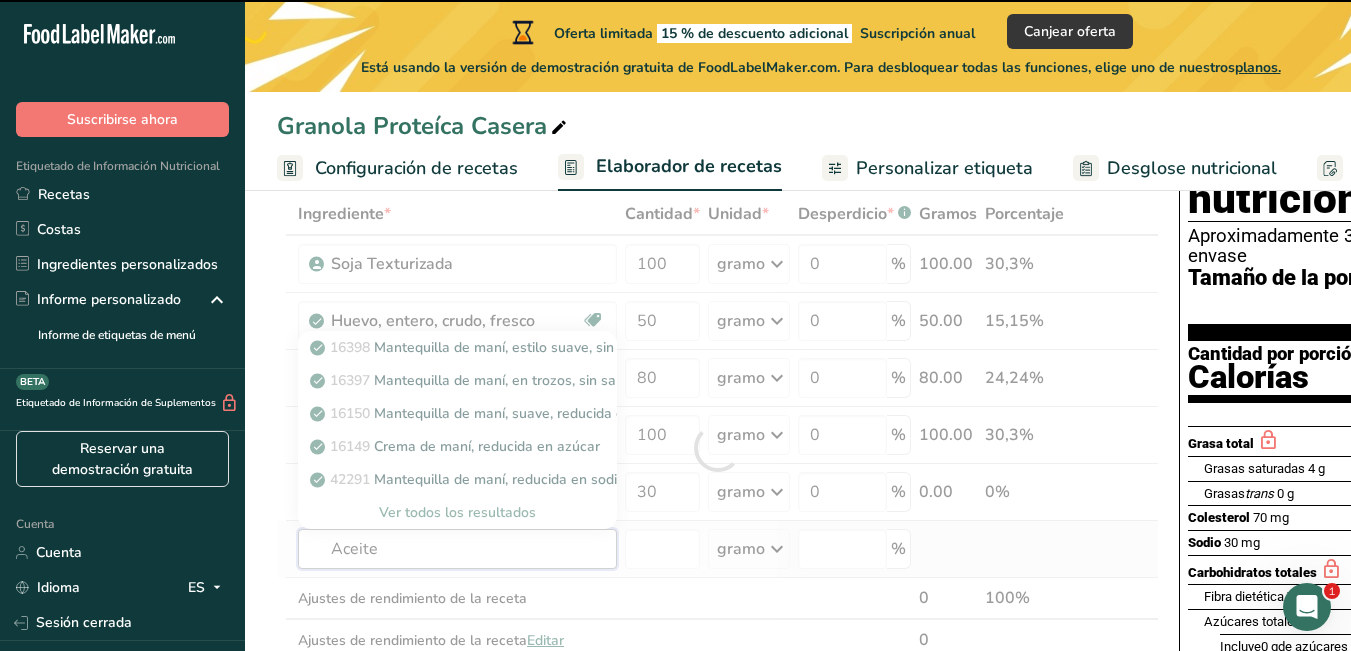 type on "Aceite d" 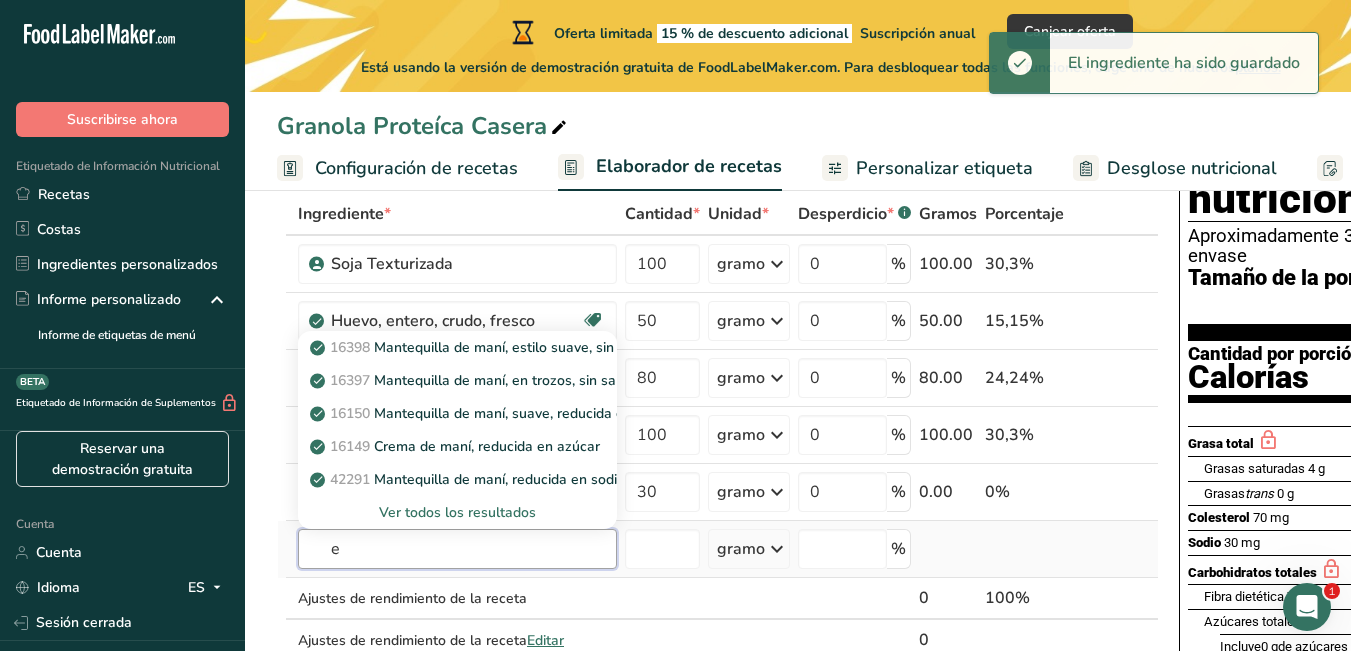 type on "e" 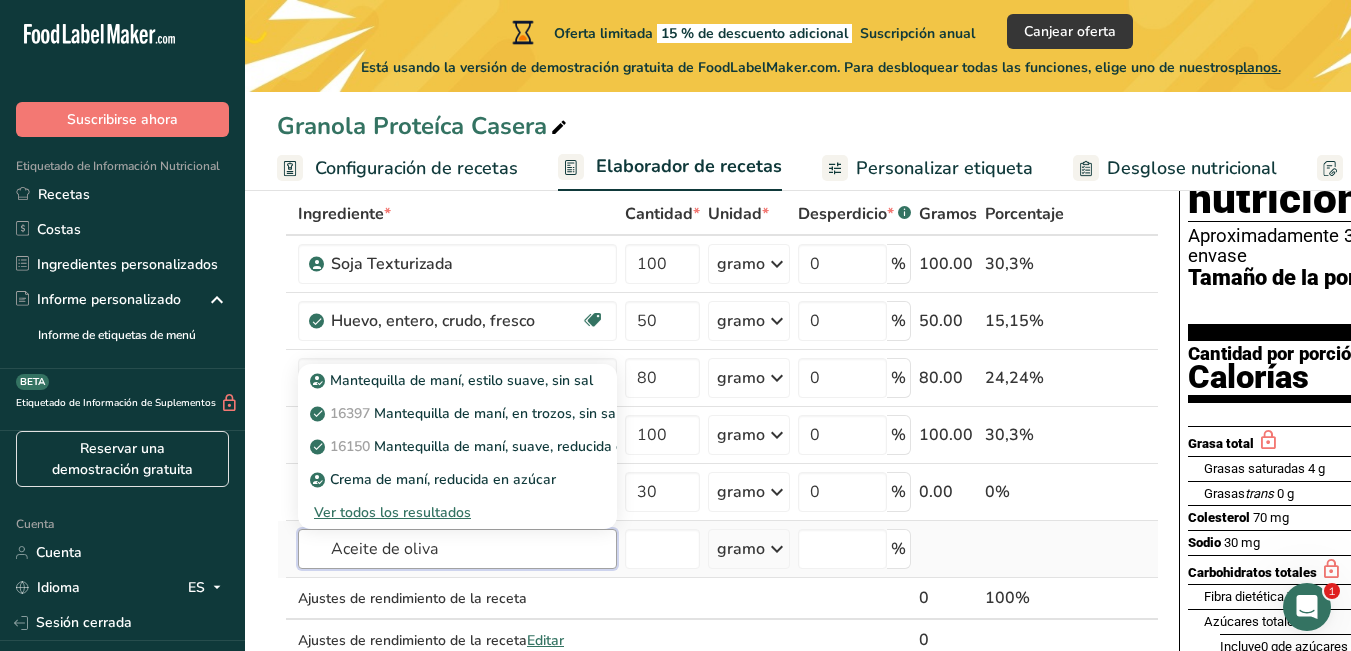 type on "Aceite de oliva" 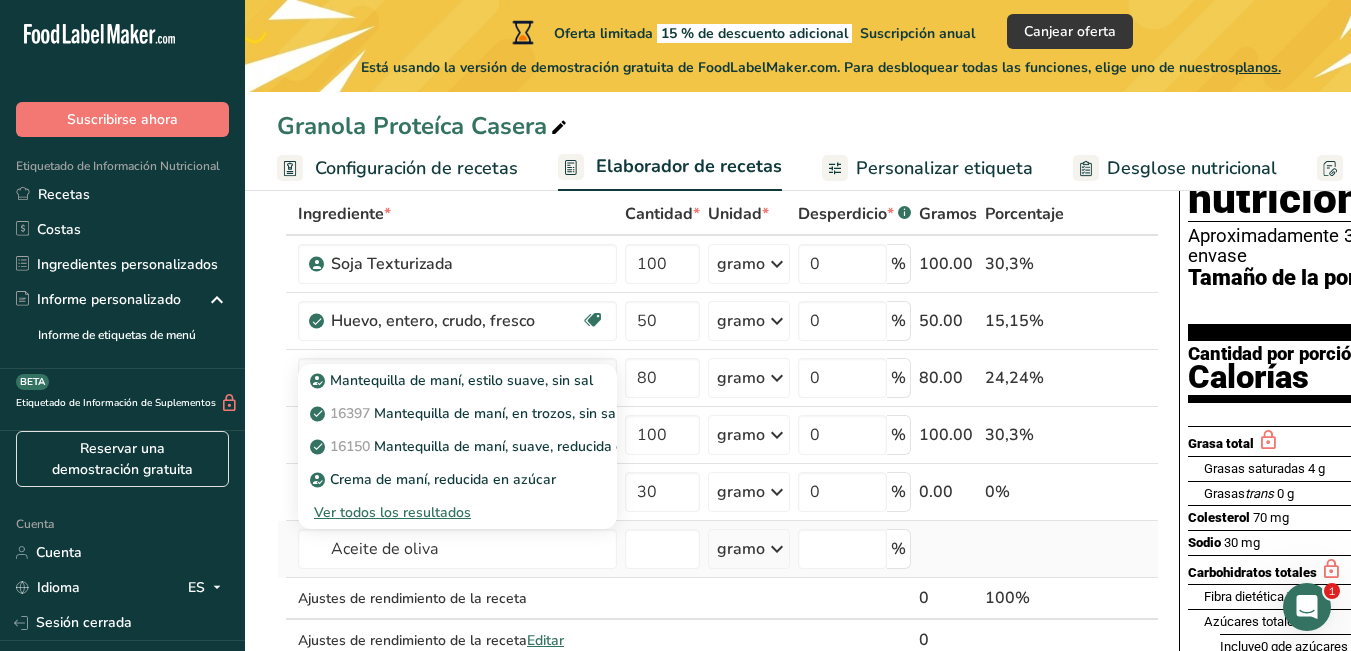 type 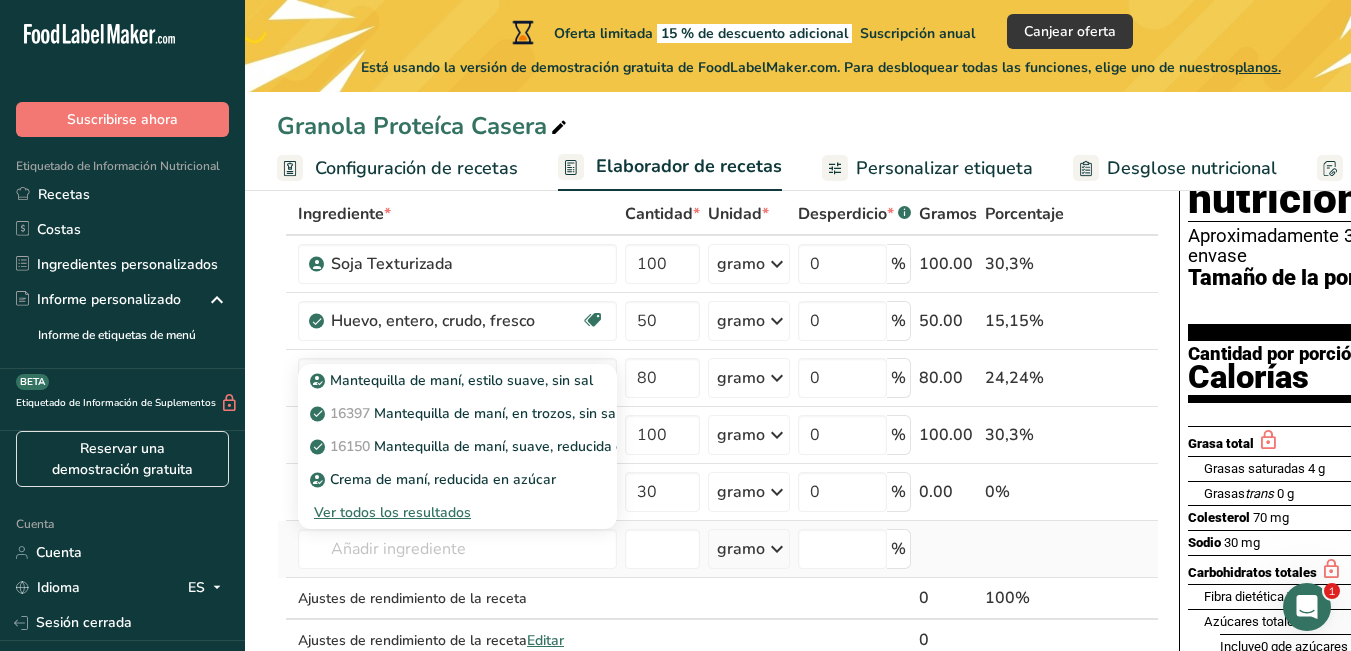 click on "Ver todos los resultados" at bounding box center [392, 512] 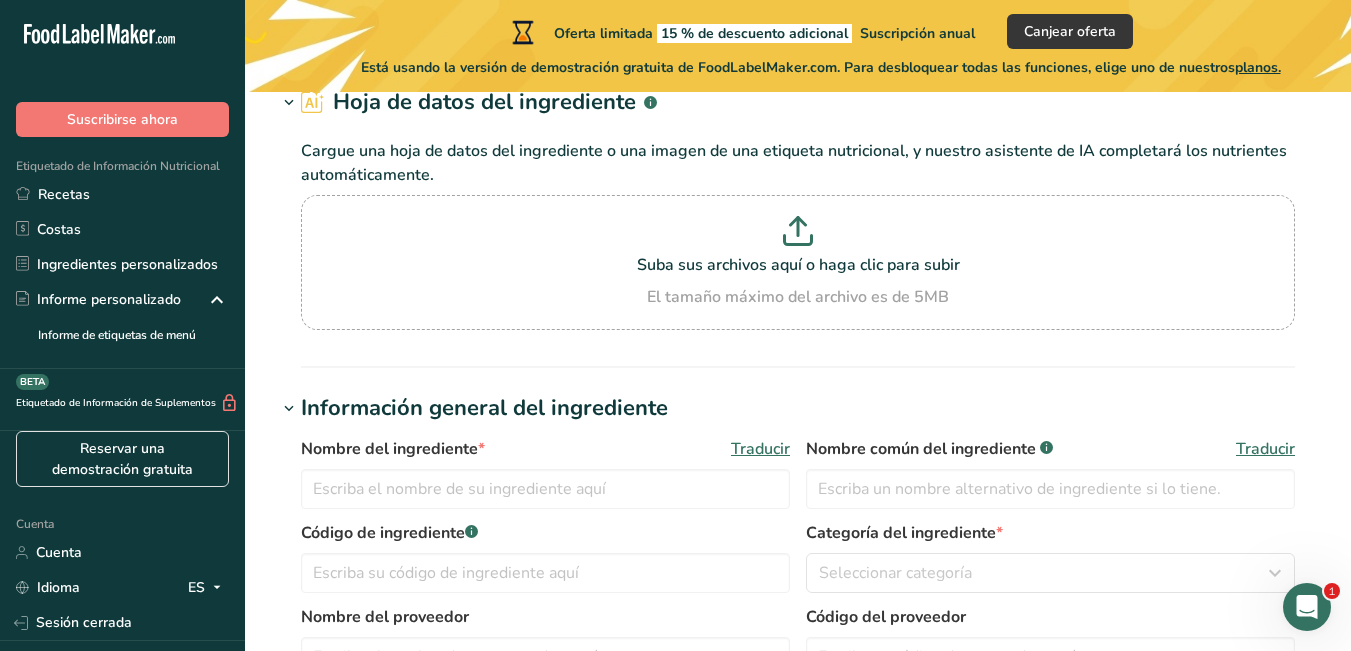scroll, scrollTop: 0, scrollLeft: 0, axis: both 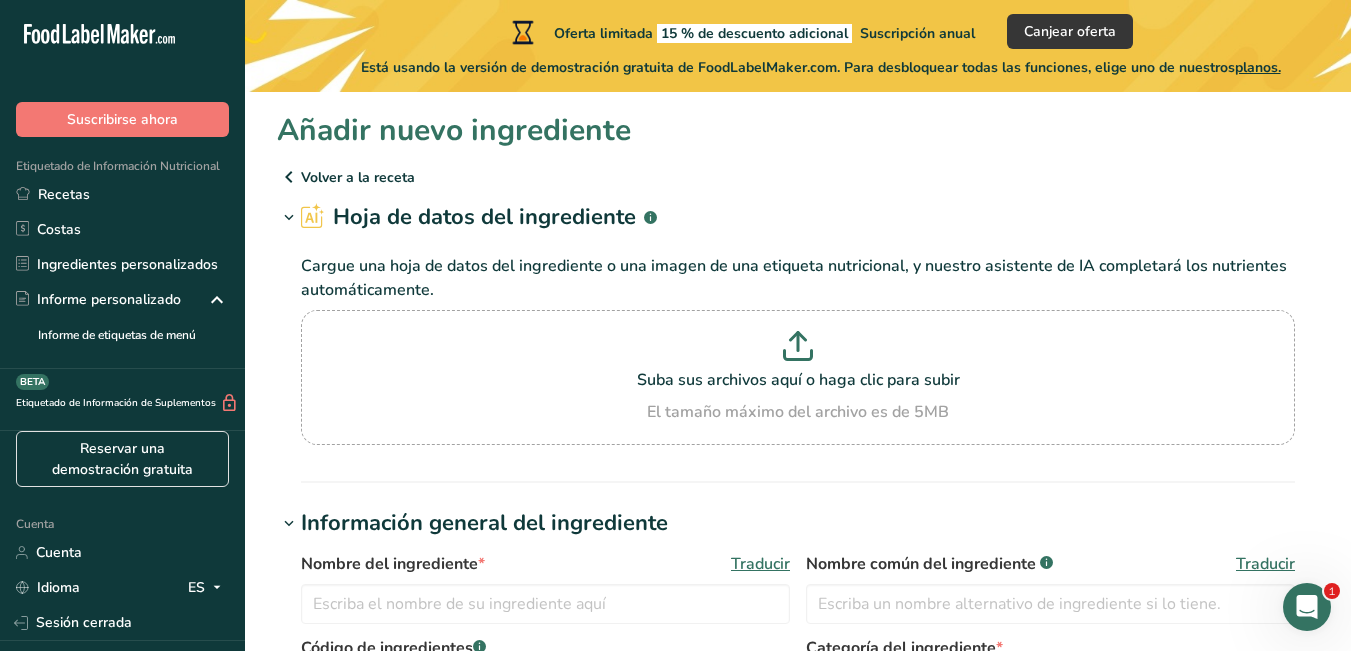 click on "Volver a la receta" at bounding box center [358, 177] 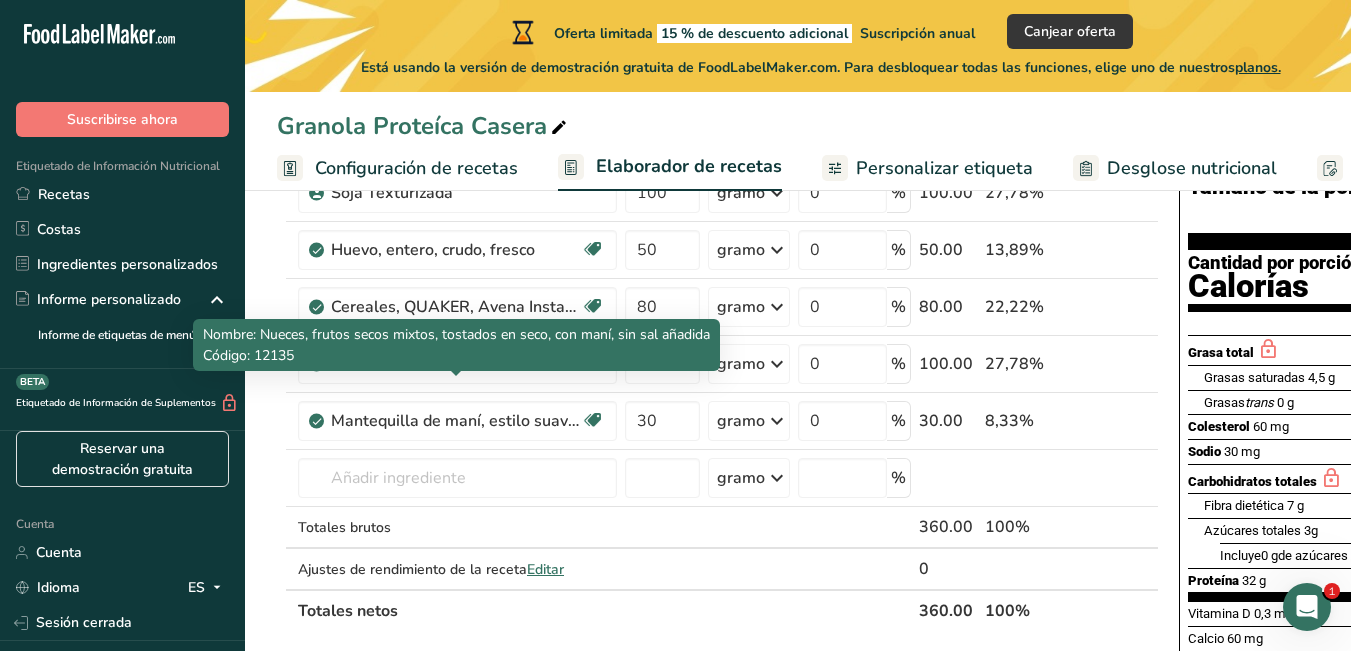 scroll, scrollTop: 187, scrollLeft: 0, axis: vertical 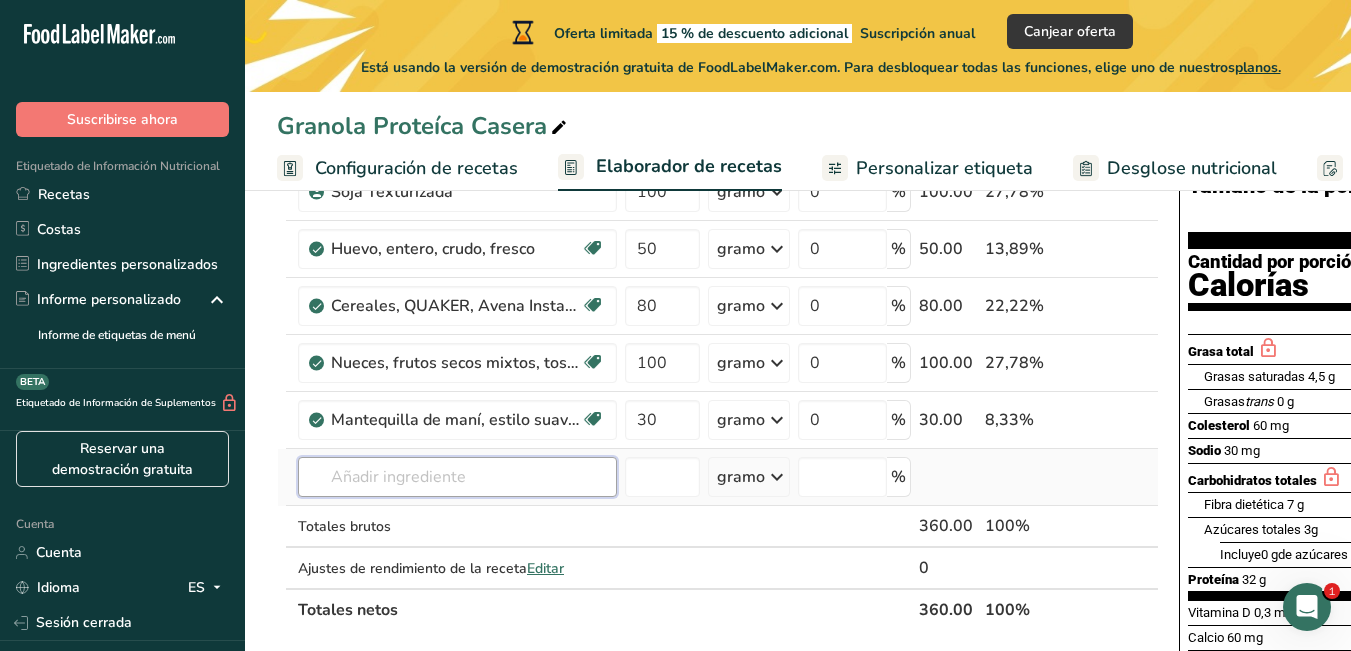 click at bounding box center (457, 477) 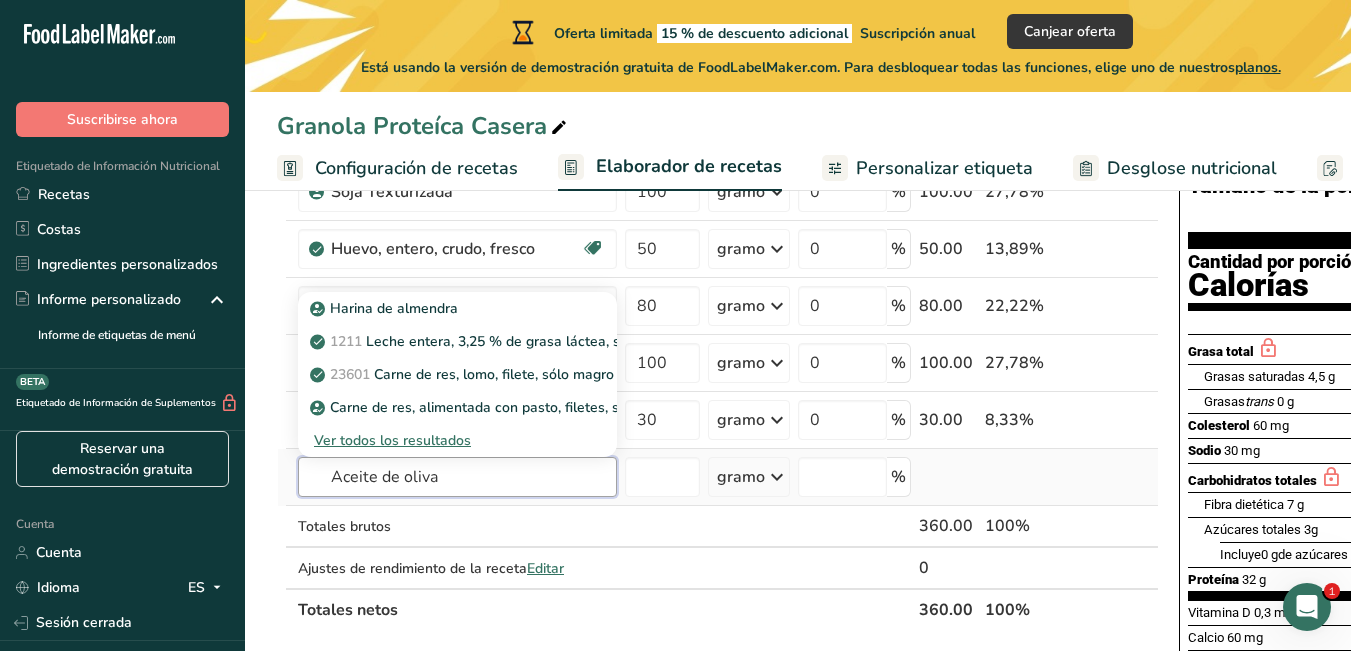 type on "Aceite de oliva" 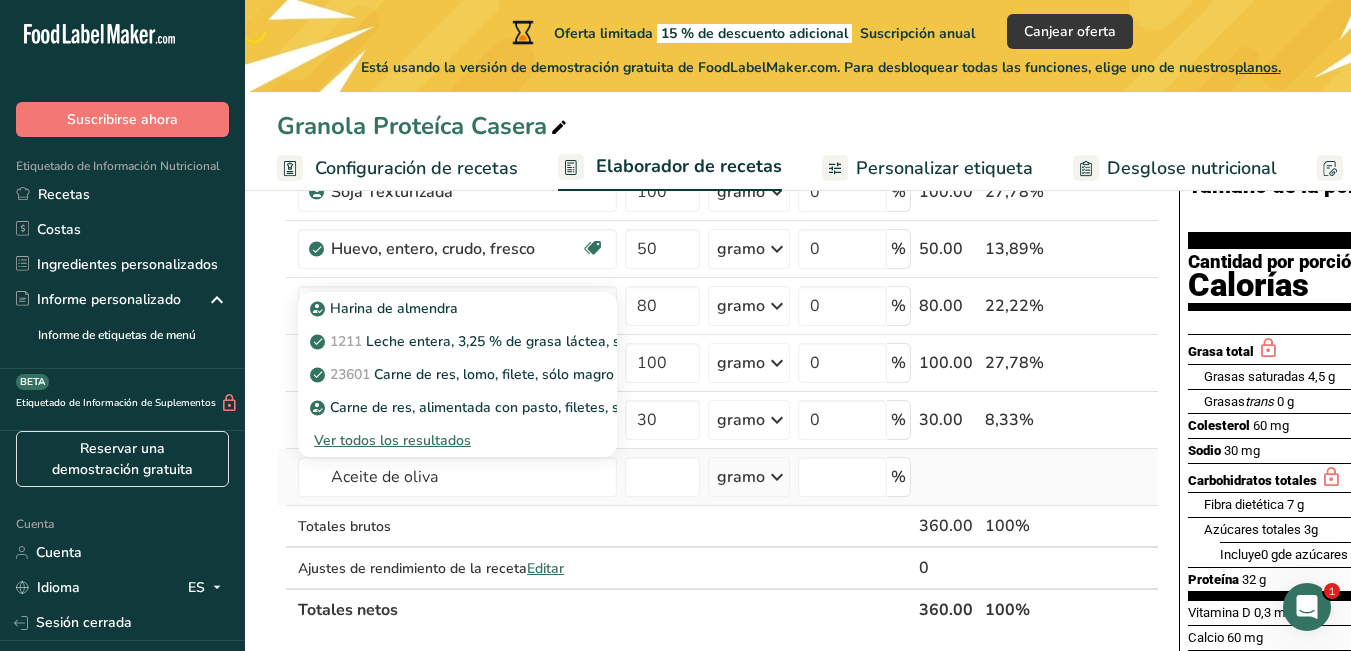 type 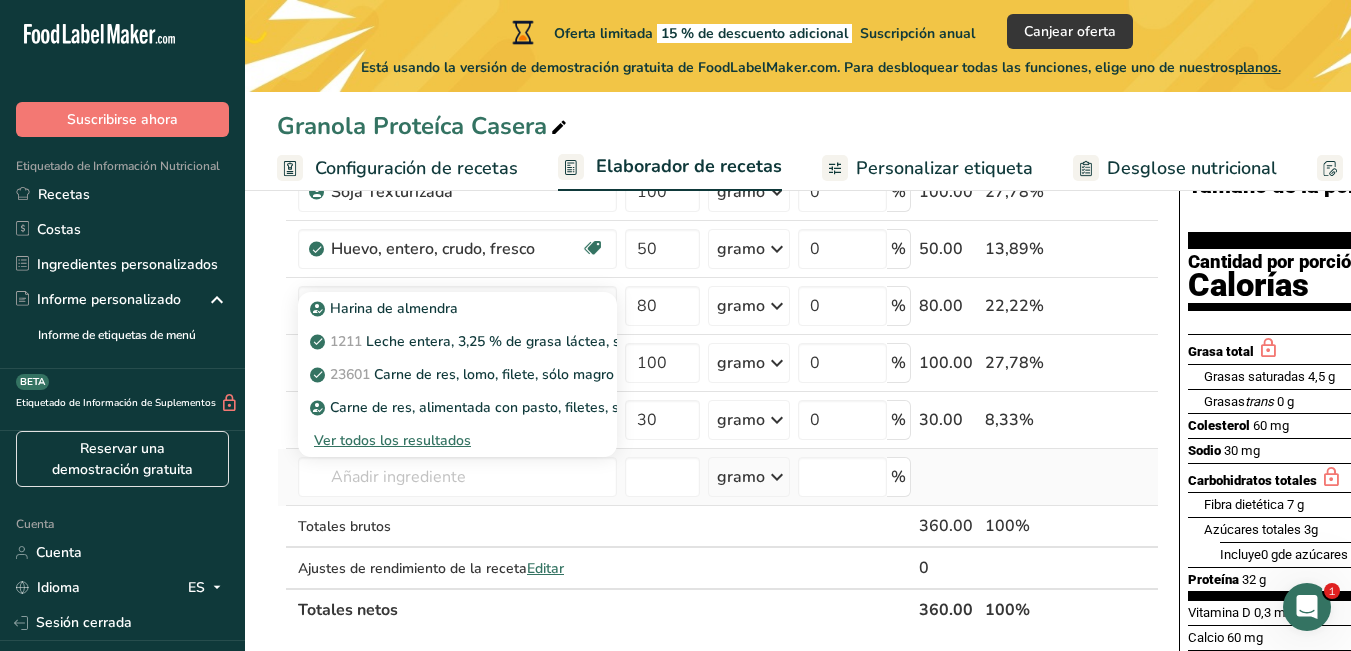 click on "Ver todos los resultados" at bounding box center [392, 440] 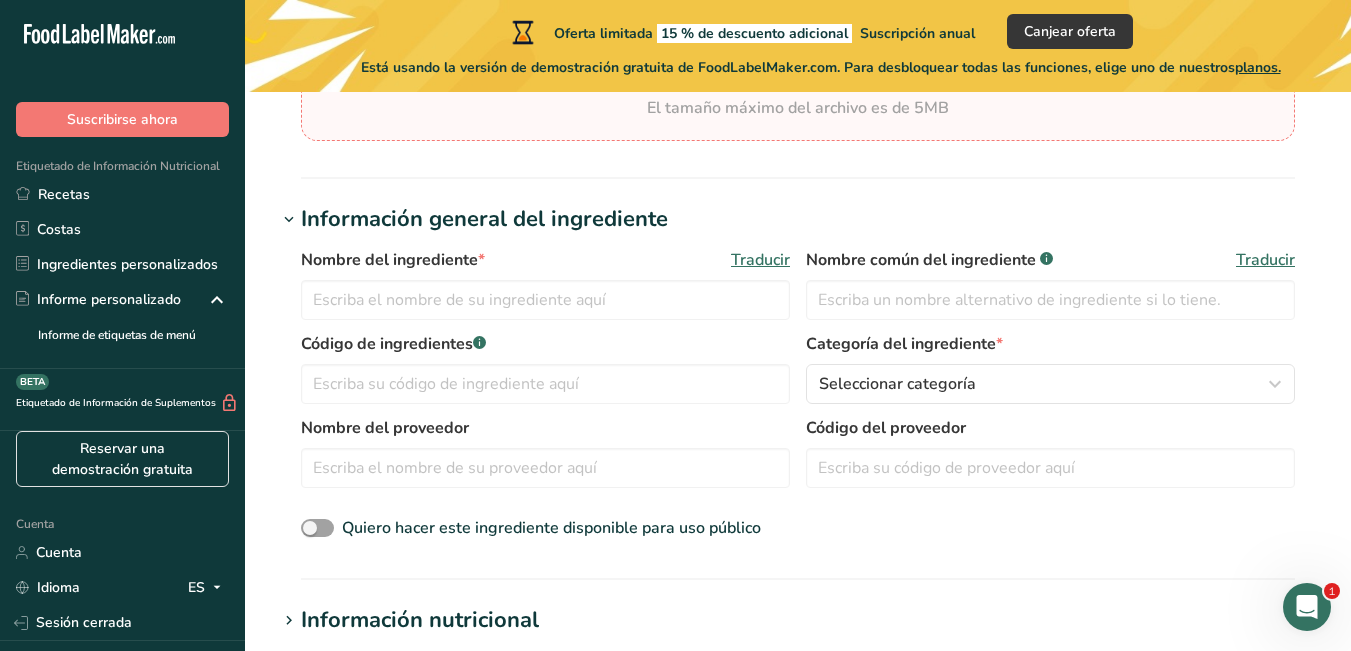scroll, scrollTop: 0, scrollLeft: 0, axis: both 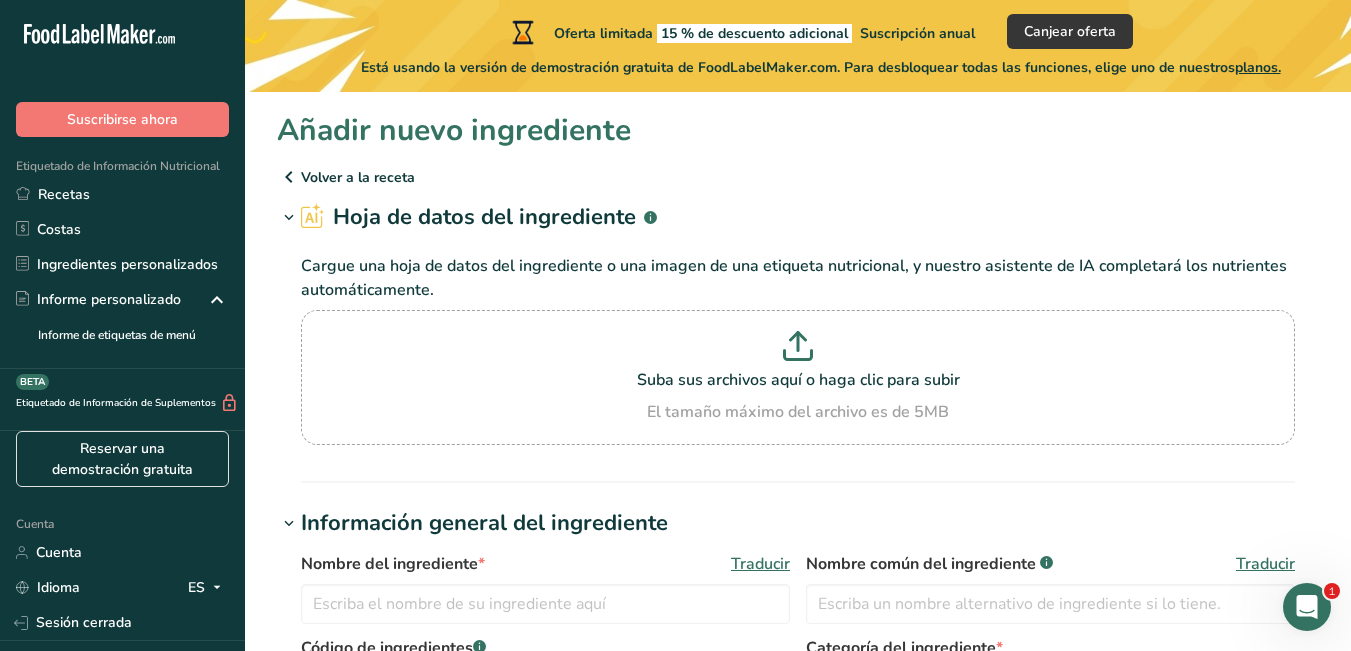 click at bounding box center [289, 177] 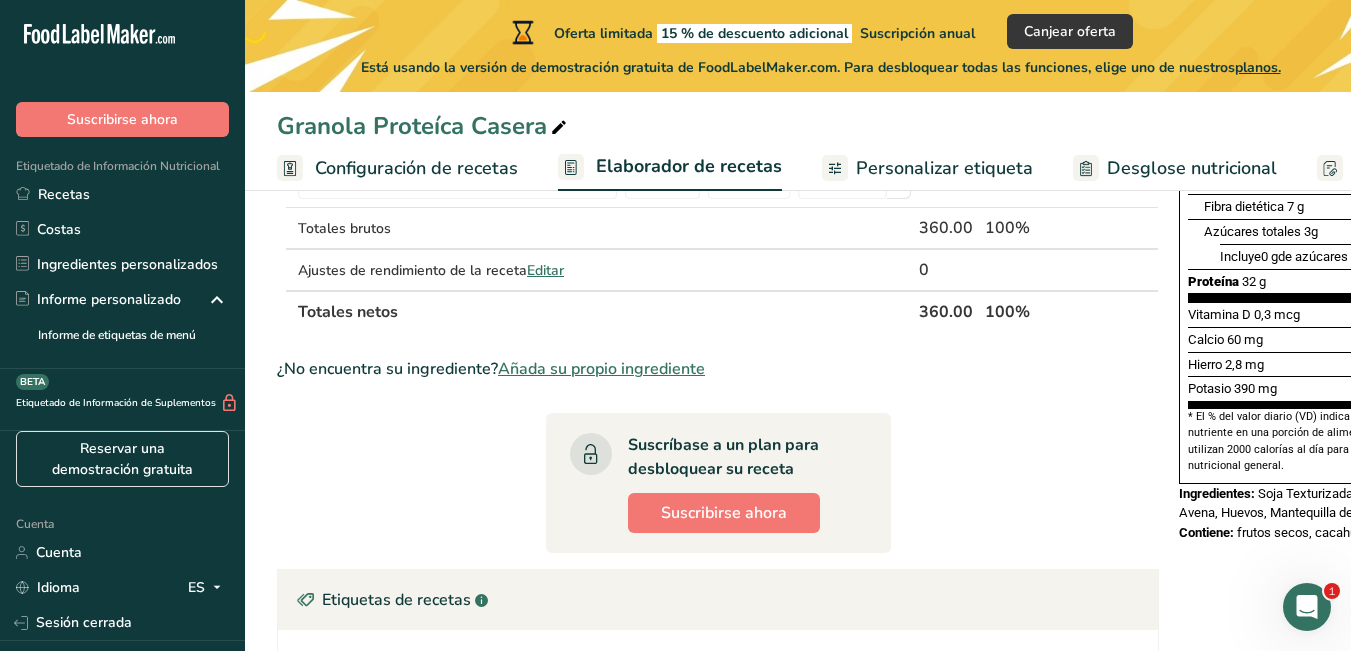 scroll, scrollTop: 342, scrollLeft: 0, axis: vertical 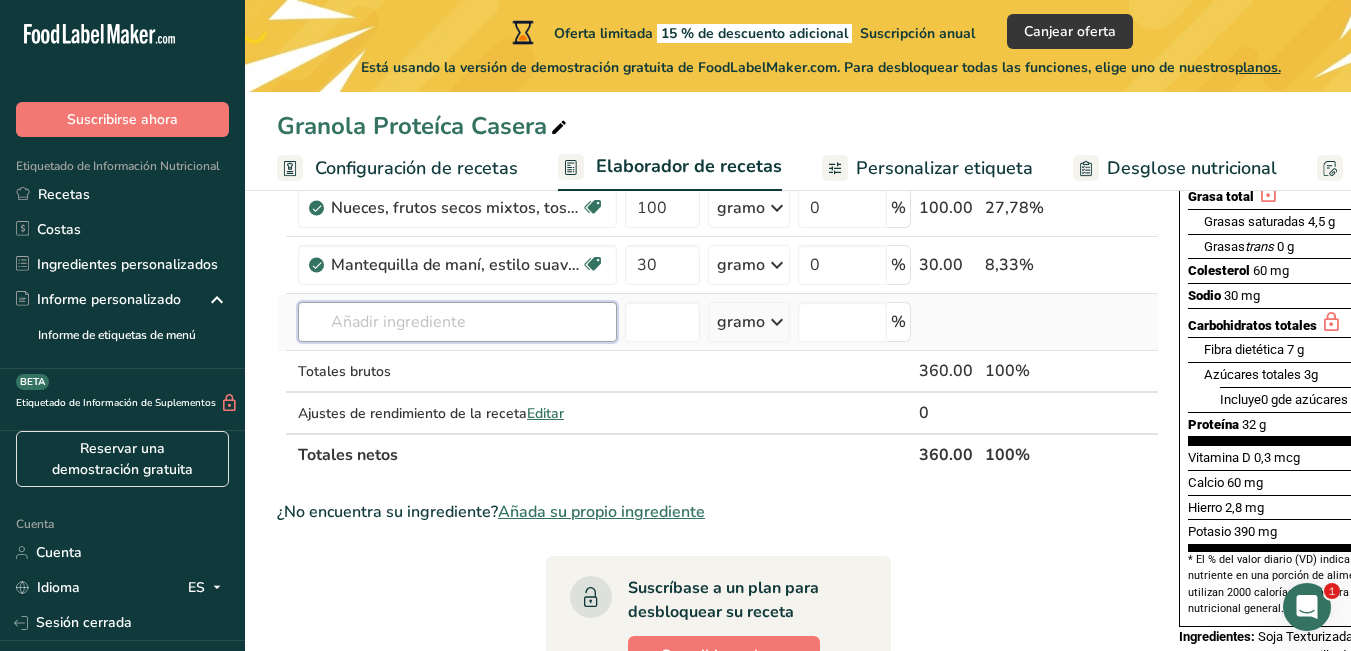 click at bounding box center (457, 322) 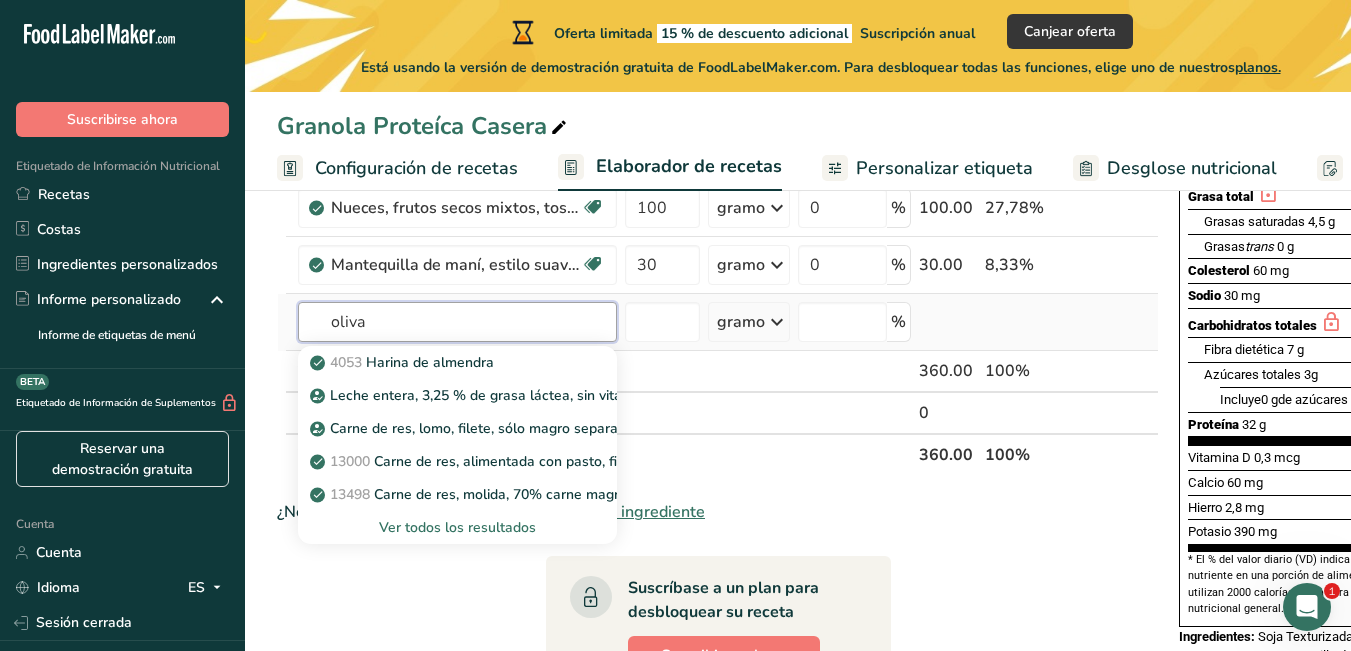 type on "oliva" 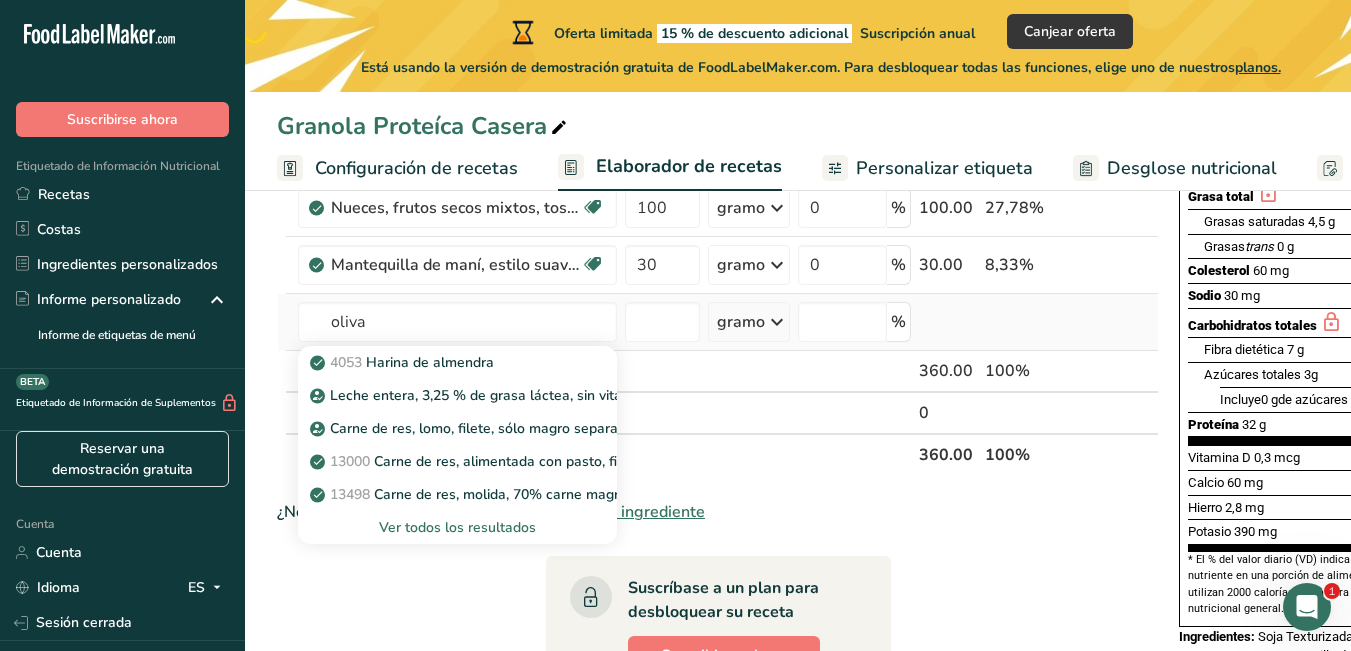 type 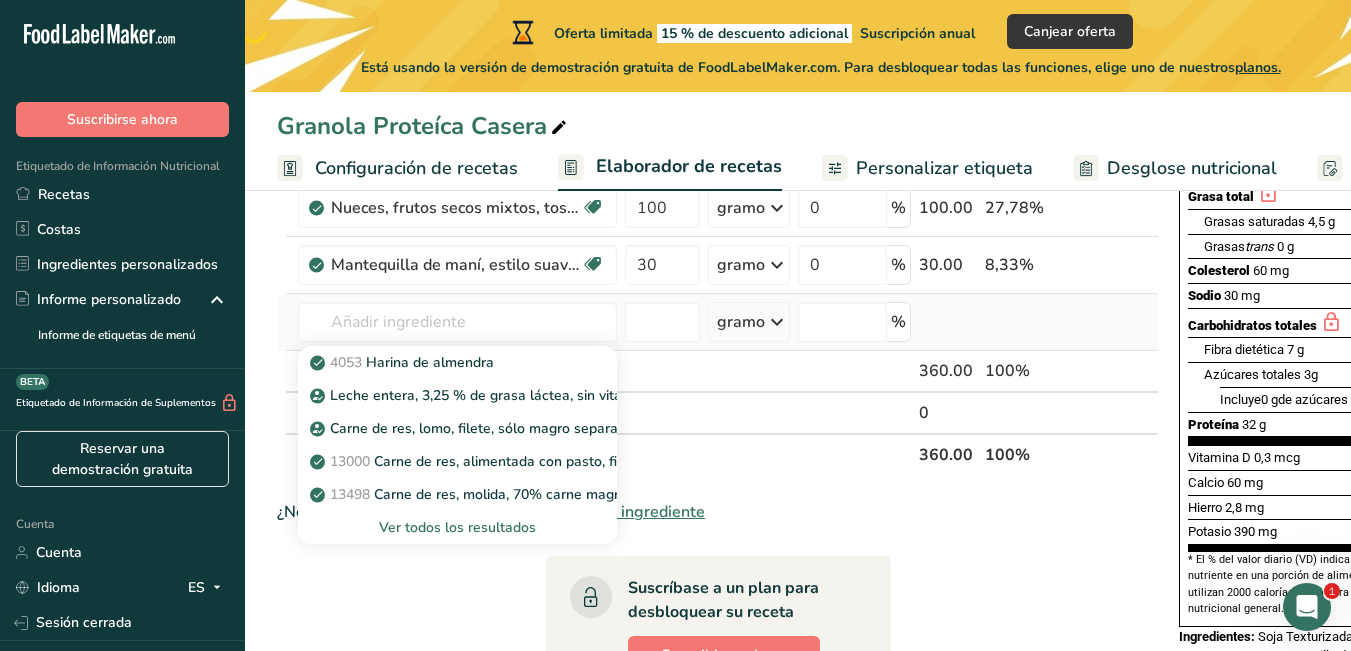click on "Ver todos los resultados" at bounding box center [457, 527] 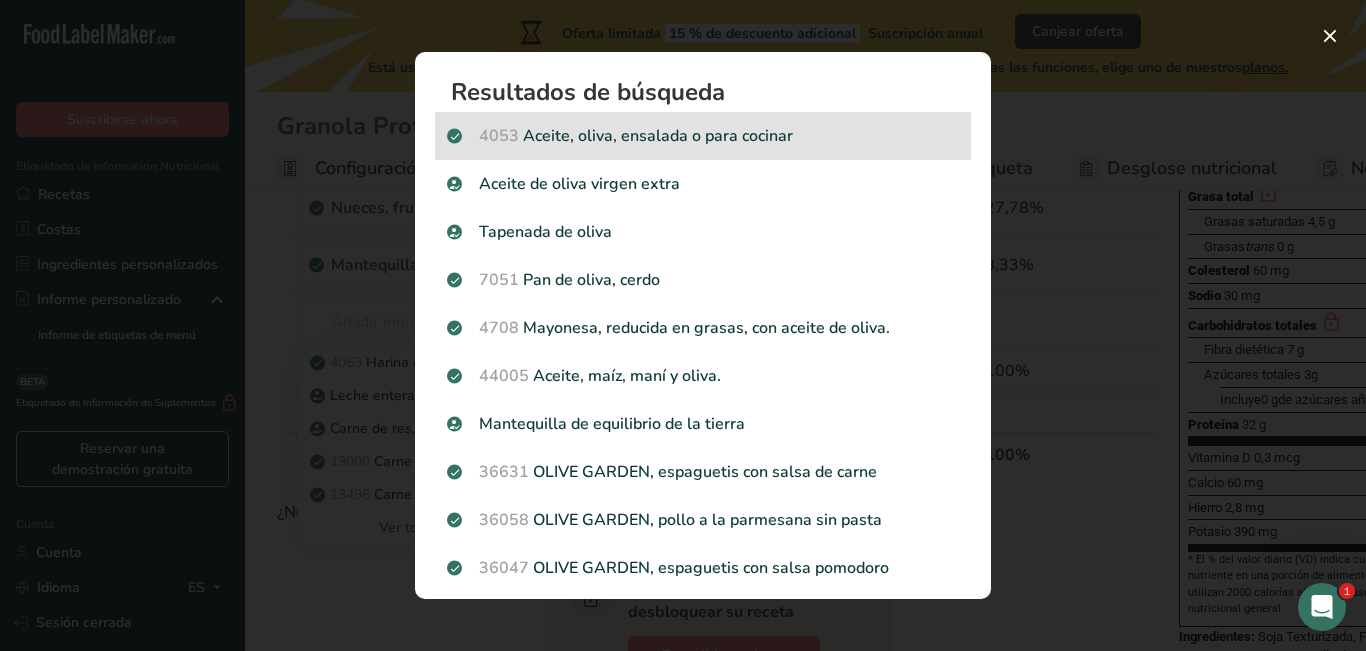 click on "4053
Aceite, oliva, ensalada o para cocinar" at bounding box center [703, 136] 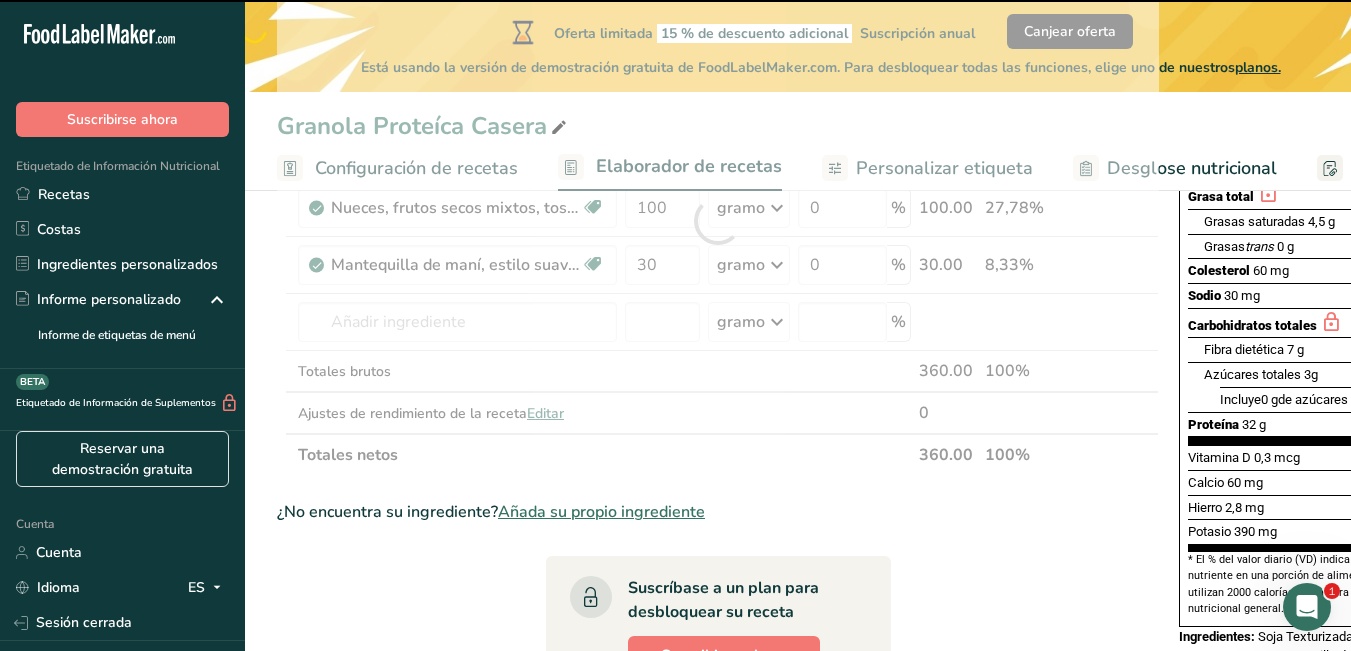 scroll, scrollTop: 311, scrollLeft: 0, axis: vertical 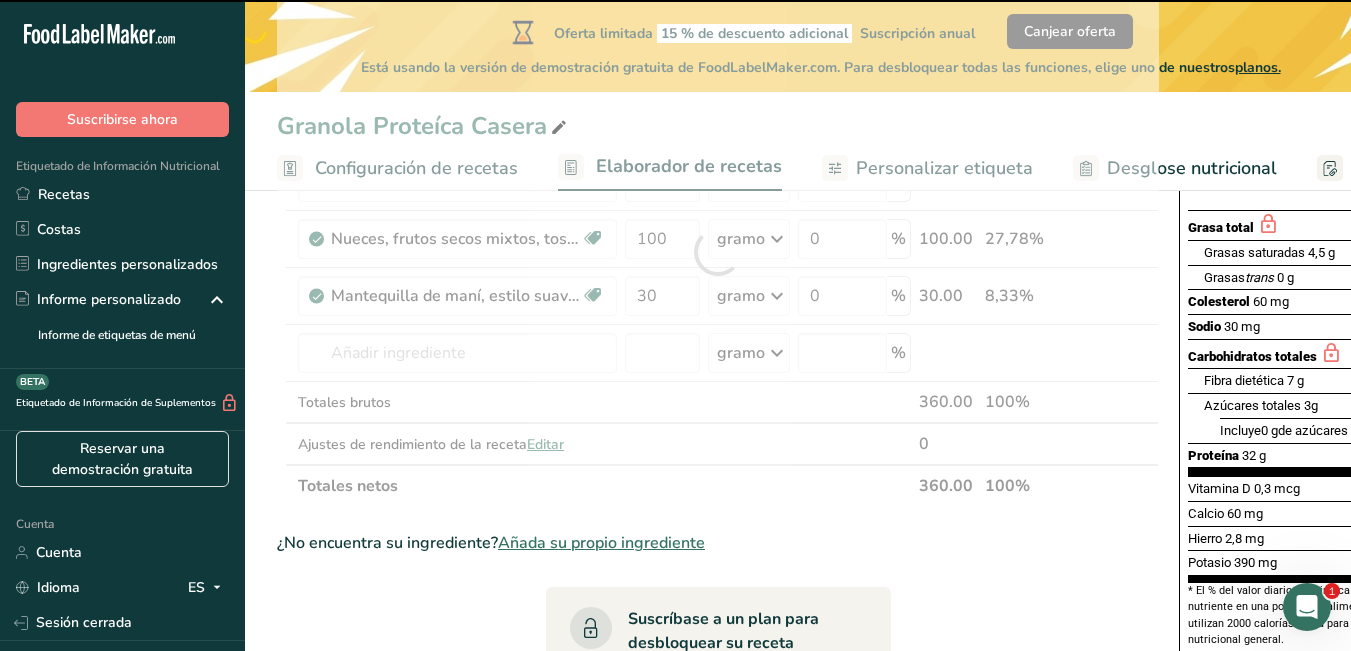 type on "0" 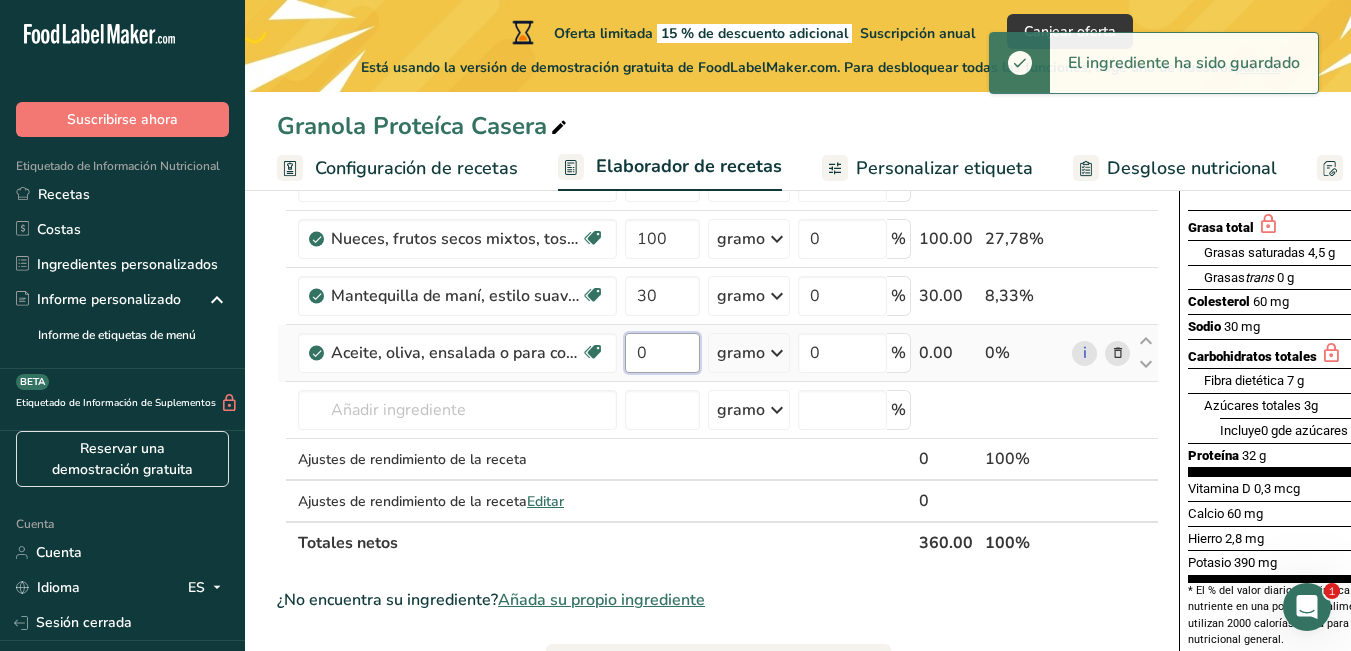 click on "0" at bounding box center [662, 353] 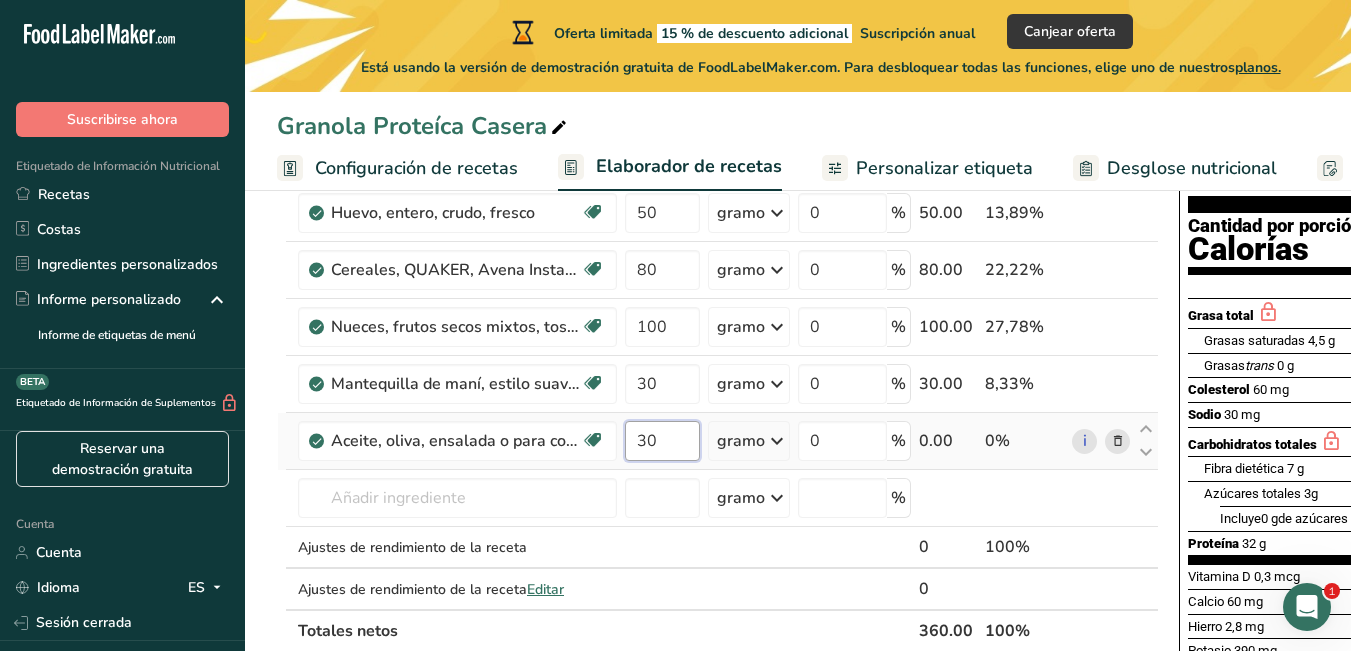 scroll, scrollTop: 224, scrollLeft: 0, axis: vertical 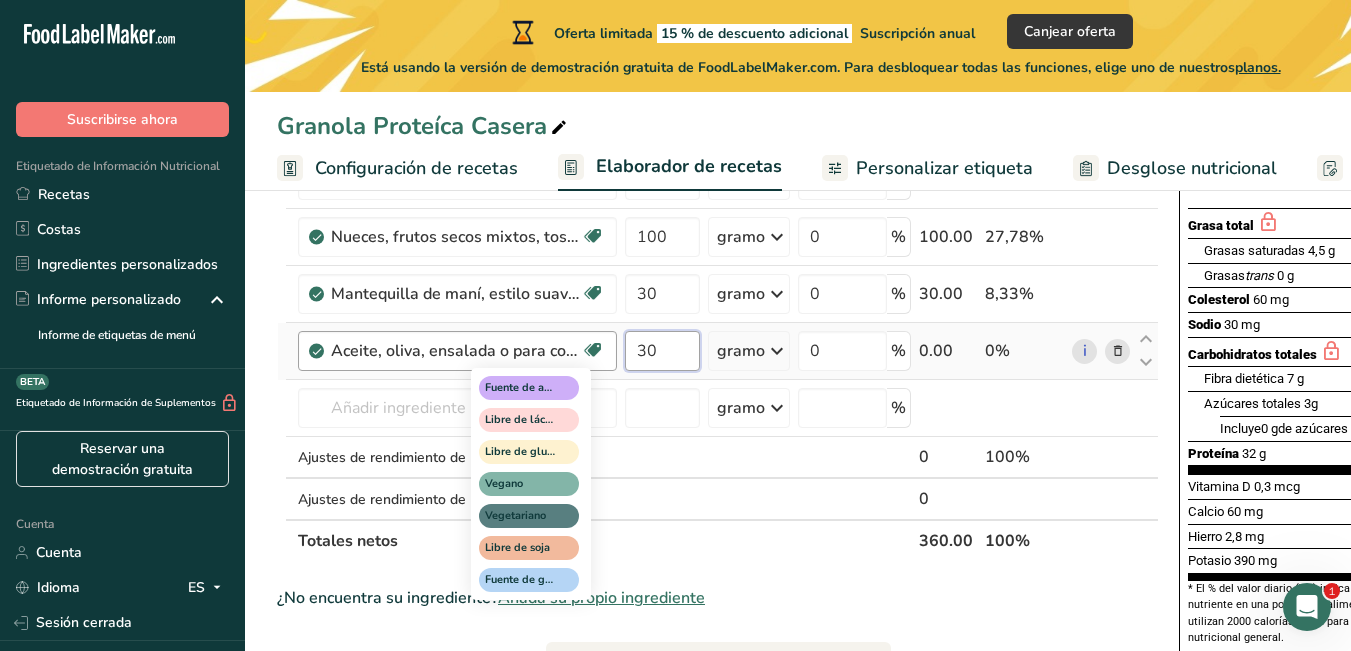 type on "30" 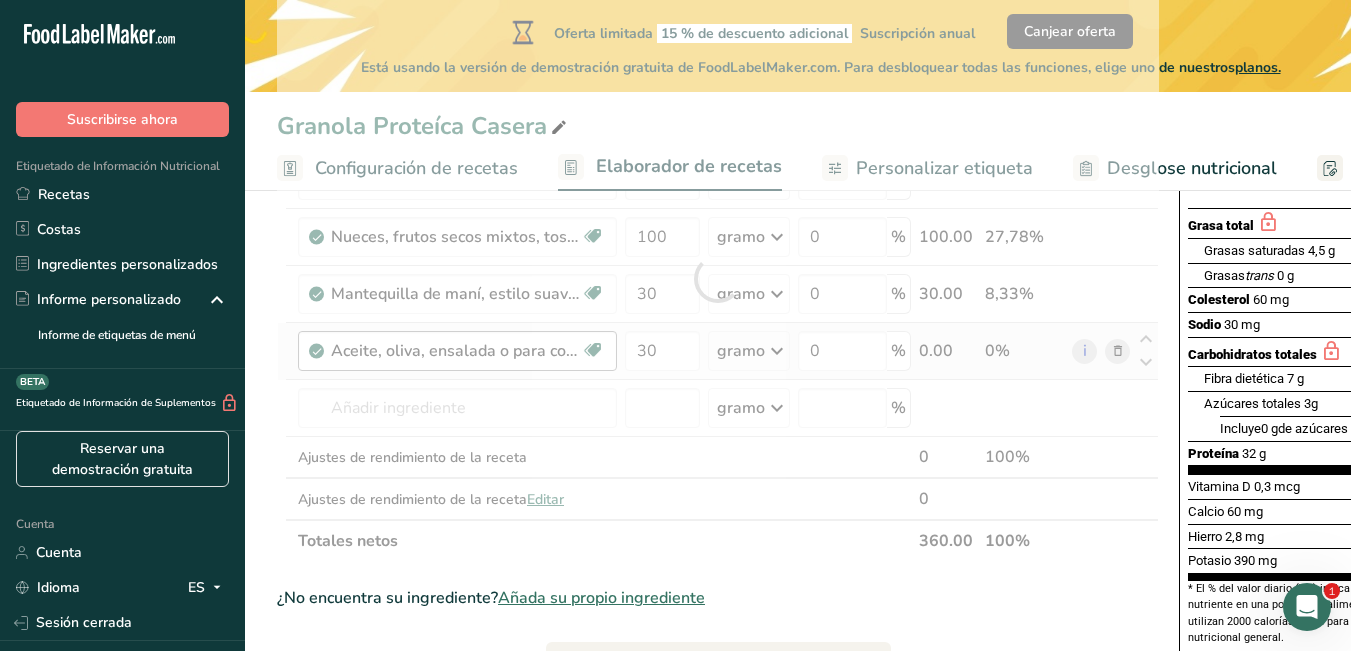 click on "Ingrediente  *
Cantidad  *
Unidad  *
Desperdicio *   .a-a{fill:#347362;}.b-a{fill:#fff;}         Gramos
Porcentaje
Soja Texturizada
100
gramo
Unidades de peso
gramo
kilogramo
mg
Ver más
Unidades de volumen
litro
ml
onza líquida
Ver más
0
%
100.00
27,78%
Huevo, entero, crudo, fresco
Libre de gluten
Vegetariano
Libre de soja
50
gramo
Porciones
1 grande
1 extra grande
1 gigante
Ver más
Unidades de peso
gramo
kilogramo
mg" at bounding box center [718, 278] 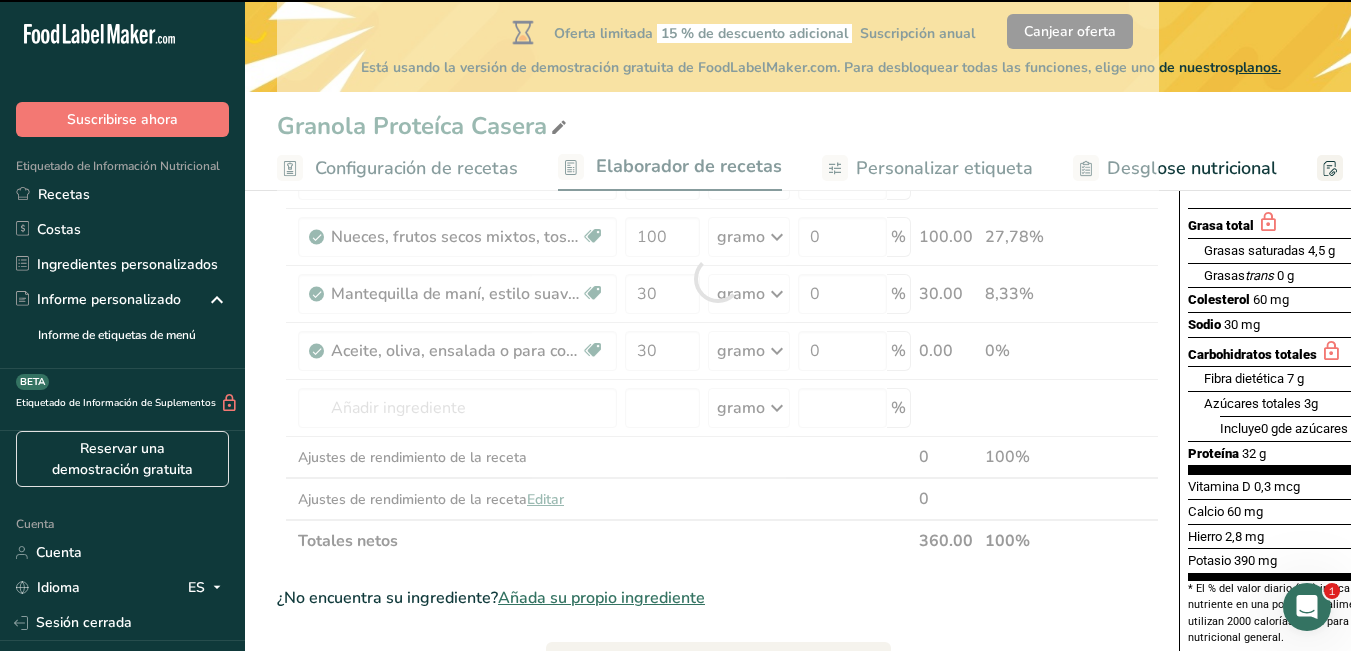 click at bounding box center (718, 278) 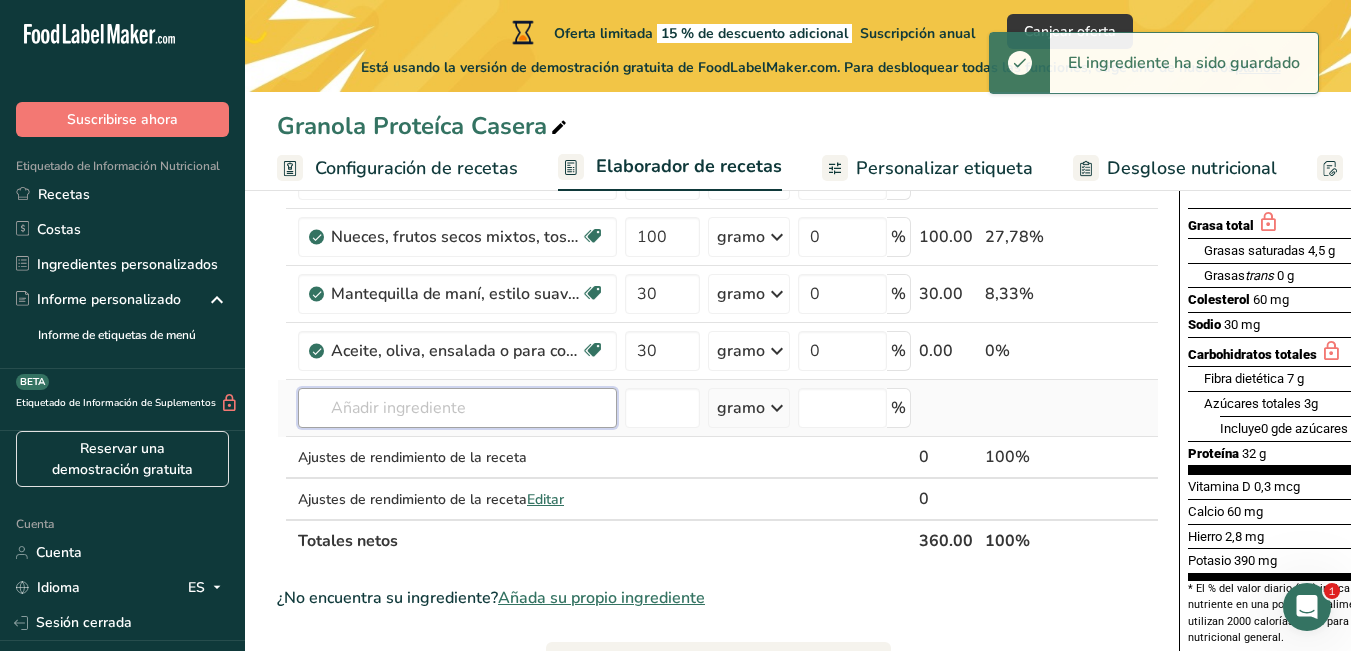 click at bounding box center [457, 408] 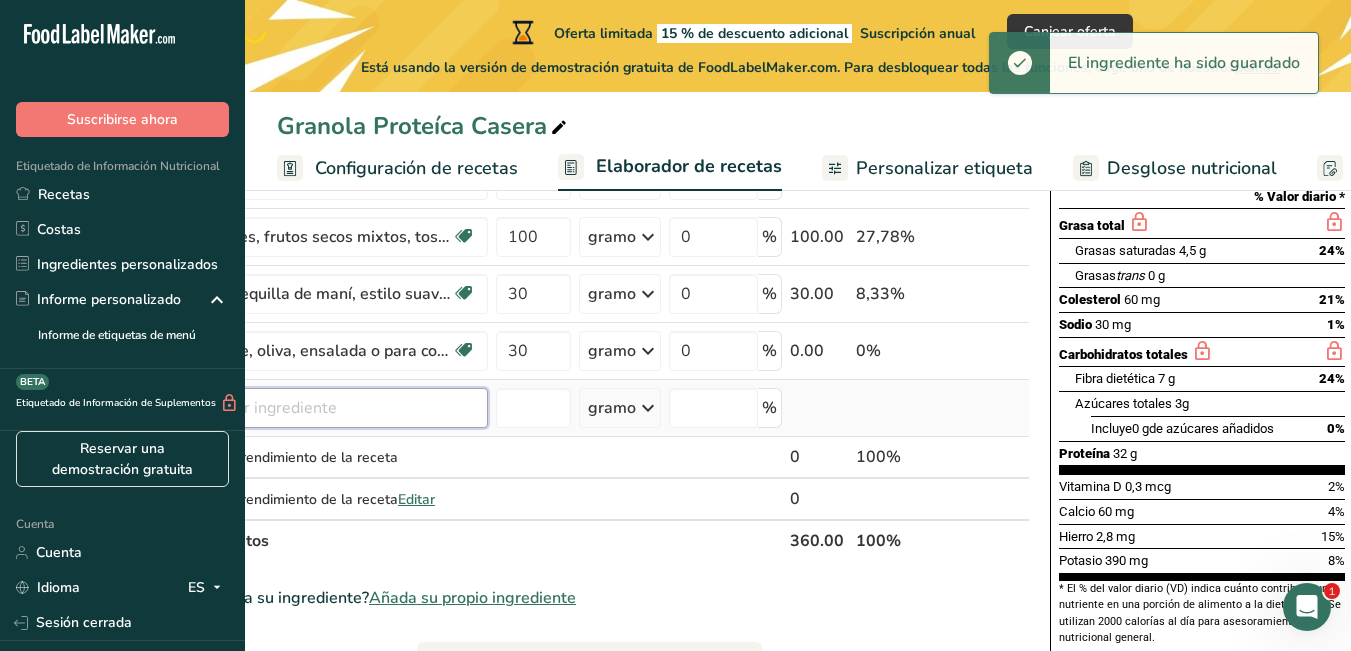 scroll, scrollTop: 0, scrollLeft: 0, axis: both 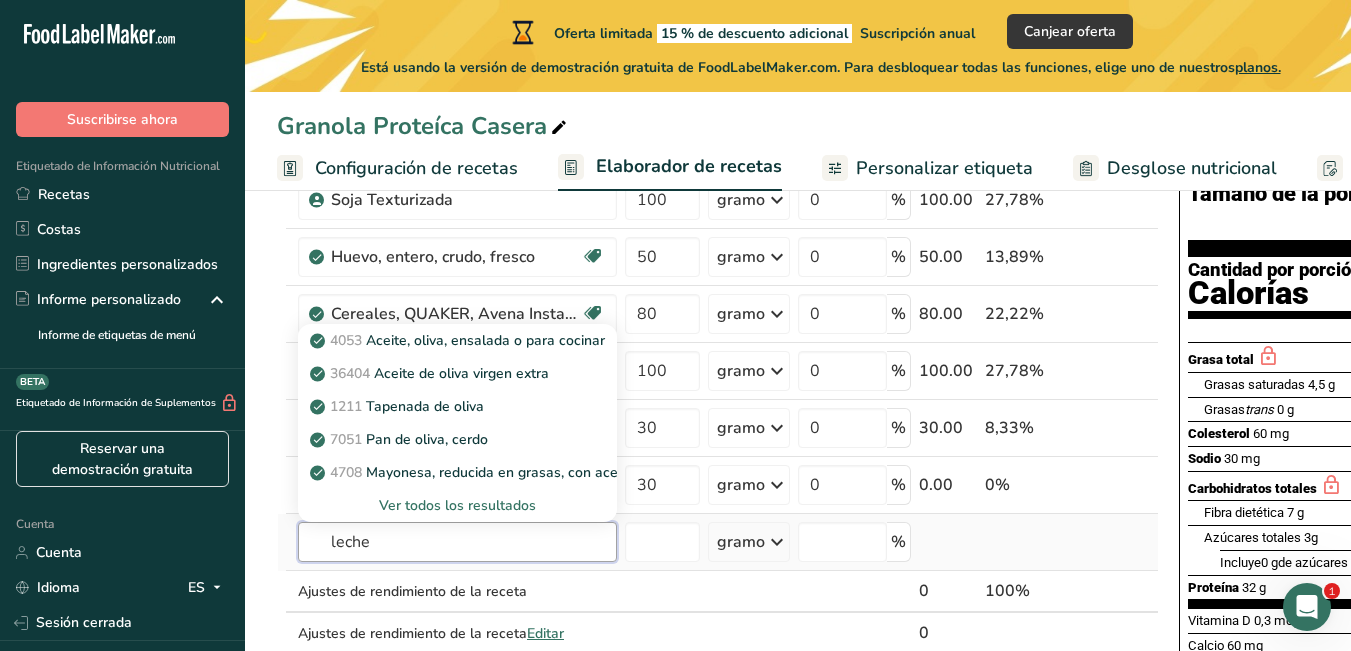 type on "leche" 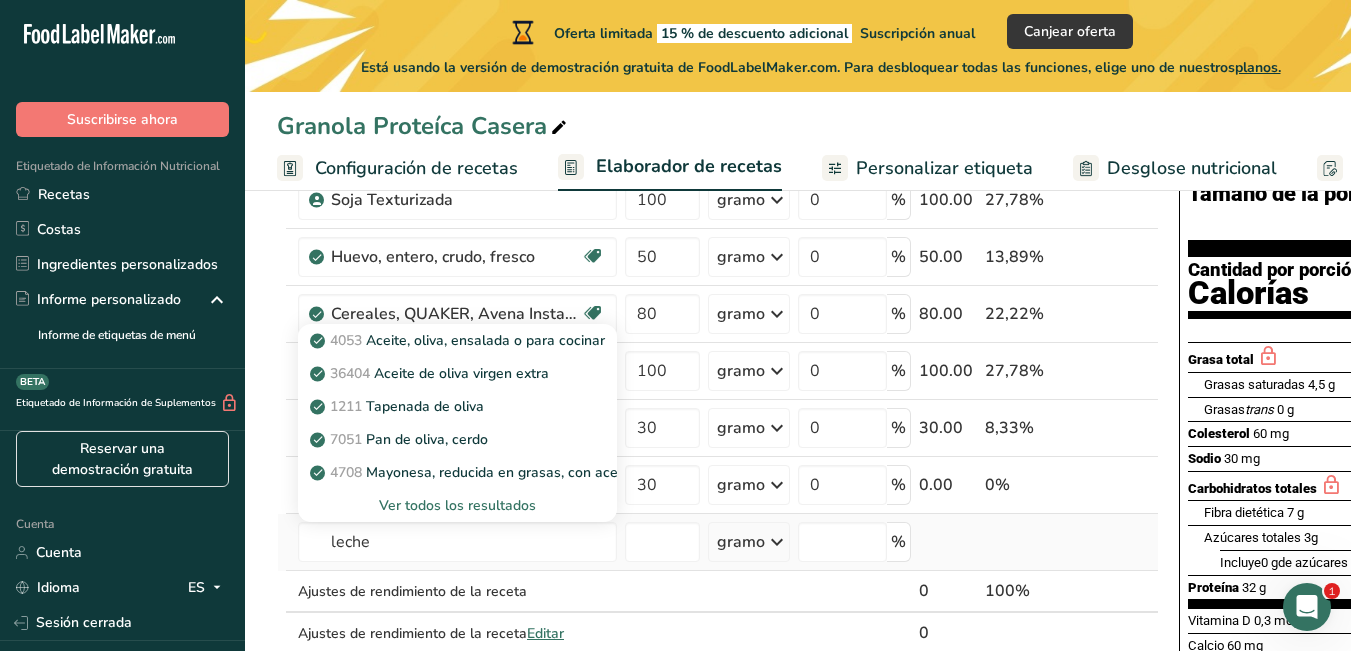 type 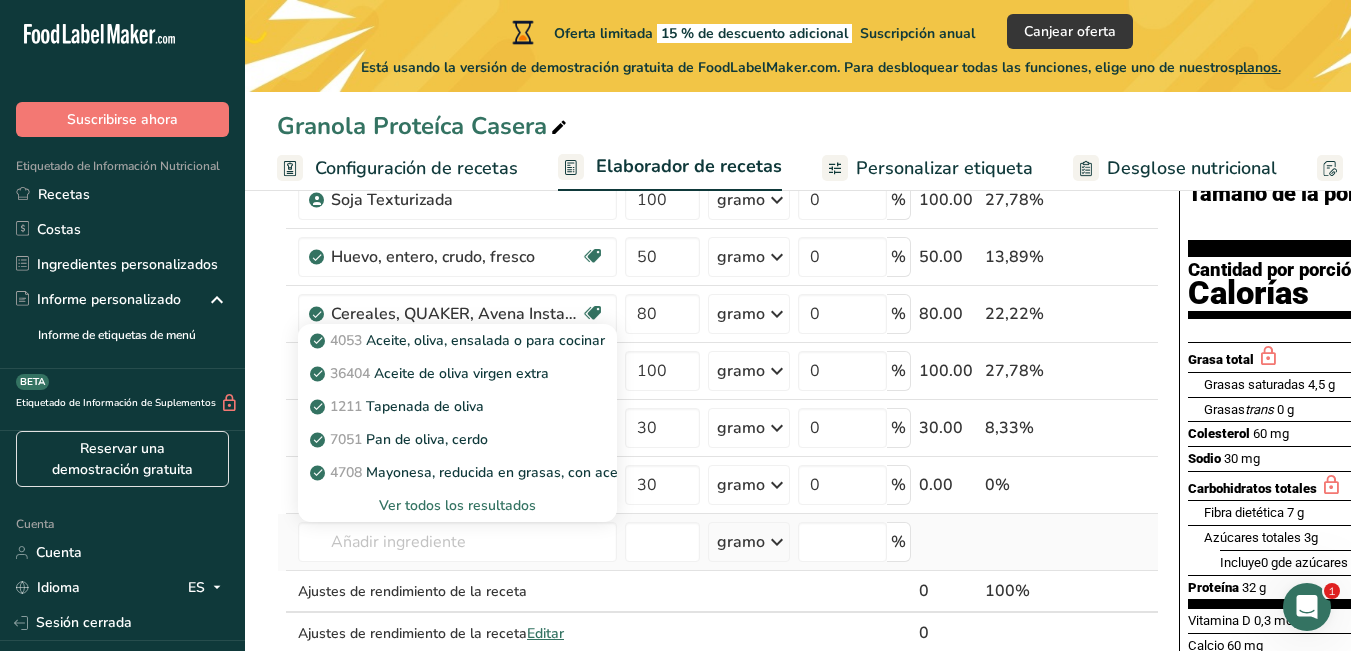 click on "Ver todos los resultados" at bounding box center (457, 505) 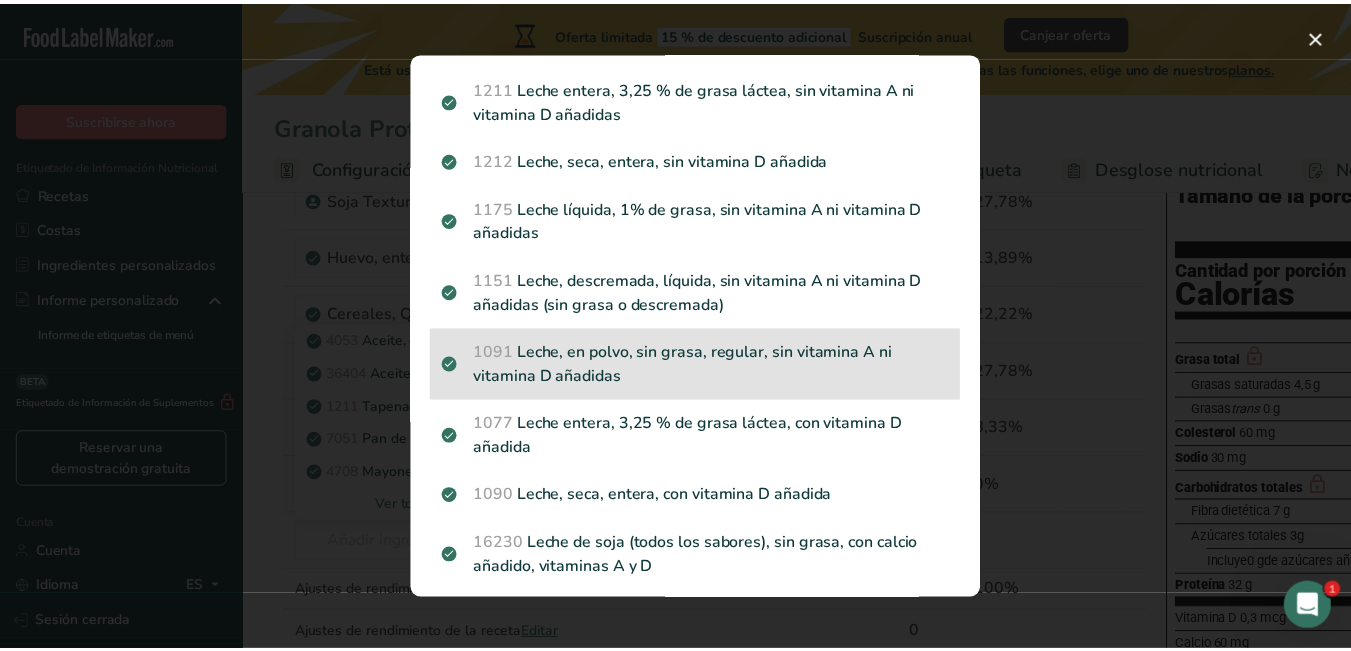 scroll, scrollTop: 146, scrollLeft: 0, axis: vertical 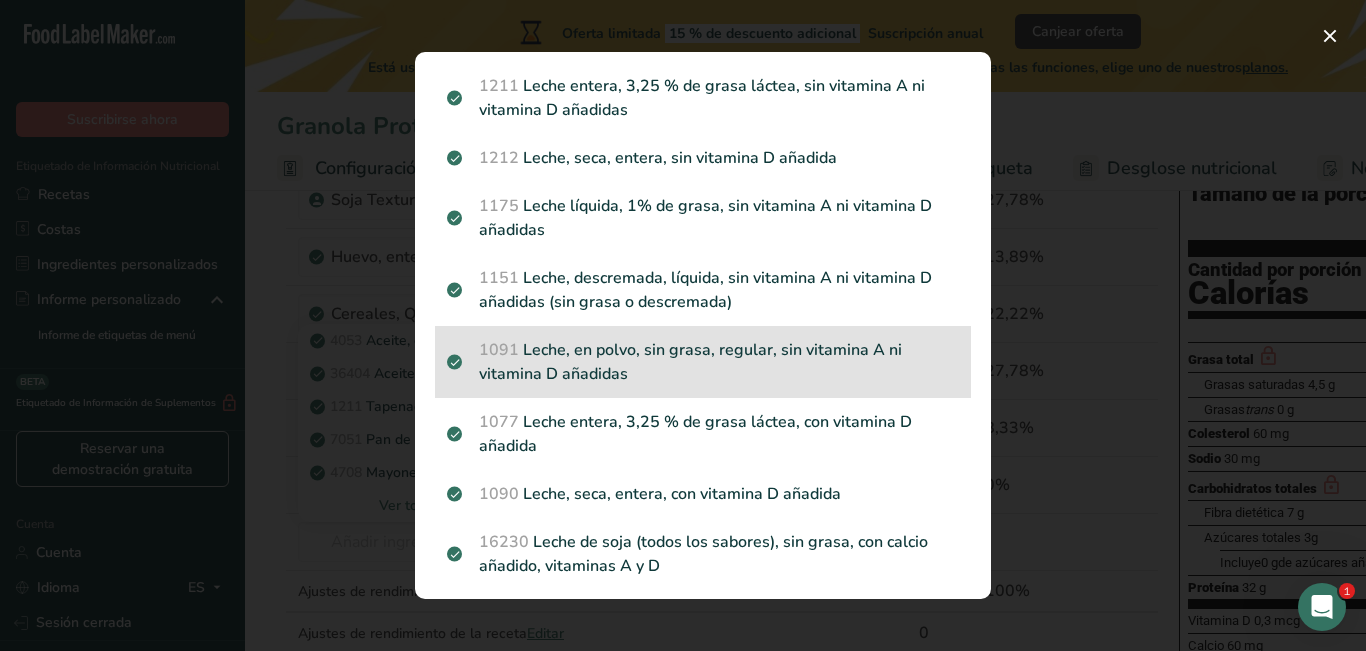 click on "1091
Leche, en polvo, sin grasa, regular, sin vitamina A ni vitamina D añadidas" at bounding box center (703, 362) 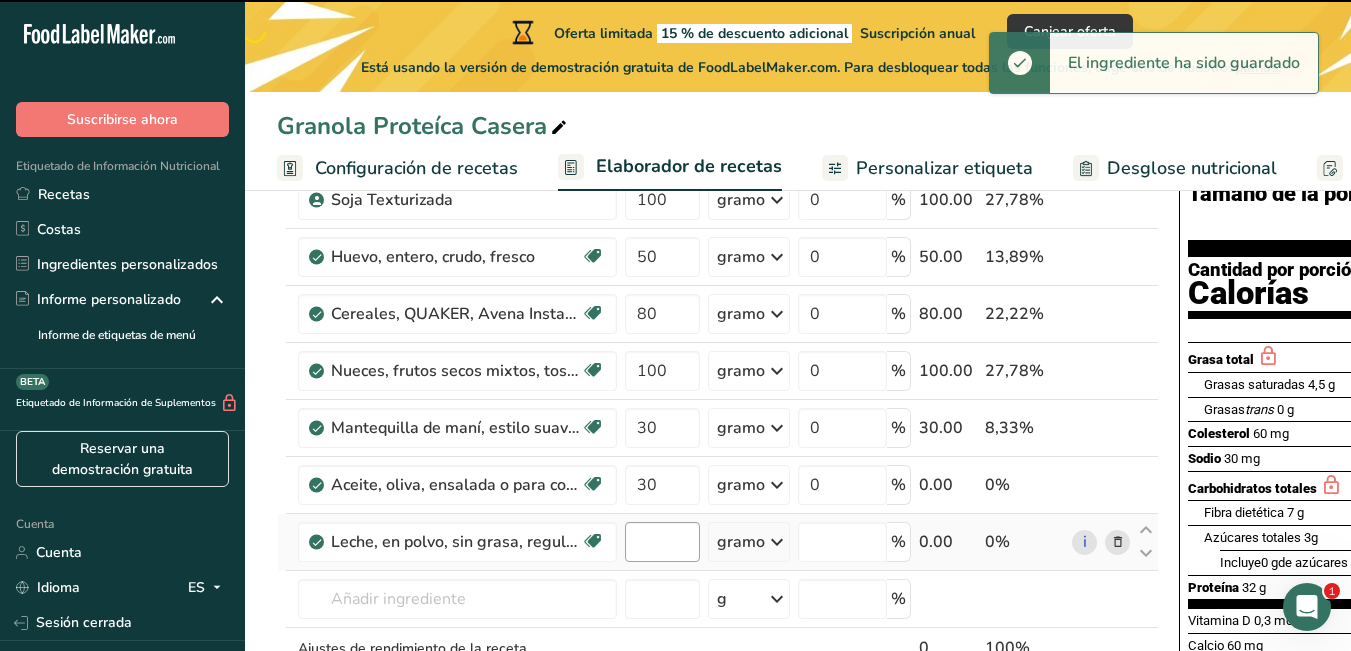 type on "0" 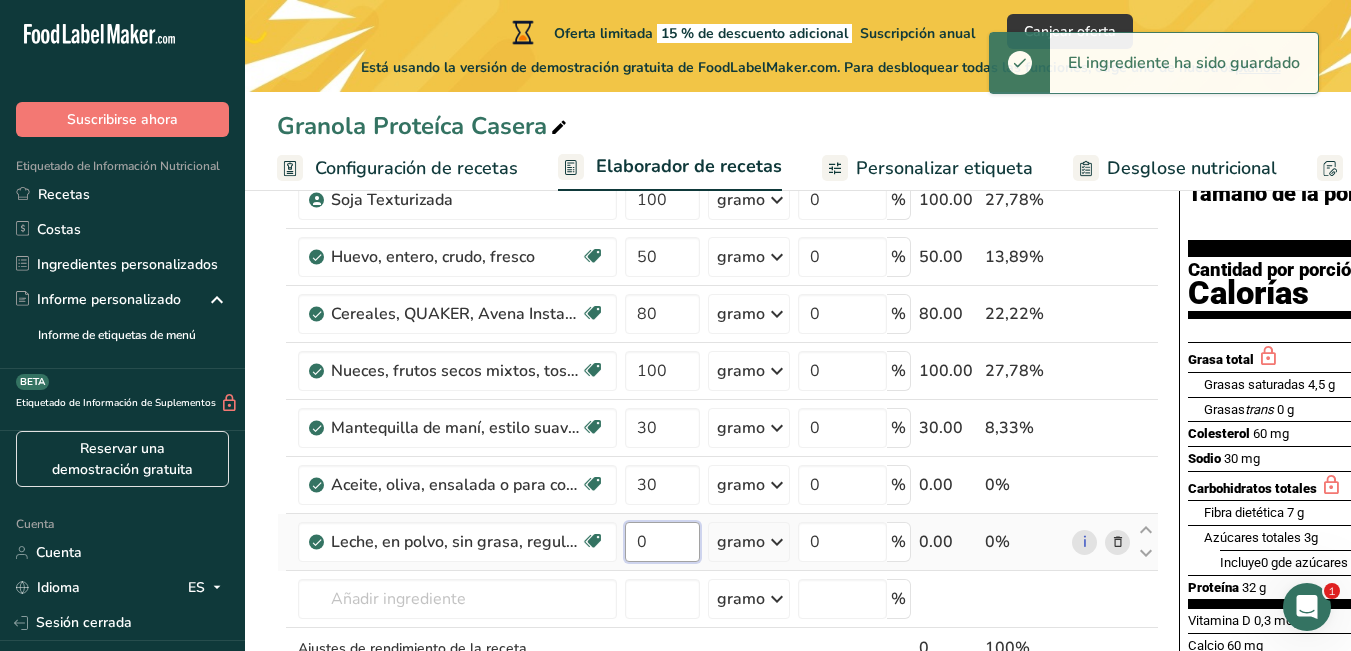 click on "0" at bounding box center (662, 542) 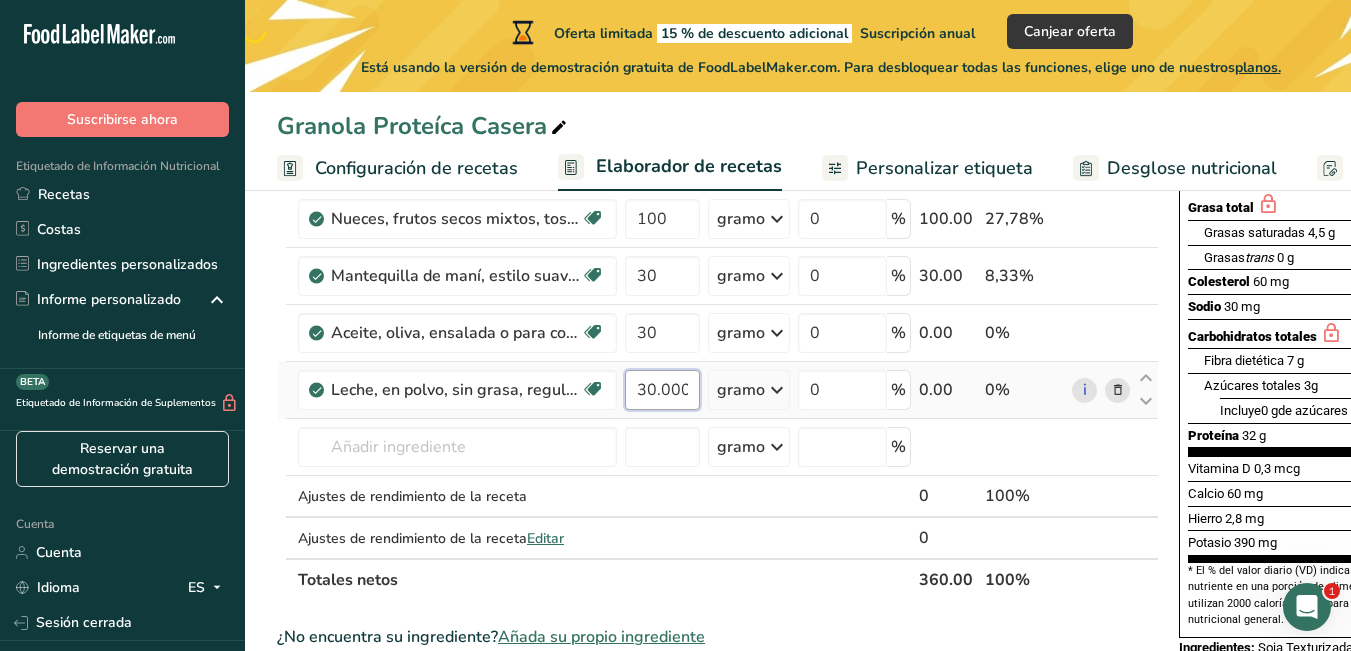 scroll, scrollTop: 341, scrollLeft: 0, axis: vertical 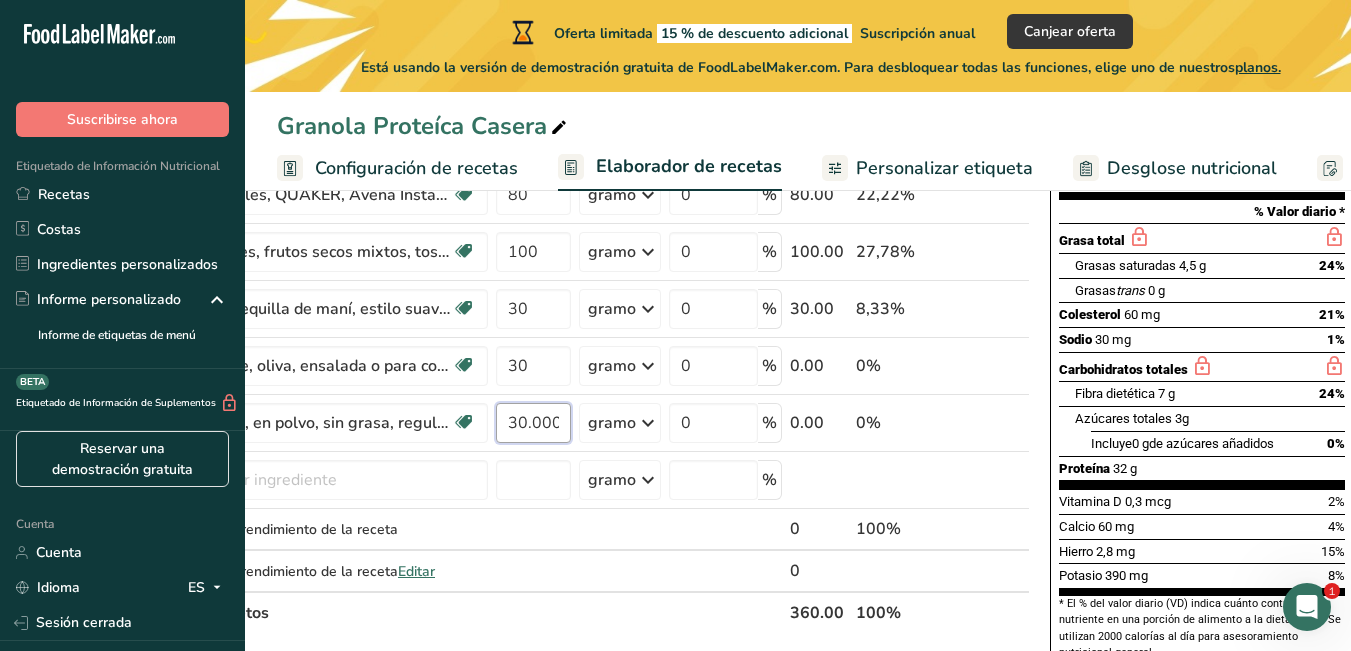 type on "30.000002" 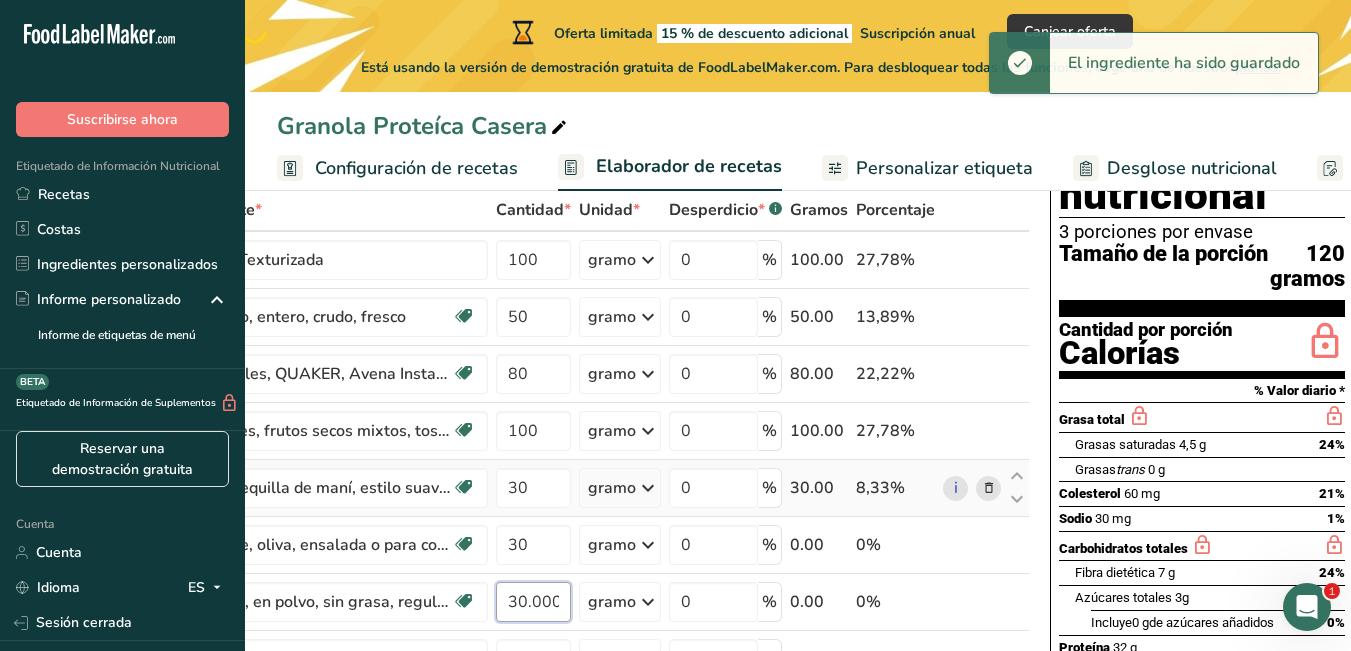 scroll, scrollTop: 114, scrollLeft: 0, axis: vertical 